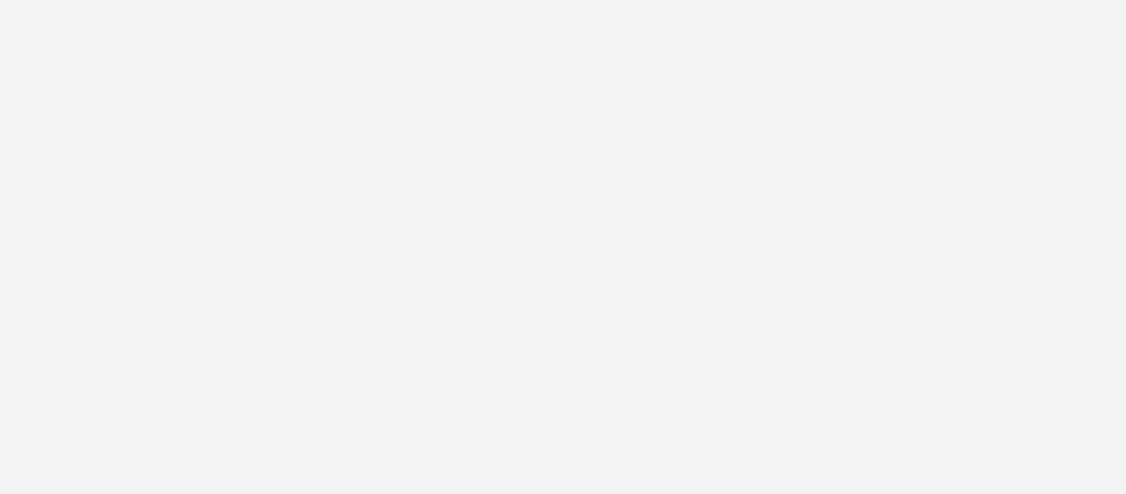 scroll, scrollTop: 0, scrollLeft: 0, axis: both 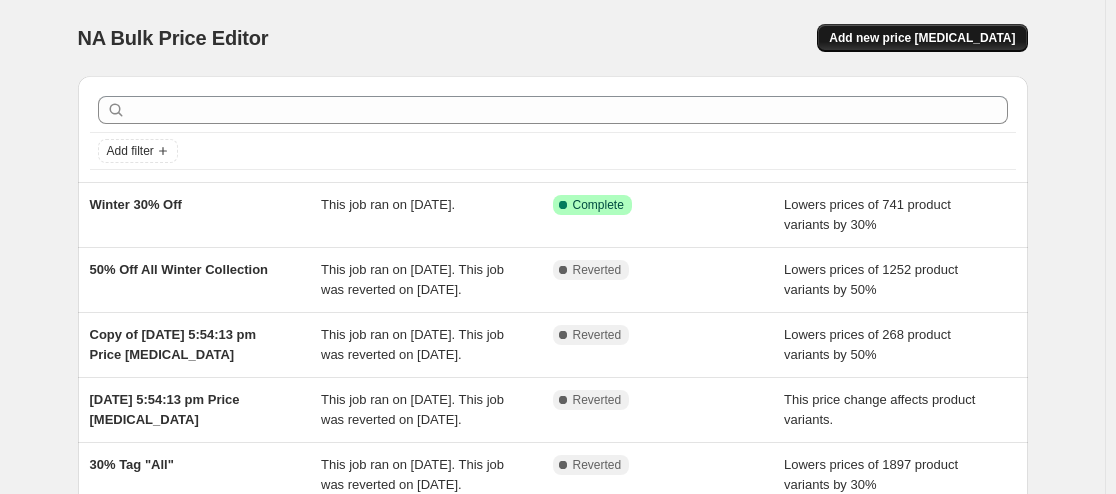 click on "Add new price [MEDICAL_DATA]" at bounding box center [922, 38] 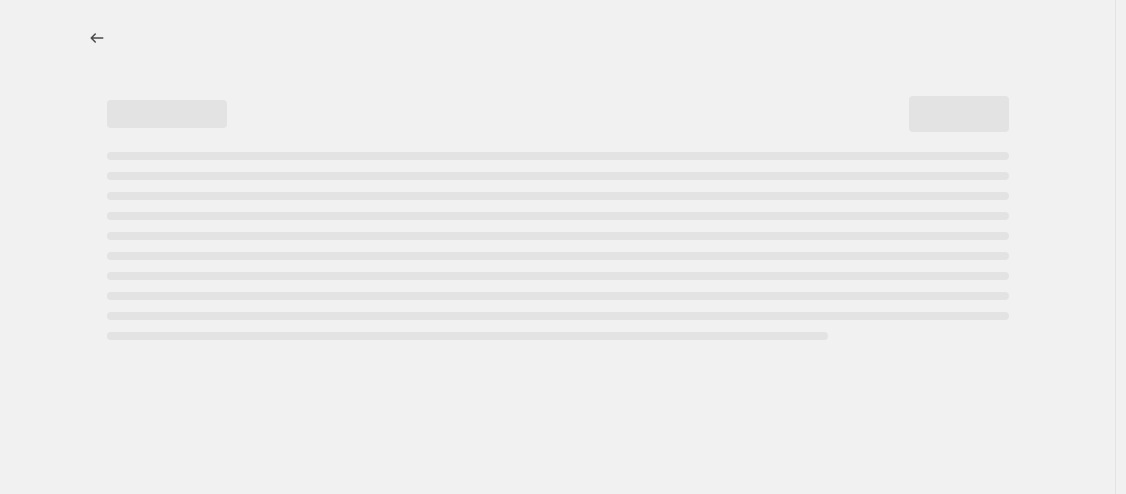 select on "percentage" 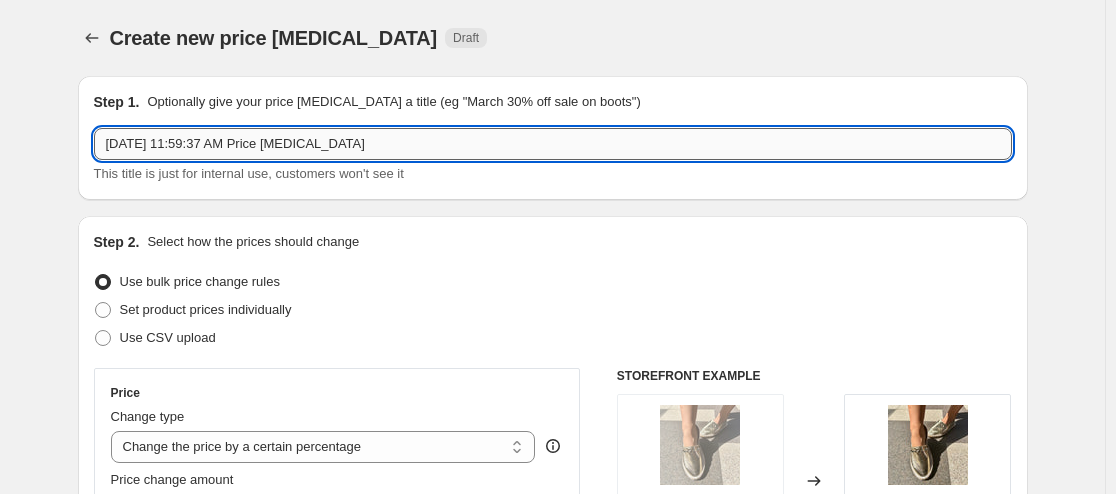 click on "Jul 16, 2025, 11:59:37 AM Price change job" at bounding box center [553, 144] 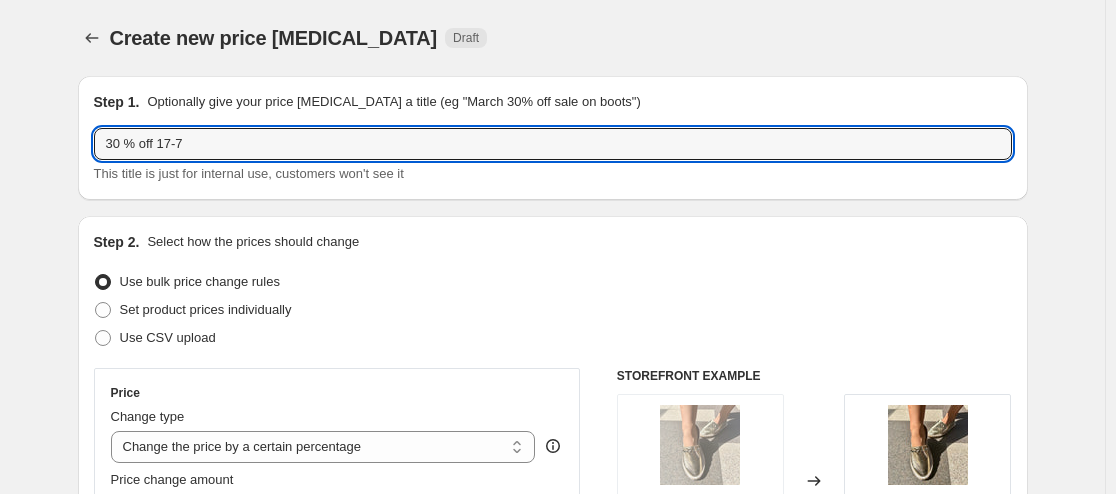 type on "30 % off 17-7" 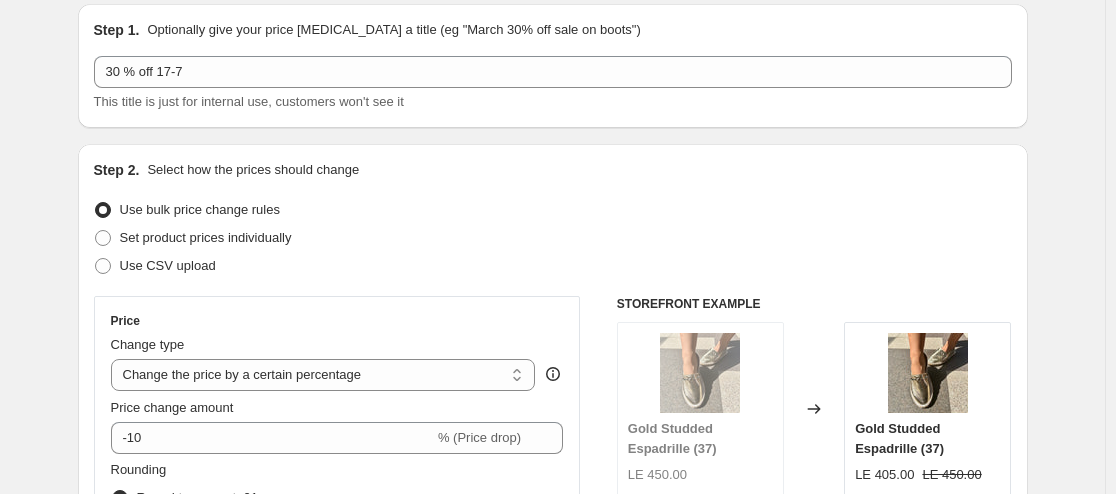 scroll, scrollTop: 200, scrollLeft: 0, axis: vertical 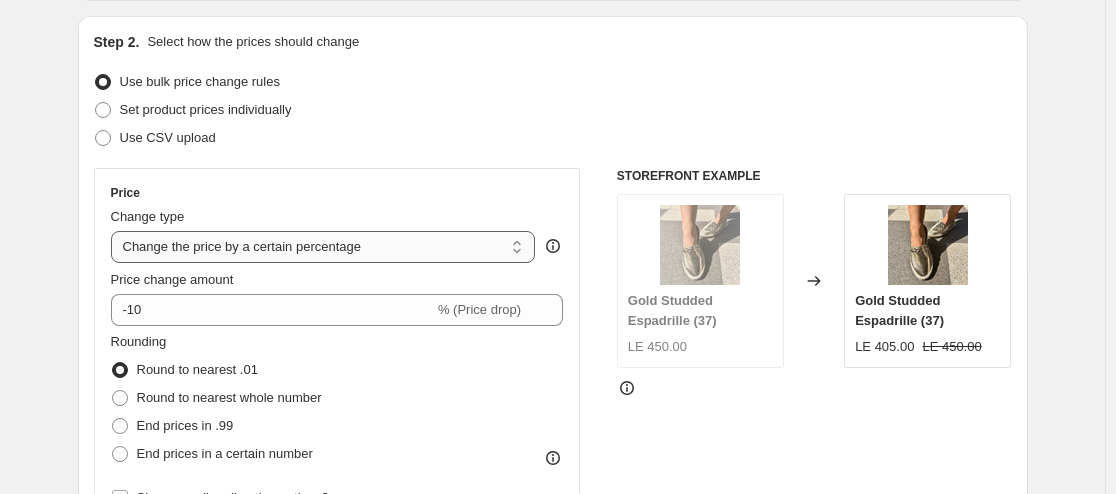 click on "Change the price to a certain amount Change the price by a certain amount Change the price by a certain percentage Change the price to the current compare at price (price before sale) Change the price by a certain amount relative to the compare at price Change the price by a certain percentage relative to the compare at price Don't change the price Change the price by a certain percentage relative to the cost per item Change price to certain cost margin" at bounding box center (323, 247) 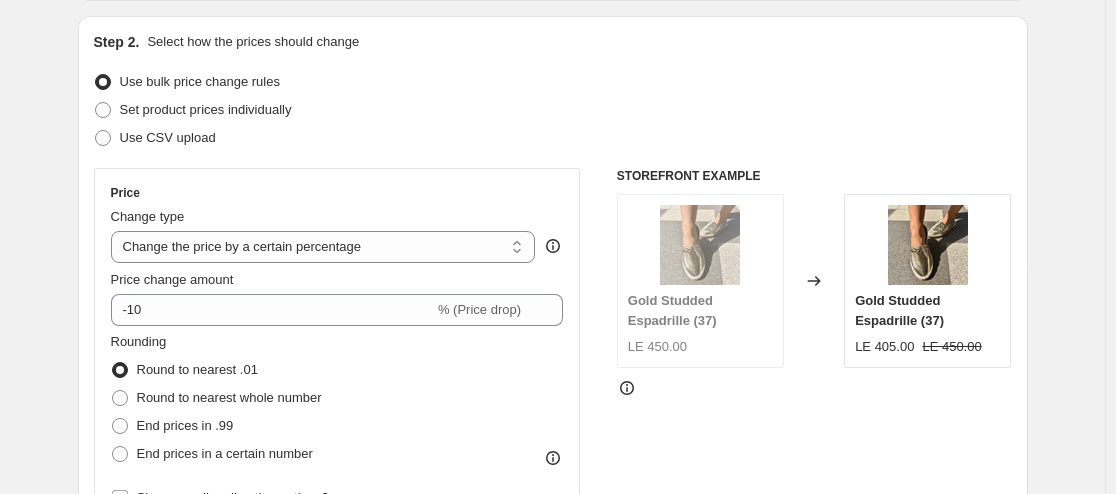 click on "Price Change type Change the price to a certain amount Change the price by a certain amount Change the price by a certain percentage Change the price to the current compare at price (price before sale) Change the price by a certain amount relative to the compare at price Change the price by a certain percentage relative to the compare at price Don't change the price Change the price by a certain percentage relative to the cost per item Change price to certain cost margin Change the price by a certain percentage Price change amount -10 % (Price drop) Rounding Round to nearest .01 Round to nearest whole number End prices in .99 End prices in a certain number Show rounding direction options? Compare at price What's the compare at price? Change type Change the compare at price to the current price (sale) Change the compare at price to a certain amount Change the compare at price by a certain amount Change the compare at price by a certain percentage Don't change the compare at price Remove the compare at price" at bounding box center [553, 413] 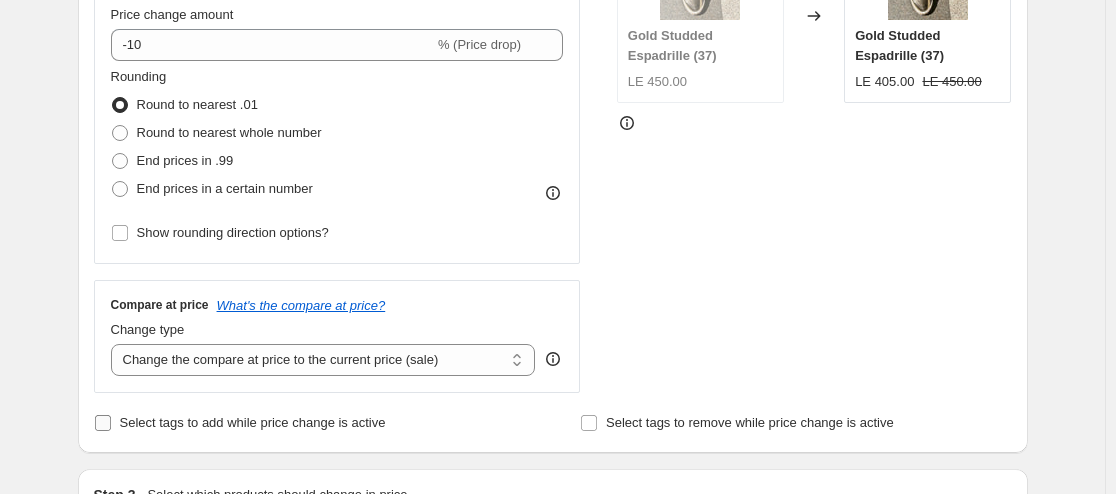 scroll, scrollTop: 500, scrollLeft: 0, axis: vertical 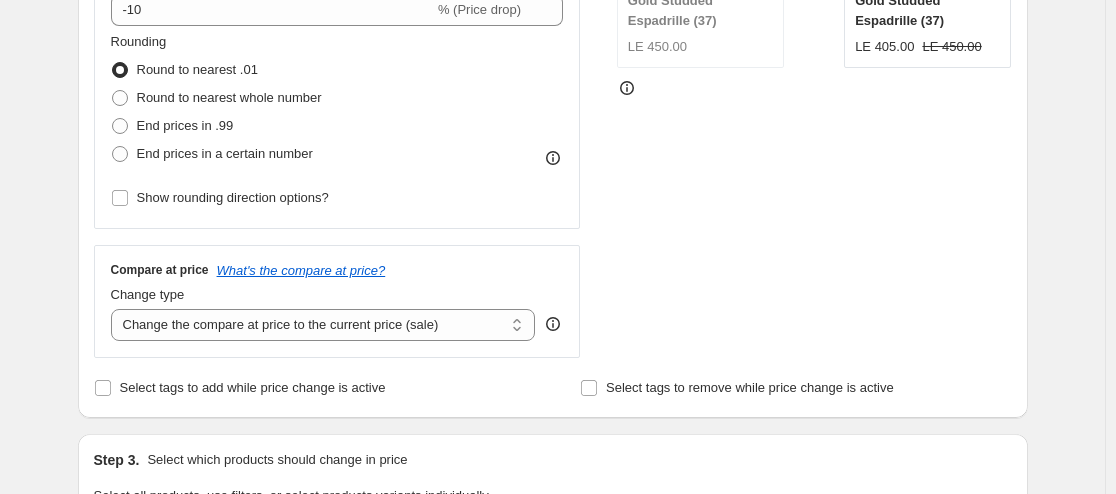 click on "STOREFRONT EXAMPLE Gold Studded Espadrille (37) LE 450.00 Changed to Gold Studded Espadrille (37) LE 405.00 LE 450.00" at bounding box center [814, 113] 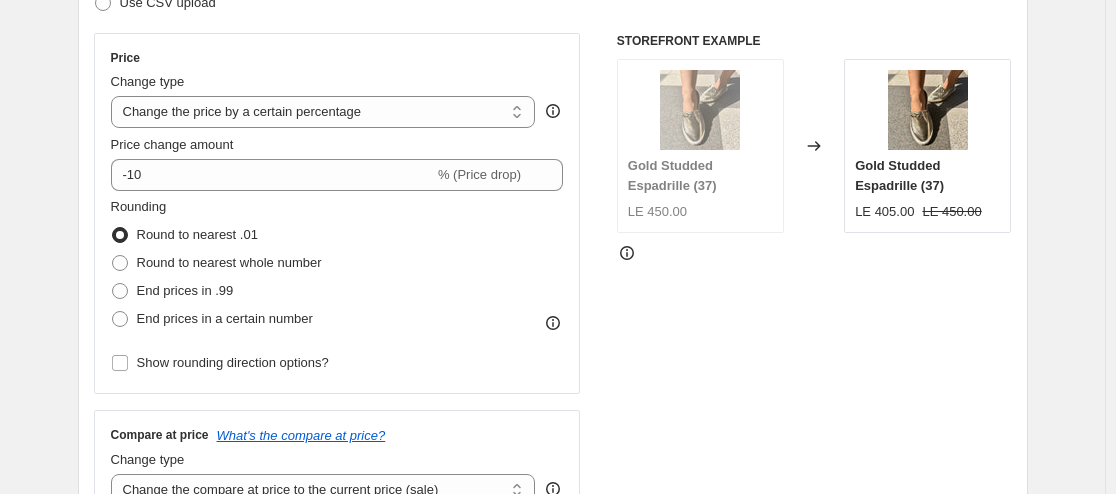 scroll, scrollTop: 300, scrollLeft: 0, axis: vertical 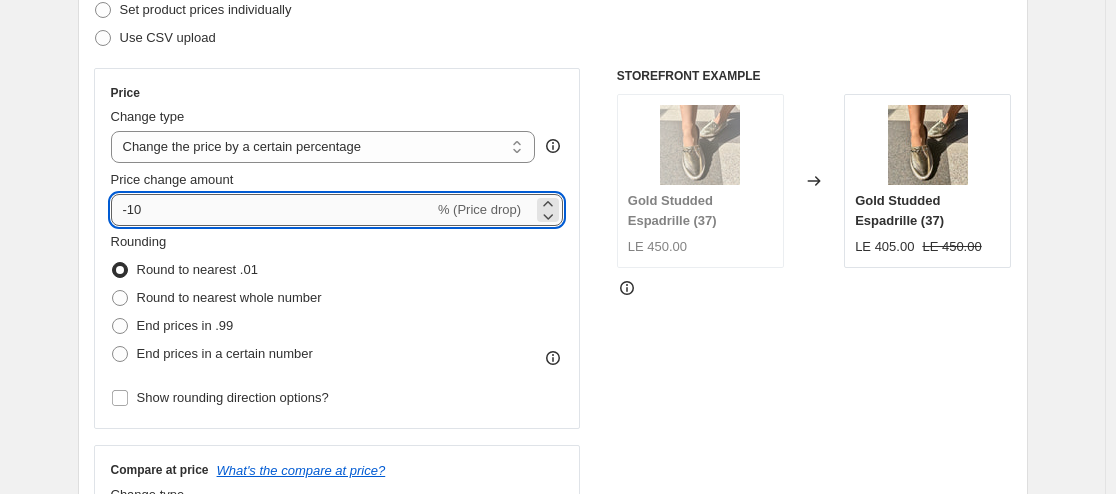 click on "-10" at bounding box center [272, 210] 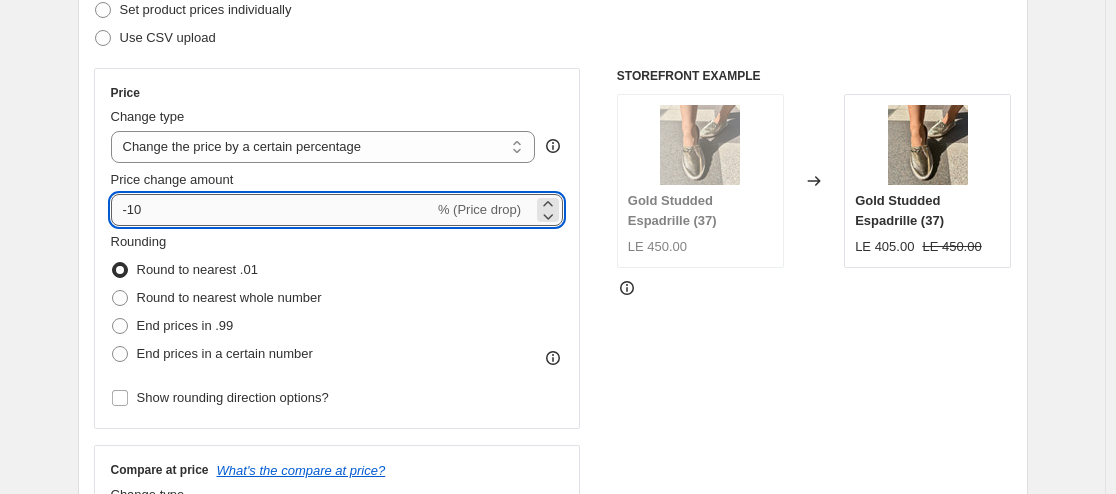 type on "0" 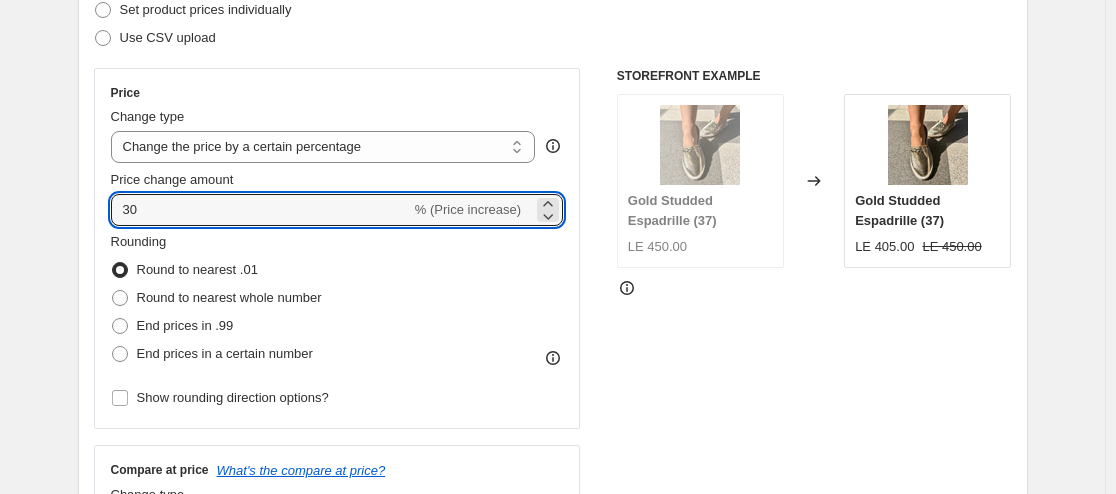 type on "30" 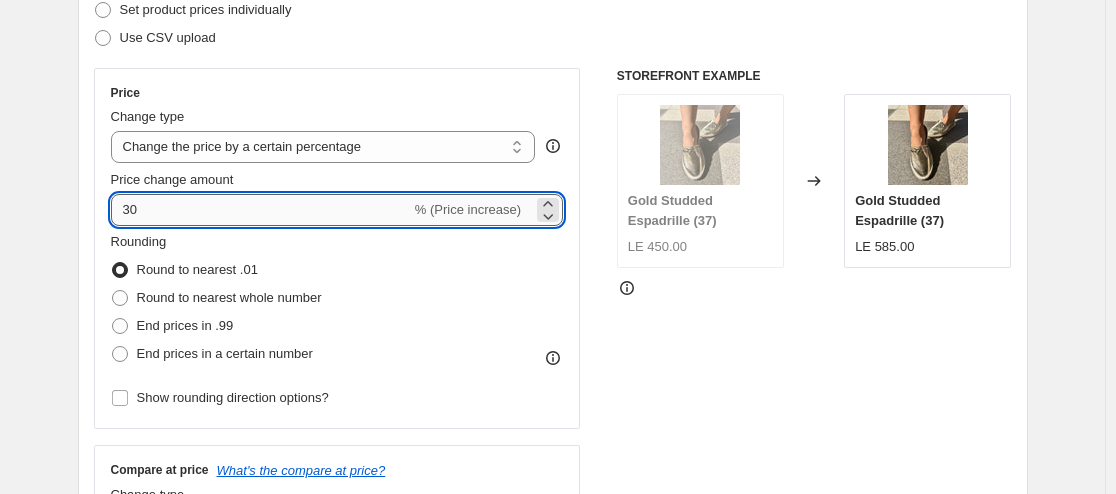 click on "30" at bounding box center (261, 210) 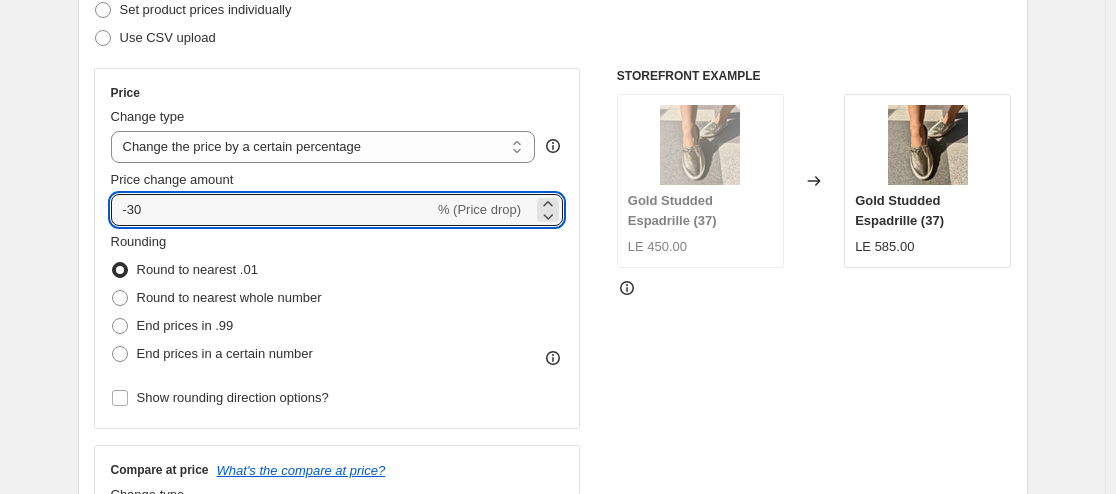 type on "-30" 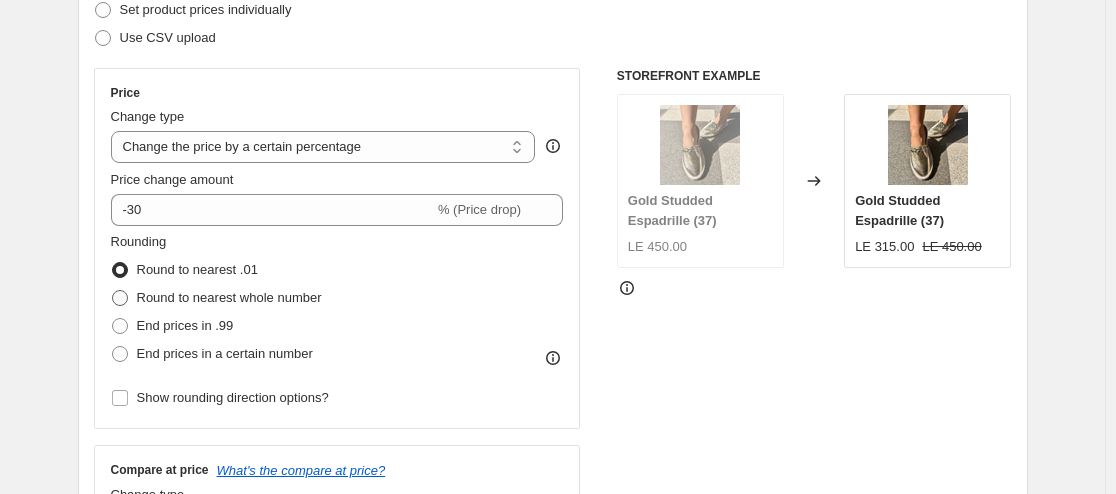 click on "Round to nearest whole number" at bounding box center [229, 297] 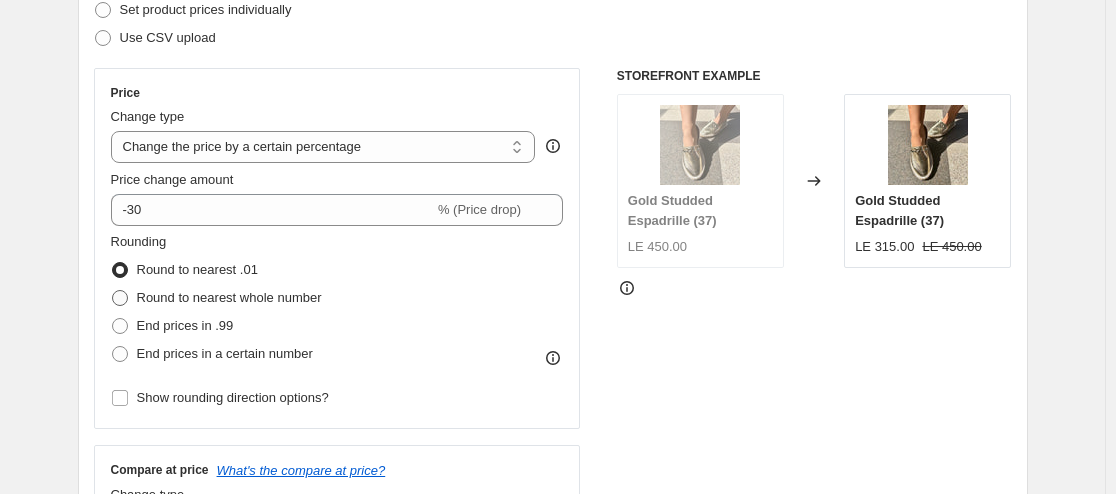 radio on "true" 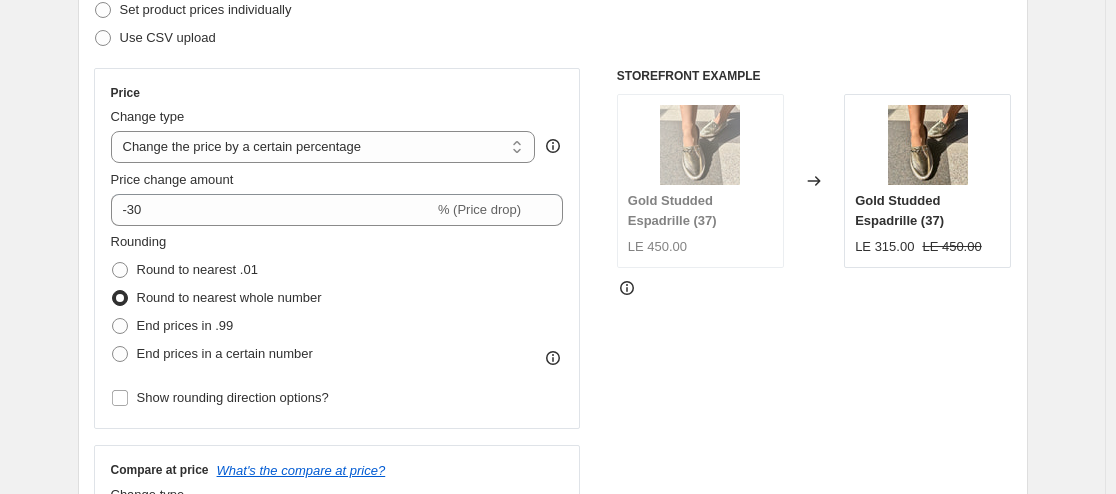 click on "STOREFRONT EXAMPLE Gold Studded Espadrille (37) LE 450.00 Changed to Gold Studded Espadrille (37) LE 315.00 LE 450.00" at bounding box center [814, 313] 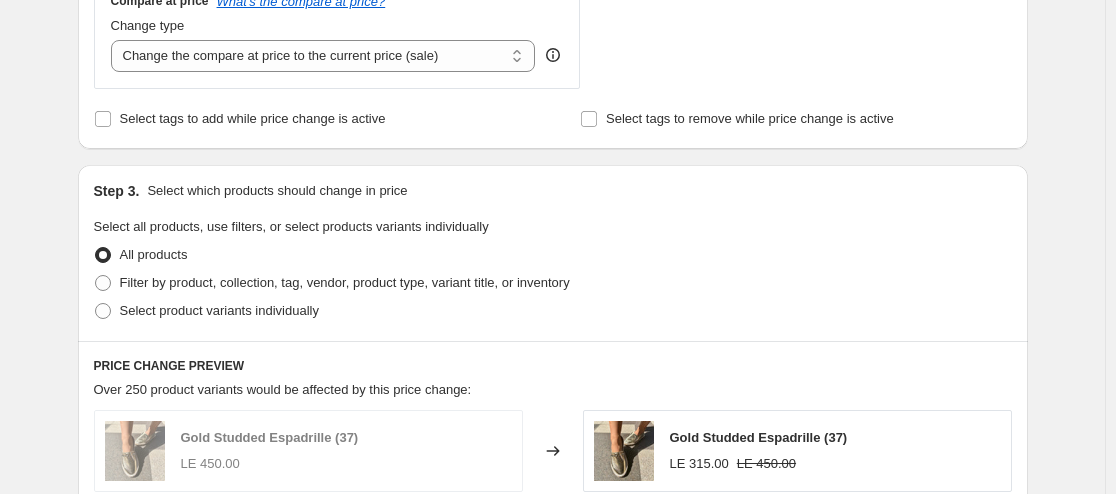 scroll, scrollTop: 800, scrollLeft: 0, axis: vertical 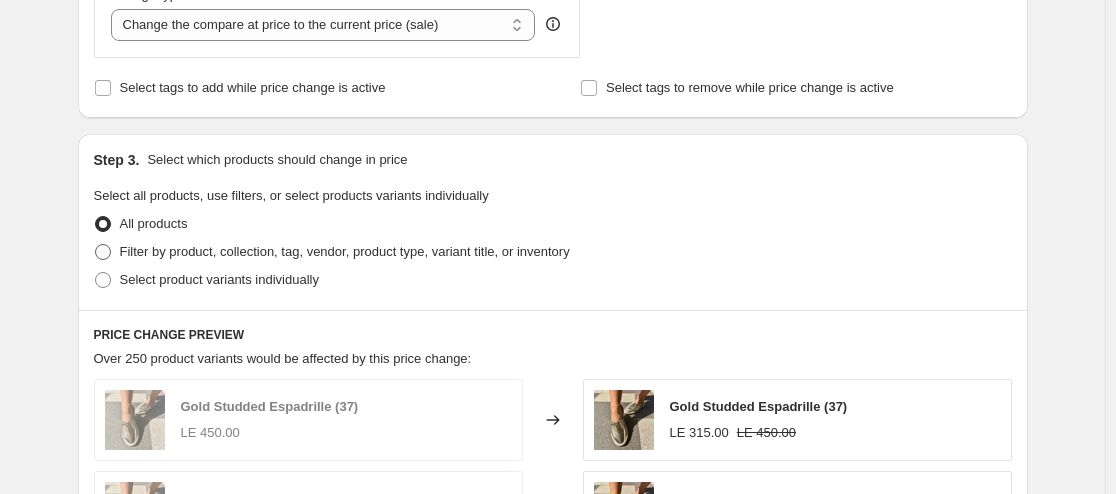 click on "Filter by product, collection, tag, vendor, product type, variant title, or inventory" at bounding box center (345, 251) 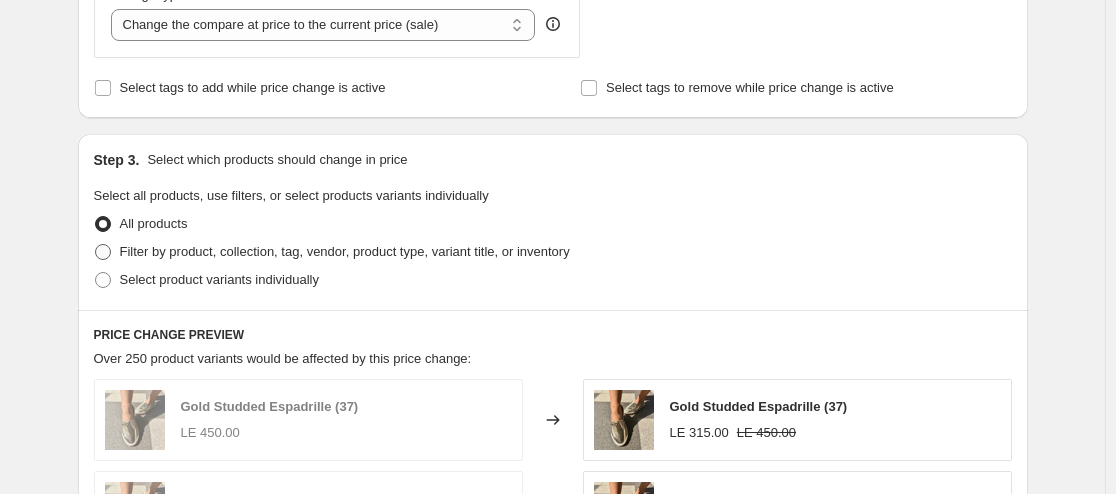 radio on "true" 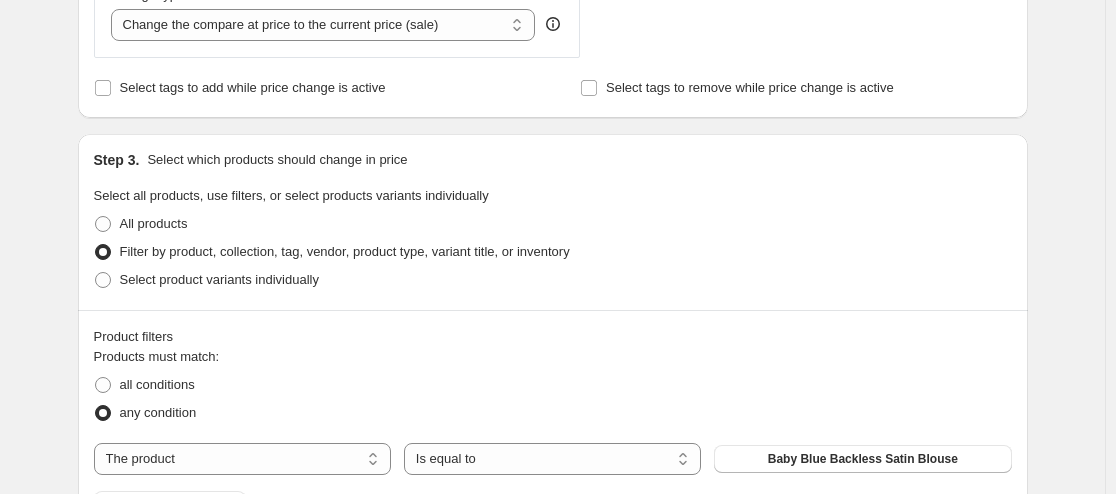 click on "Filter by product, collection, tag, vendor, product type, variant title, or inventory" at bounding box center (553, 252) 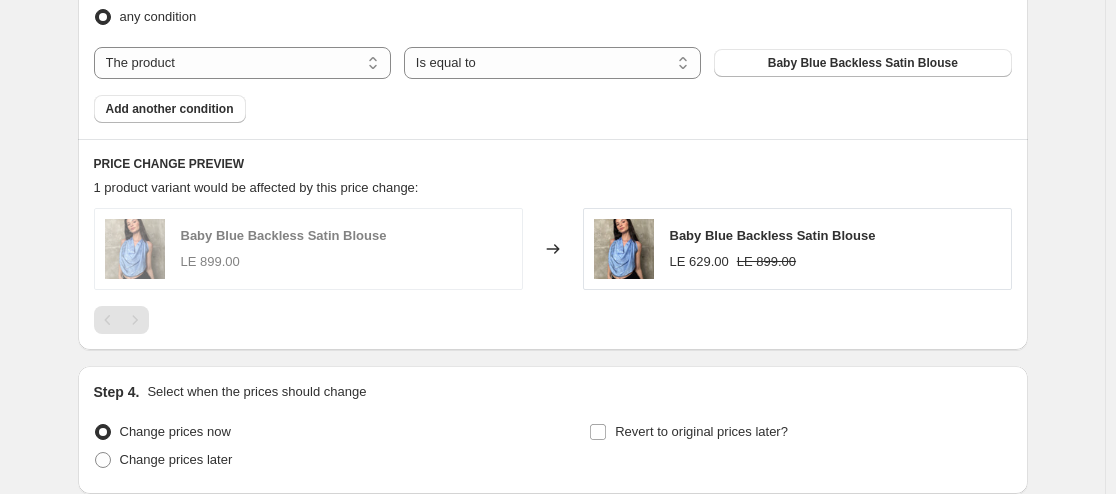 scroll, scrollTop: 1200, scrollLeft: 0, axis: vertical 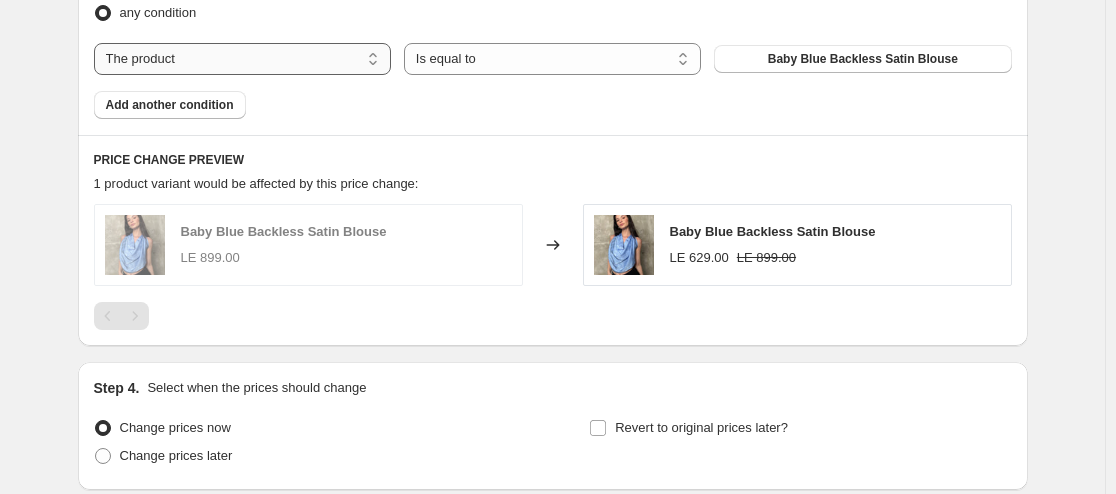 click on "The product The product's collection The product's tag The product's vendor The product's type The product's status The variant's title Inventory quantity" at bounding box center (242, 59) 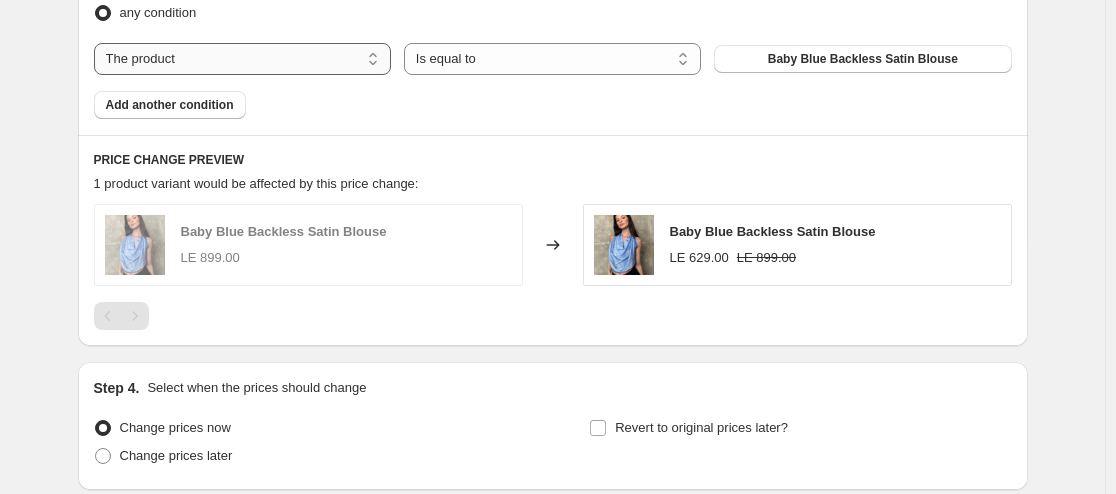 select on "tag" 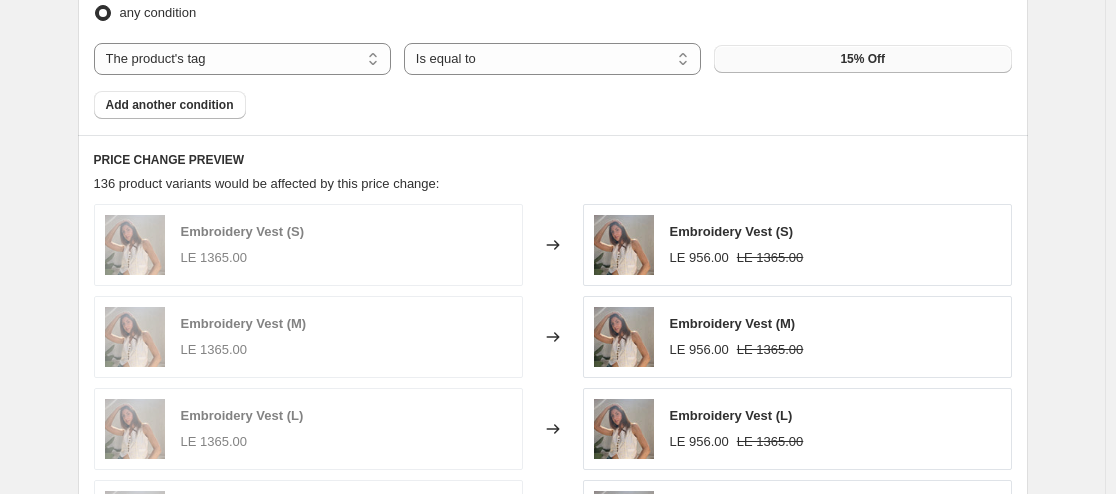 click on "15% Off" at bounding box center [862, 59] 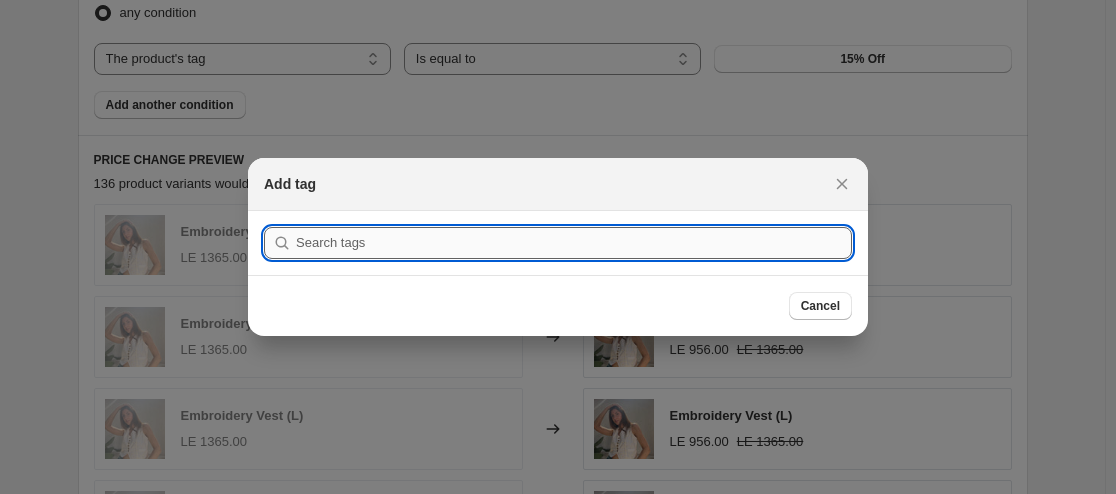 click at bounding box center (574, 243) 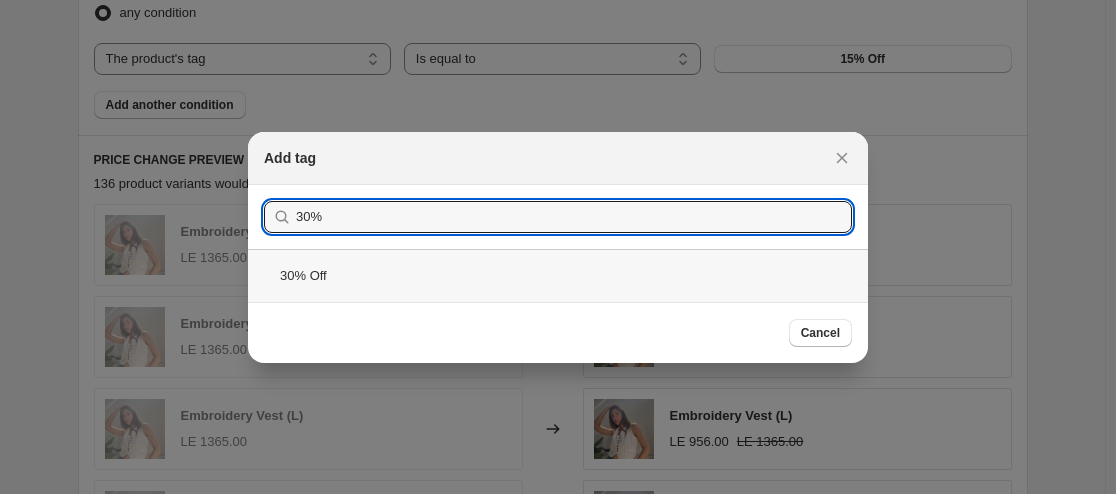 type on "30%" 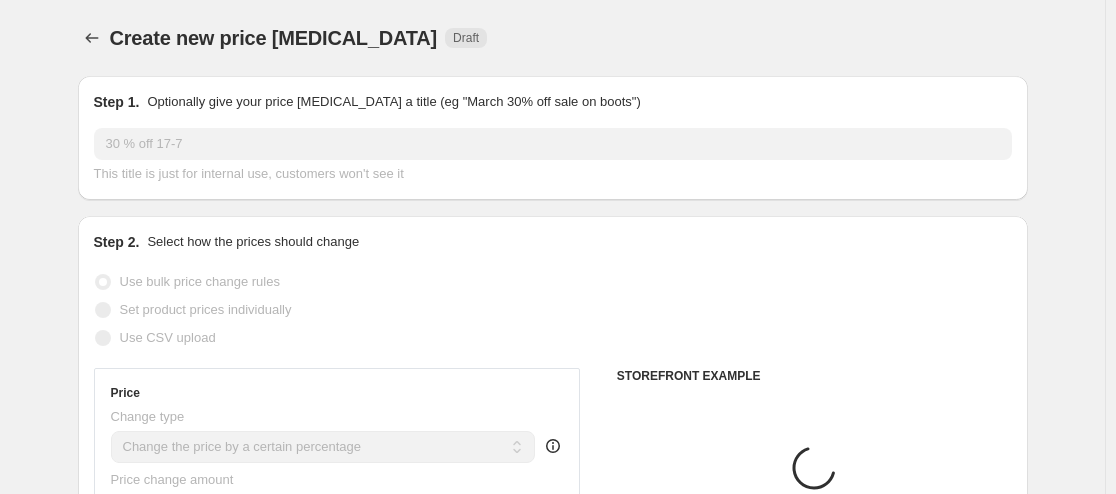 scroll, scrollTop: 1200, scrollLeft: 0, axis: vertical 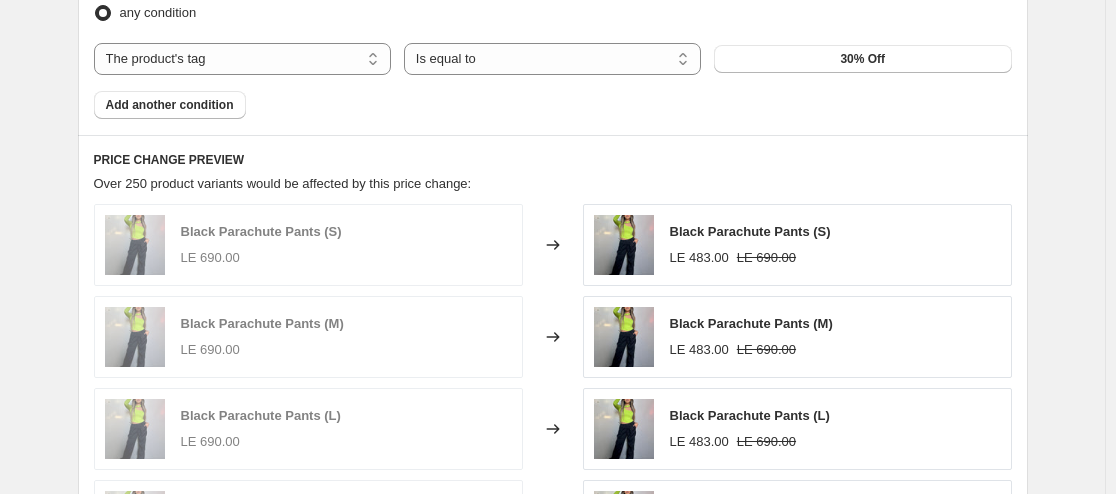 click on "Create new price change job. This page is ready Create new price change job Draft Step 1. Optionally give your price change job a title (eg "March 30% off sale on boots") 30 % off 17-7 This title is just for internal use, customers won't see it Step 2. Select how the prices should change Use bulk price change rules Set product prices individually Use CSV upload Price Change type Change the price to a certain amount Change the price by a certain amount Change the price by a certain percentage Change the price to the current compare at price (price before sale) Change the price by a certain amount relative to the compare at price Change the price by a certain percentage relative to the compare at price Don't change the price Change the price by a certain percentage relative to the cost per item Change price to certain cost margin Change the price by a certain percentage Price change amount -30 % (Price drop) Rounding Round to nearest .01 Round to nearest whole number End prices in .99 Compare at price LE 690.00" at bounding box center [553, -88] 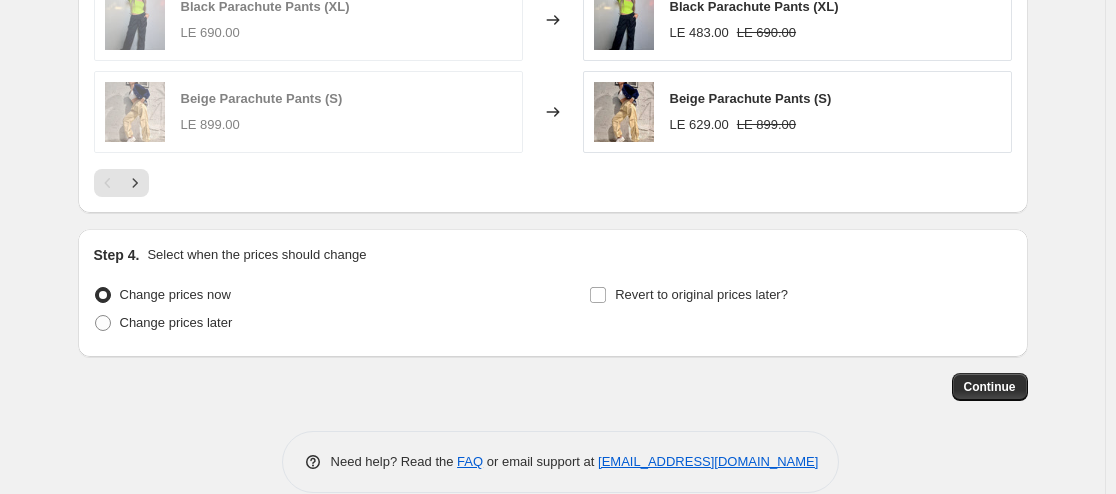 scroll, scrollTop: 1731, scrollLeft: 0, axis: vertical 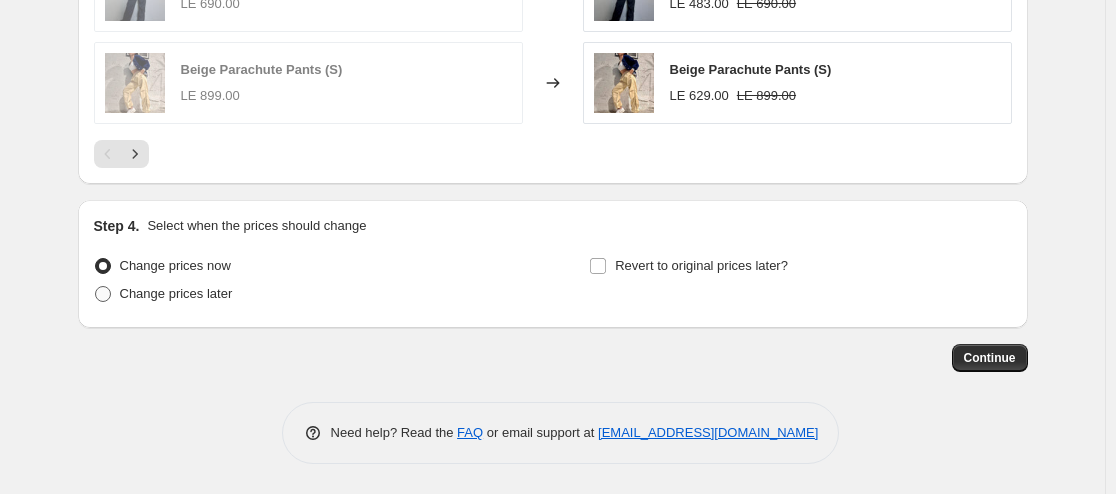 click on "Change prices later" at bounding box center [176, 293] 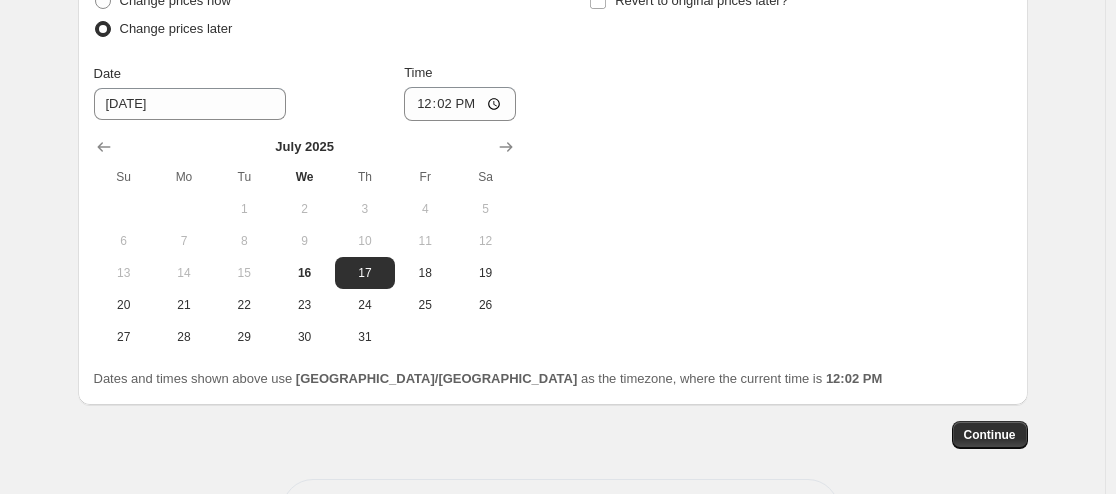 scroll, scrollTop: 1931, scrollLeft: 0, axis: vertical 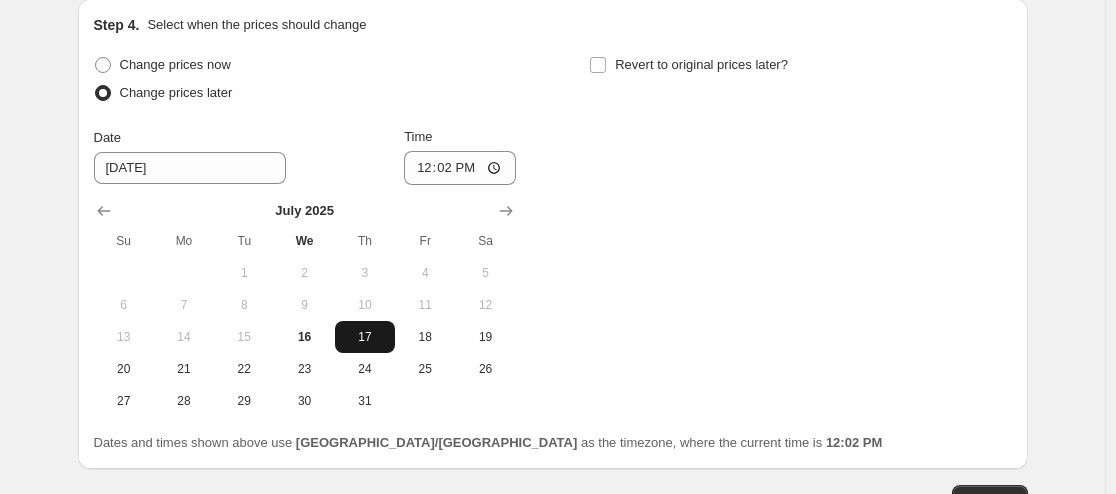 click on "17" at bounding box center (365, 337) 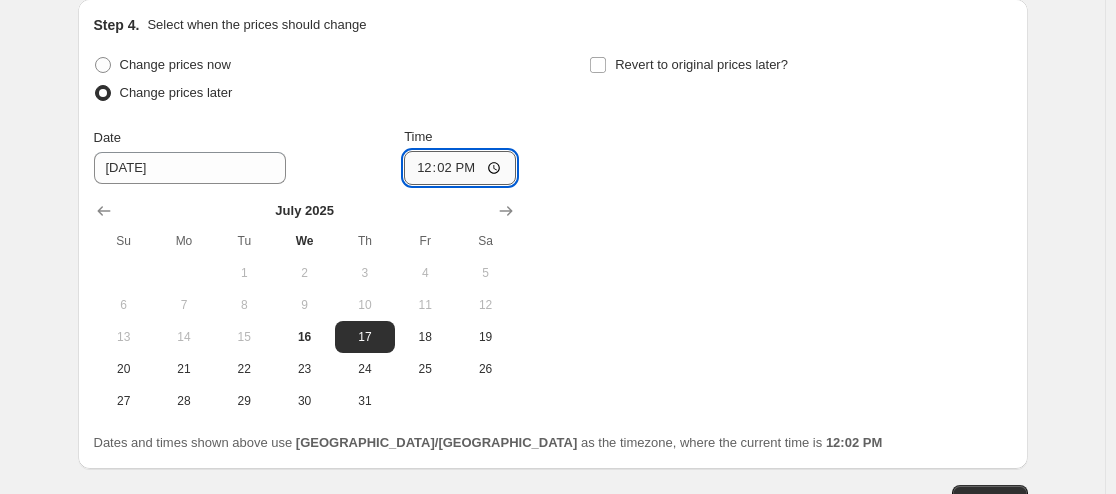 click on "12:02" at bounding box center [460, 168] 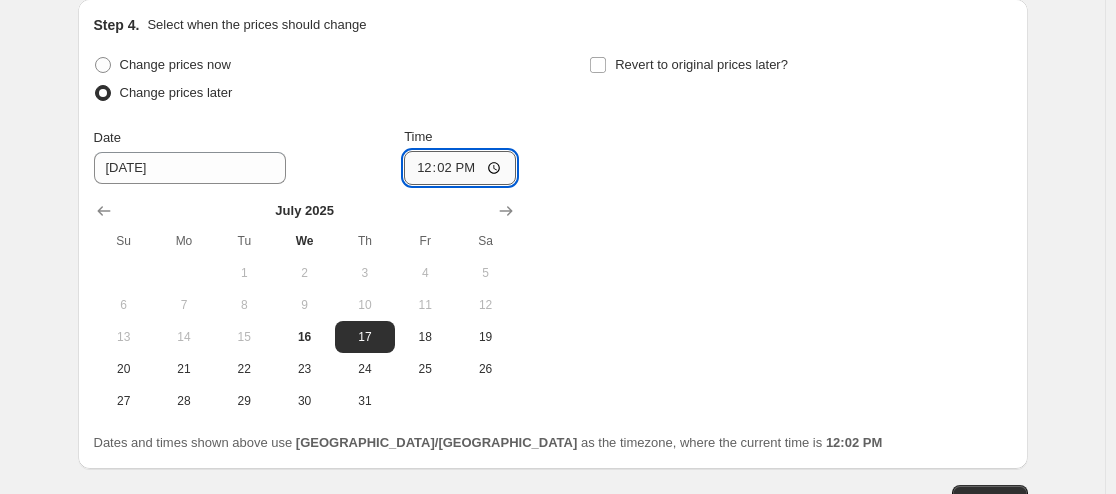 click on "12:02" at bounding box center [460, 168] 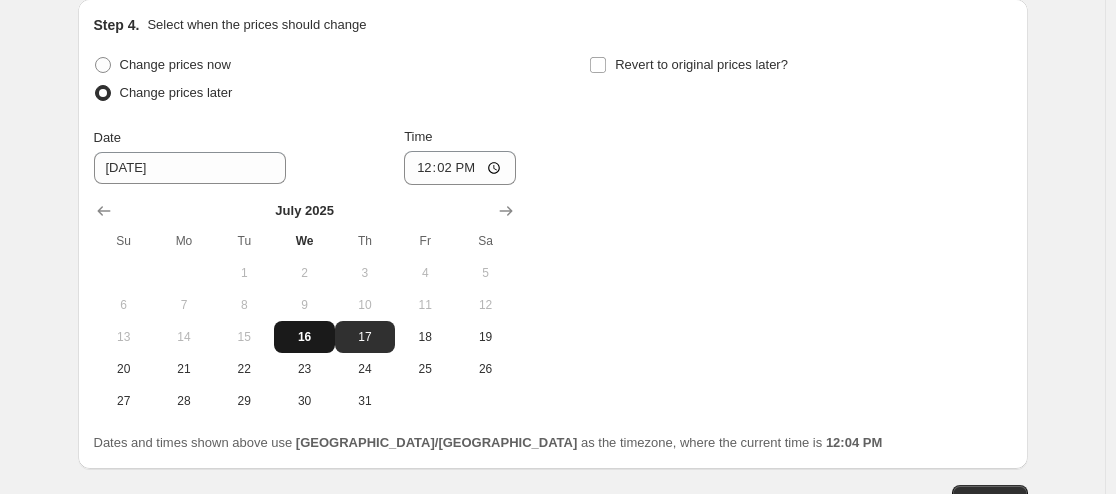click on "16" at bounding box center [304, 337] 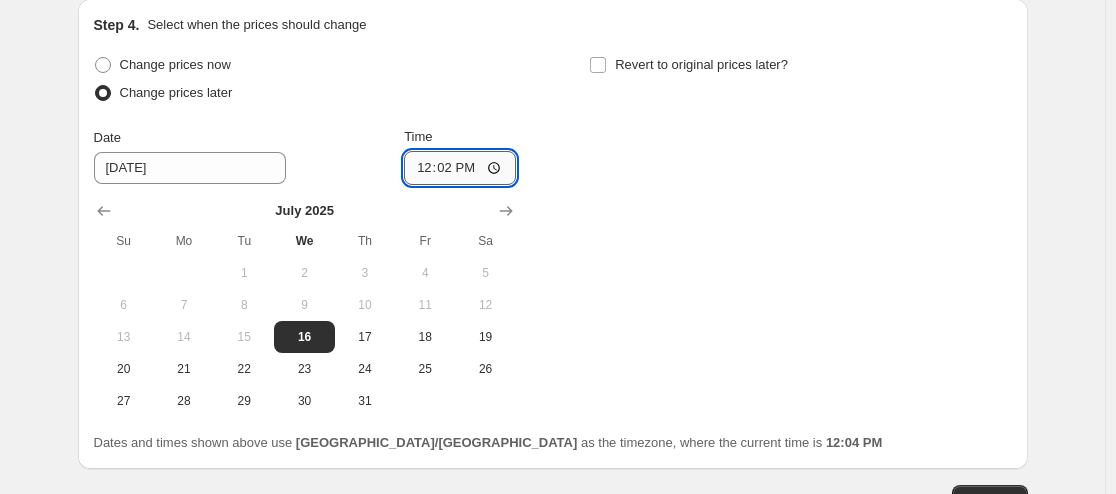 click on "12:02" at bounding box center (460, 168) 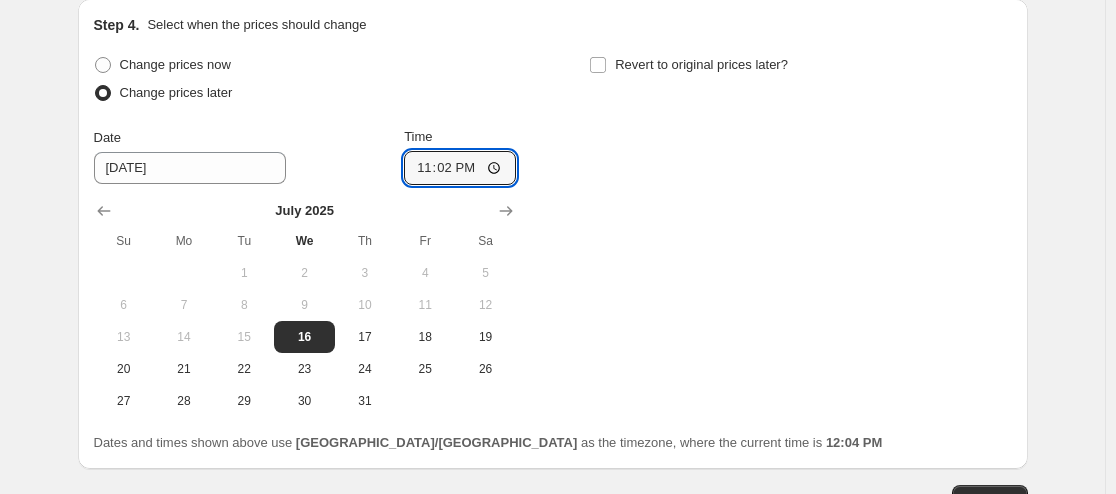 type on "23:00" 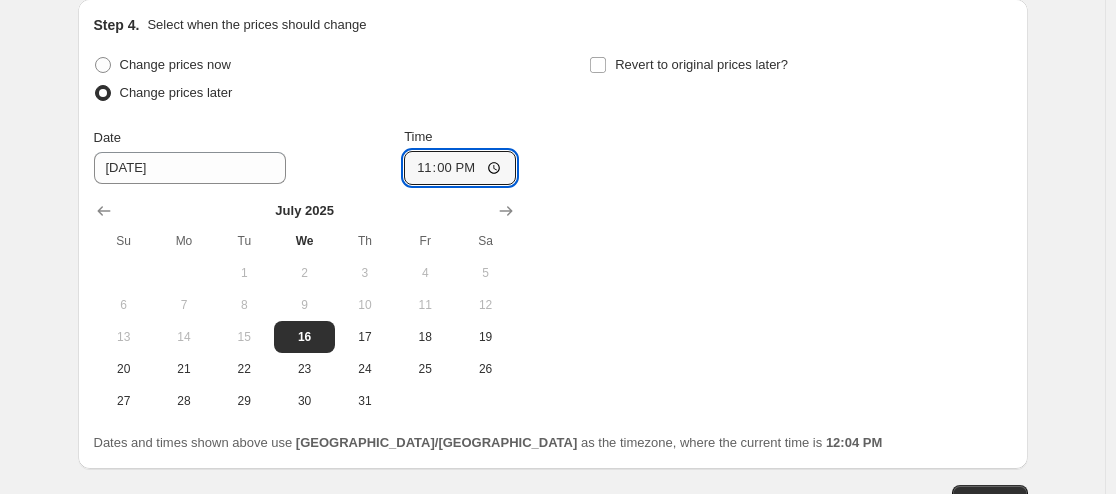 click on "Change prices now Change prices later Date 7/16/2025 Time 23:00 July   2025 Su Mo Tu We Th Fr Sa 1 2 3 4 5 6 7 8 9 10 11 12 13 14 15 16 17 18 19 20 21 22 23 24 25 26 27 28 29 30 31 Revert to original prices later?" at bounding box center [553, 234] 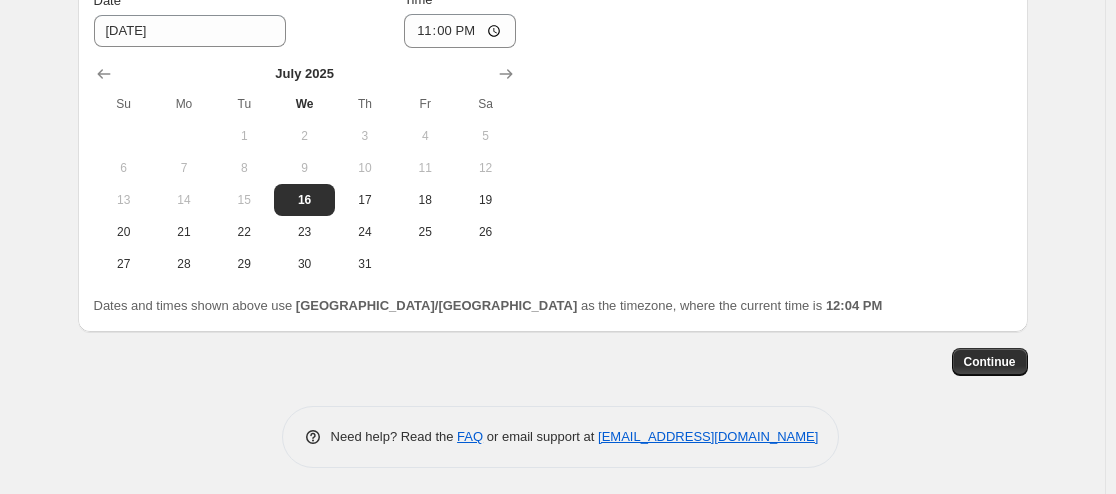 scroll, scrollTop: 2073, scrollLeft: 0, axis: vertical 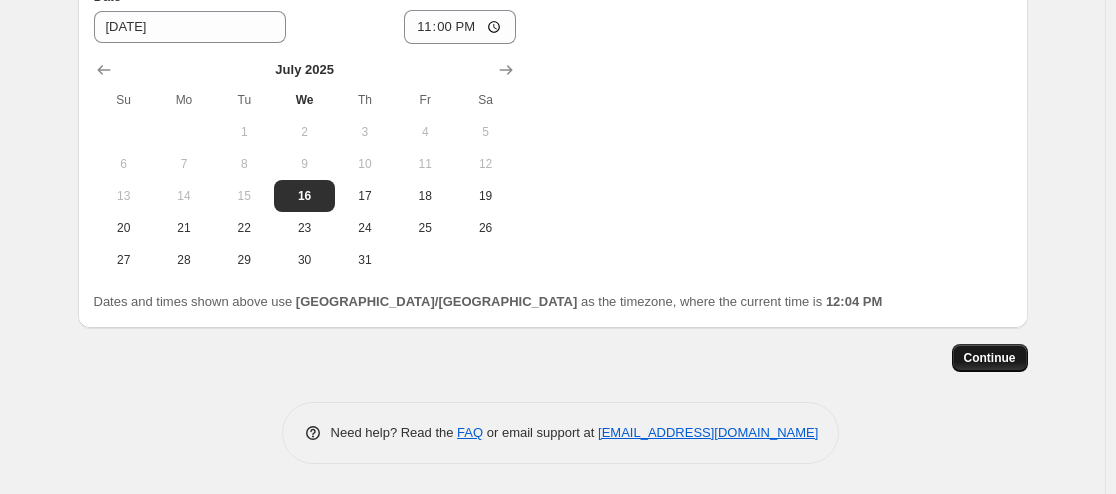 click on "Continue" at bounding box center [990, 358] 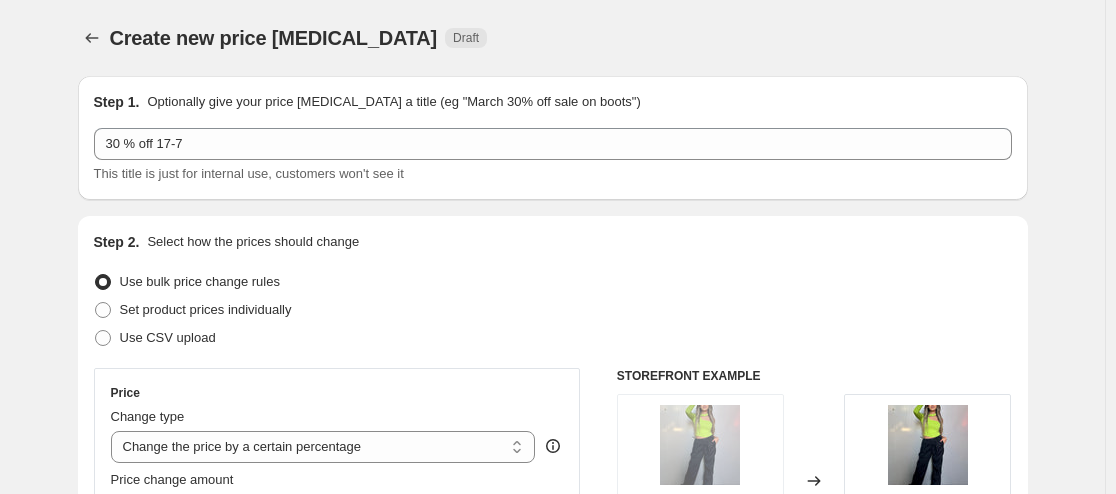 scroll, scrollTop: 2073, scrollLeft: 0, axis: vertical 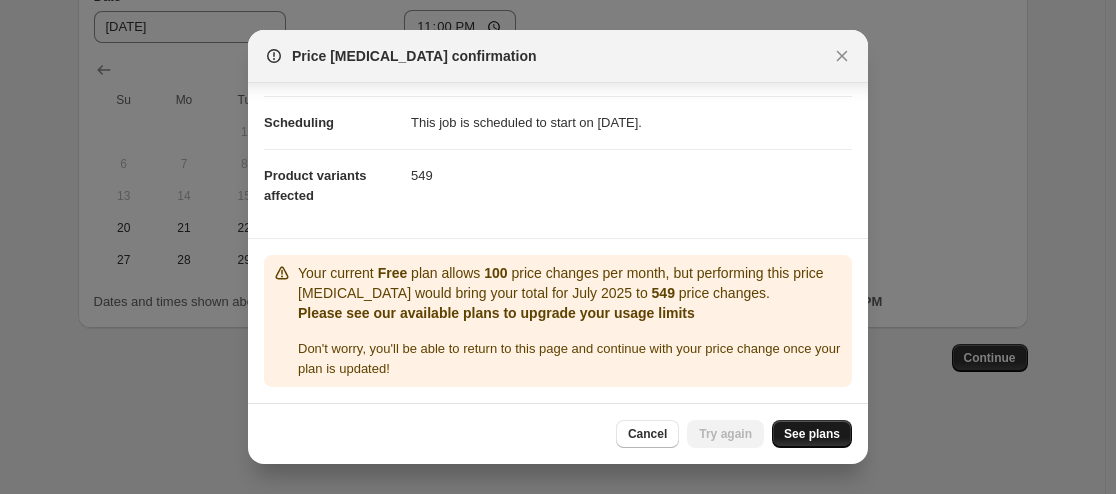 click on "See plans" at bounding box center [812, 434] 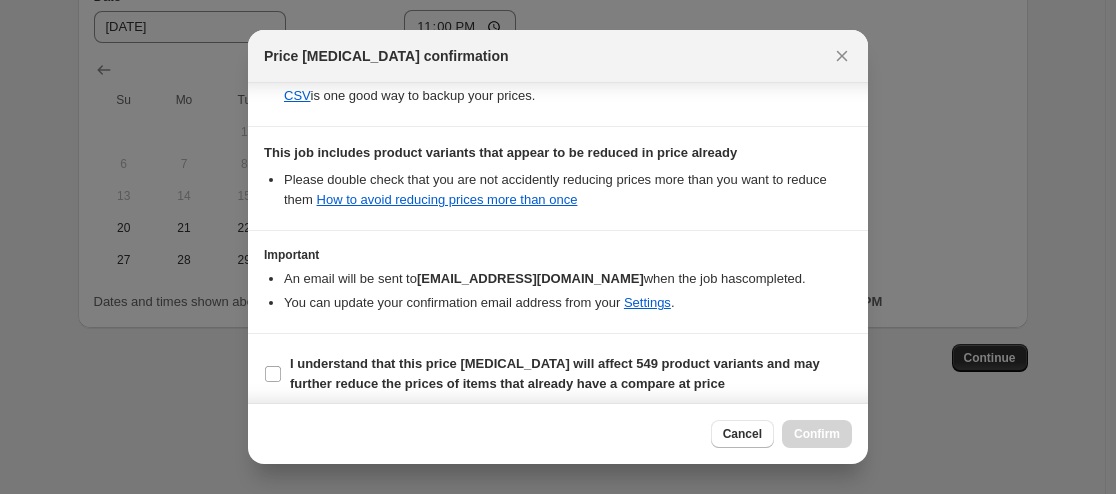 scroll, scrollTop: 434, scrollLeft: 0, axis: vertical 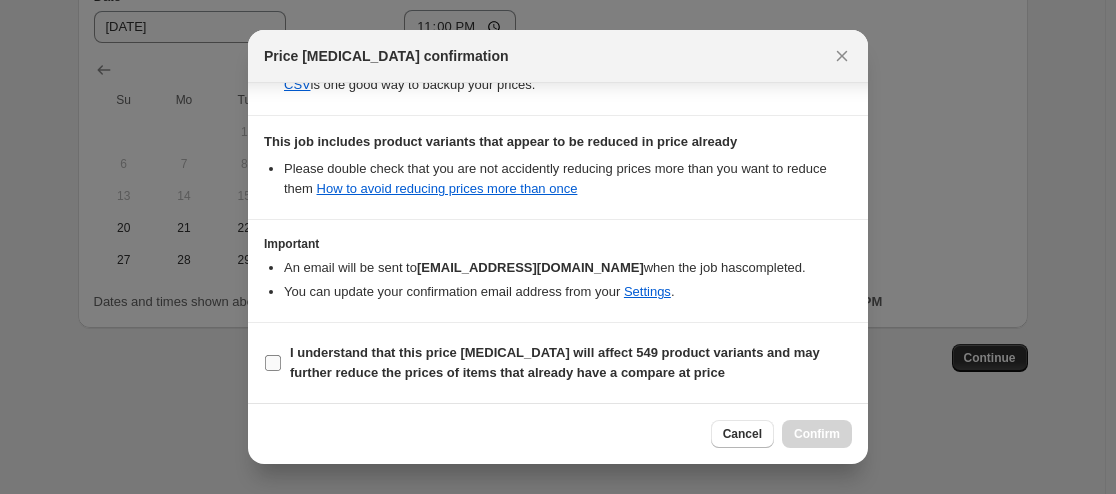 click on "I understand that this price change job will affect 549 product variants and may further reduce the prices of items that already have a compare at price" at bounding box center (273, 363) 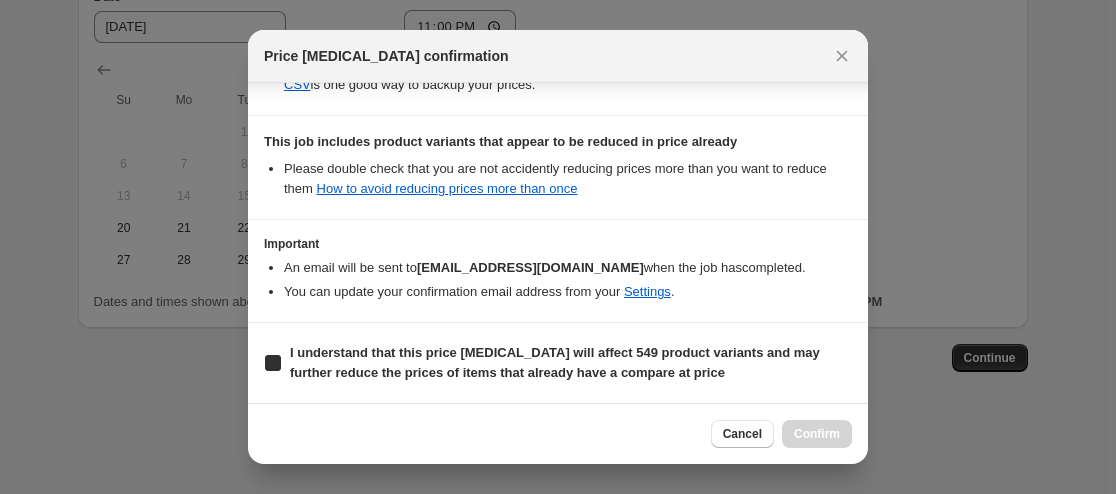 checkbox on "true" 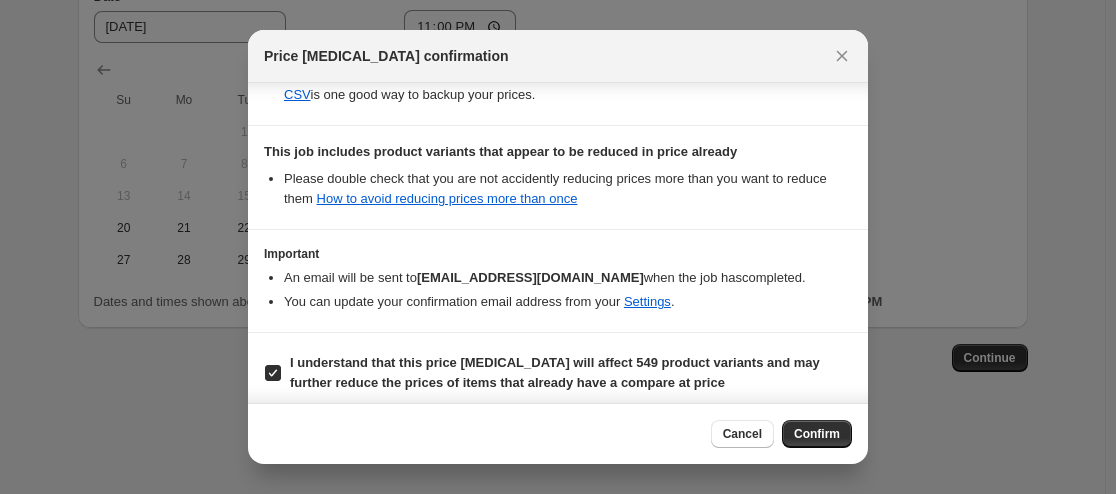scroll, scrollTop: 434, scrollLeft: 0, axis: vertical 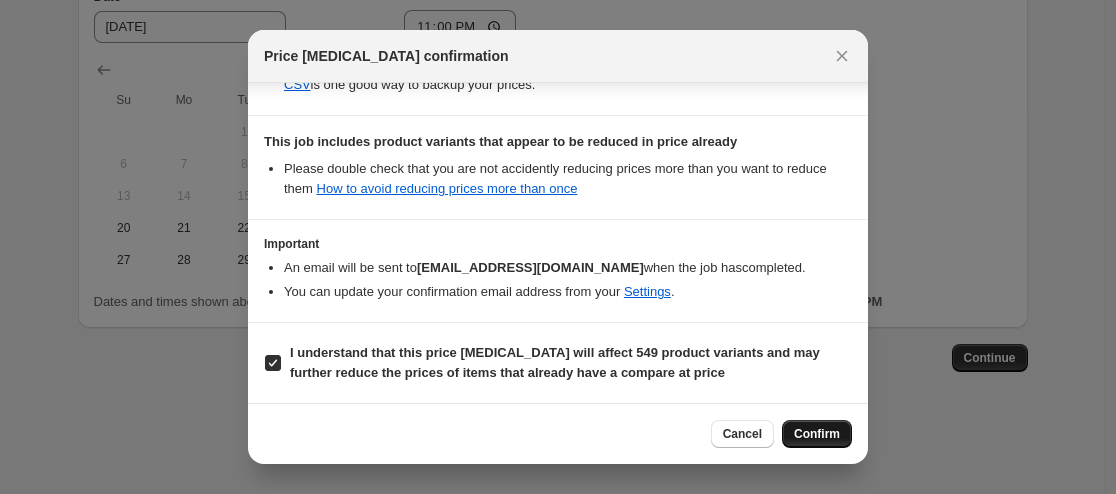 click on "Confirm" at bounding box center (817, 434) 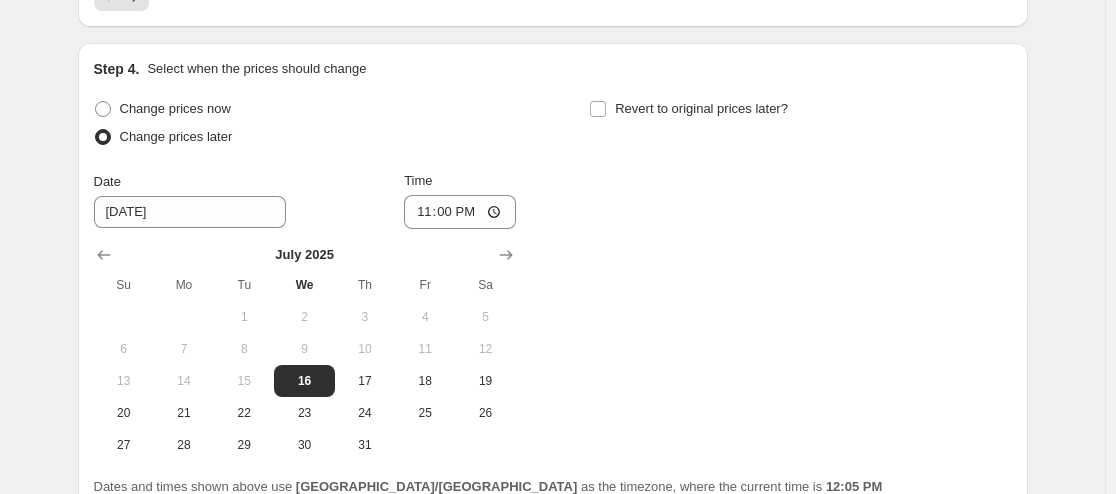 scroll, scrollTop: 2195, scrollLeft: 0, axis: vertical 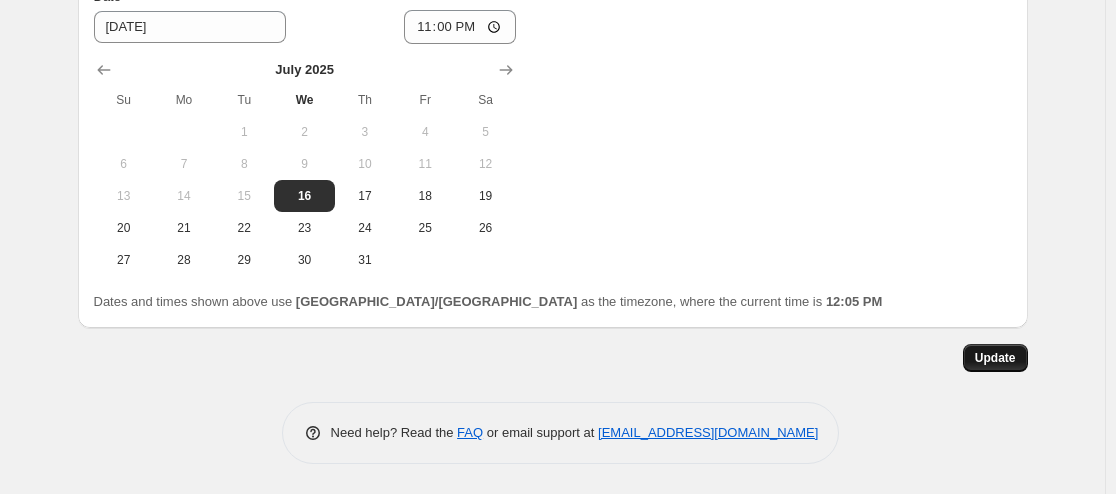 click on "Update" at bounding box center [995, 358] 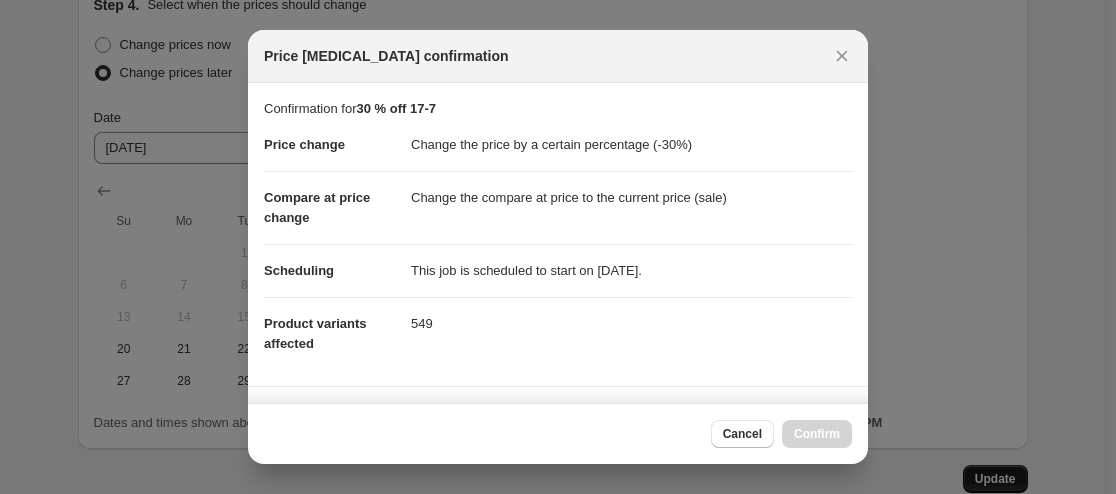 scroll, scrollTop: 2195, scrollLeft: 0, axis: vertical 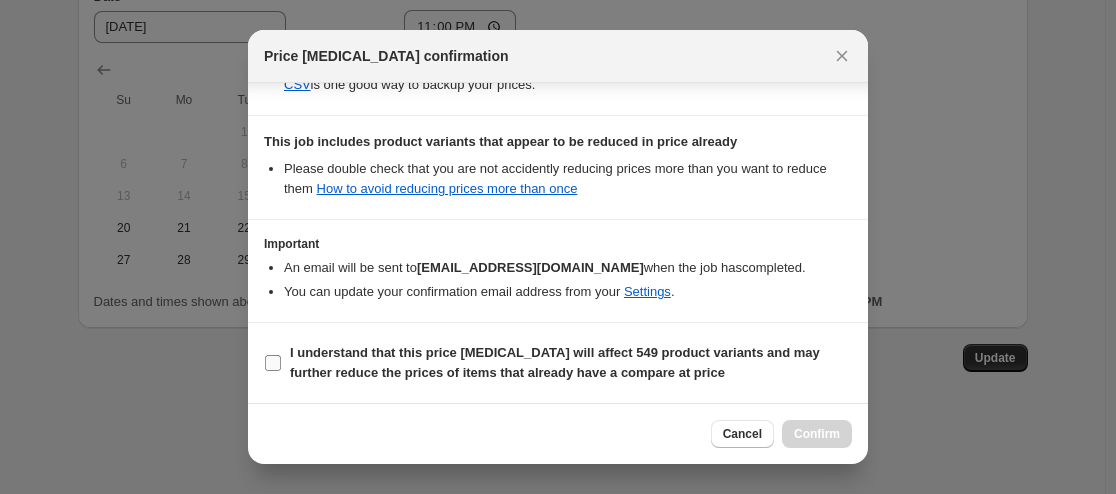 click on "I understand that this price change job will affect 549 product variants and may further reduce the prices of items that already have a compare at price" at bounding box center (273, 363) 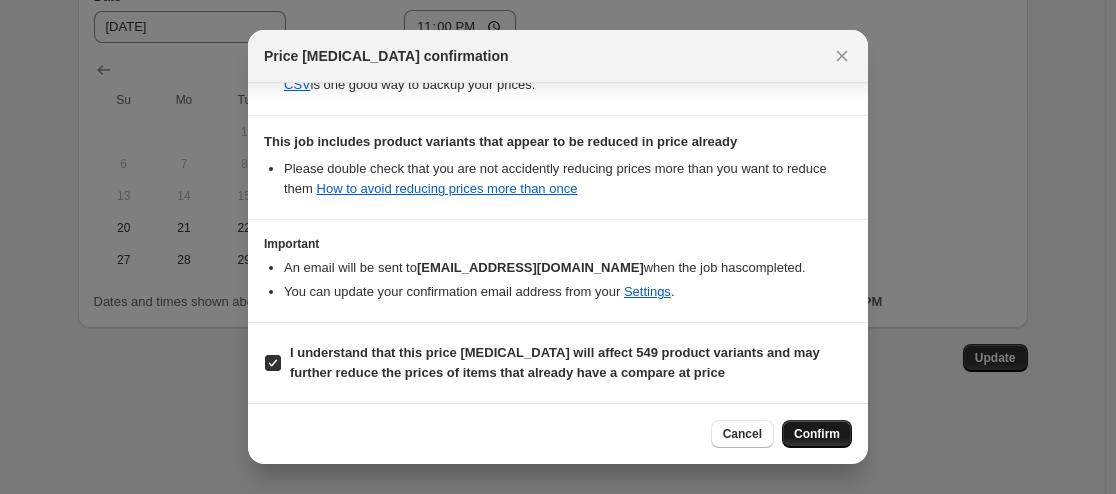 click on "Confirm" at bounding box center (817, 434) 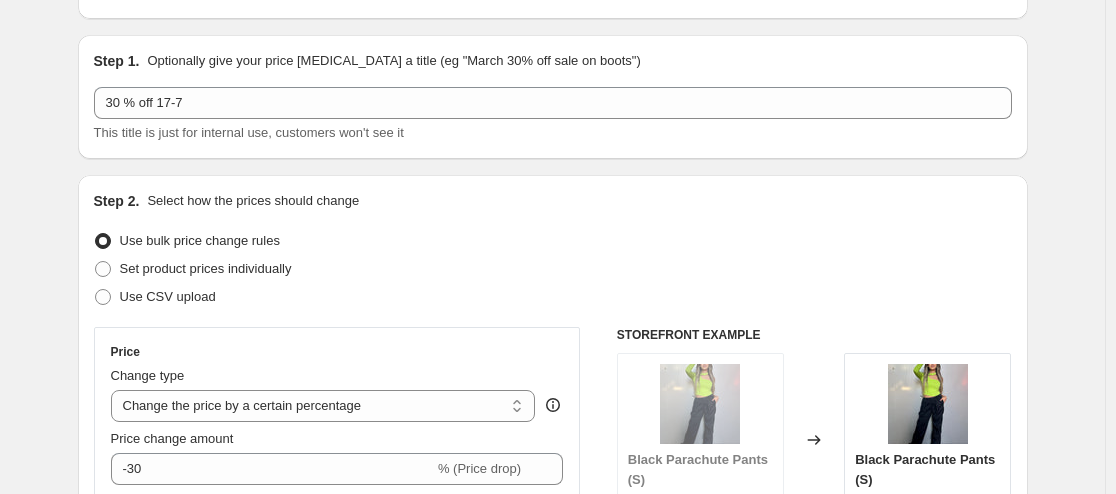 scroll, scrollTop: 0, scrollLeft: 0, axis: both 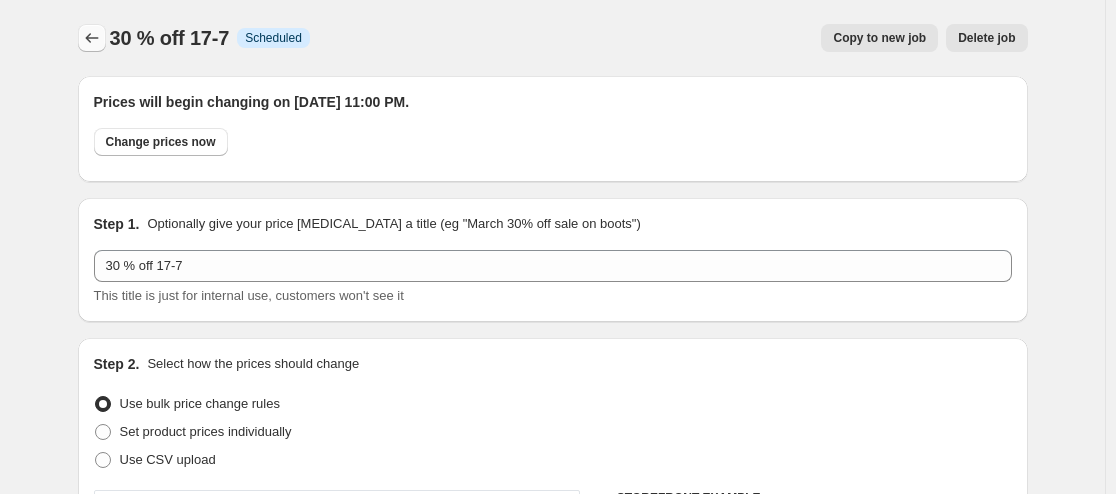 click 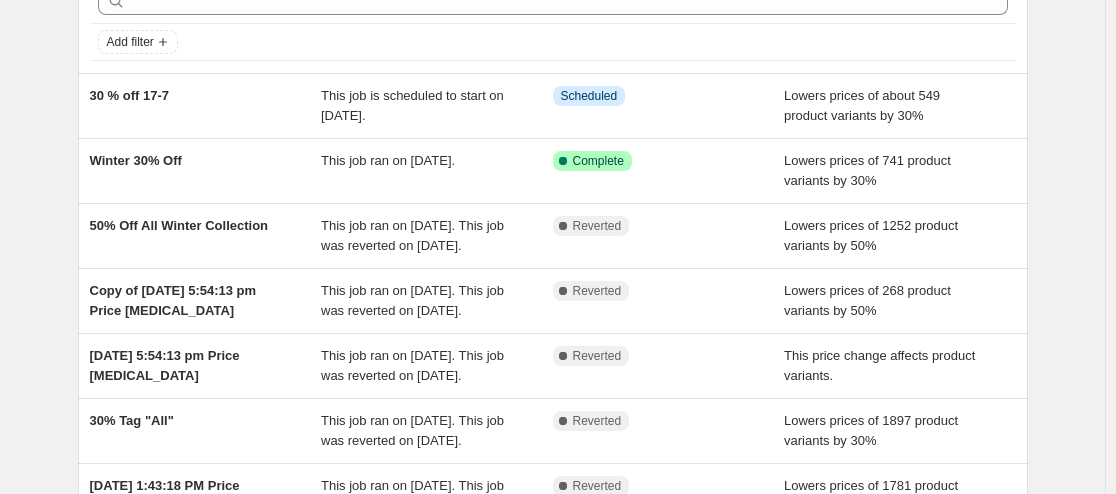 scroll, scrollTop: 0, scrollLeft: 0, axis: both 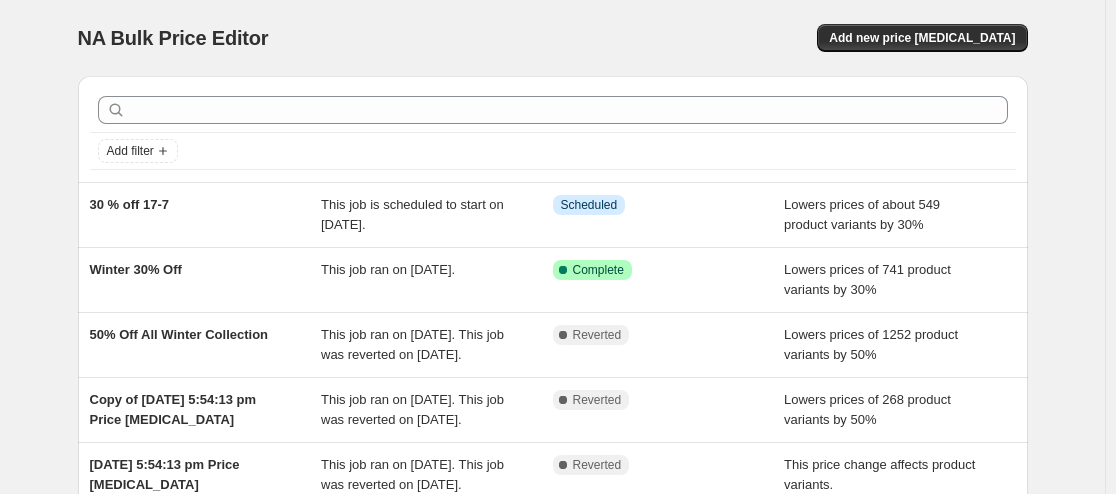 click on "NA Bulk Price Editor. This page is ready NA Bulk Price Editor Add new price change job" at bounding box center (553, 38) 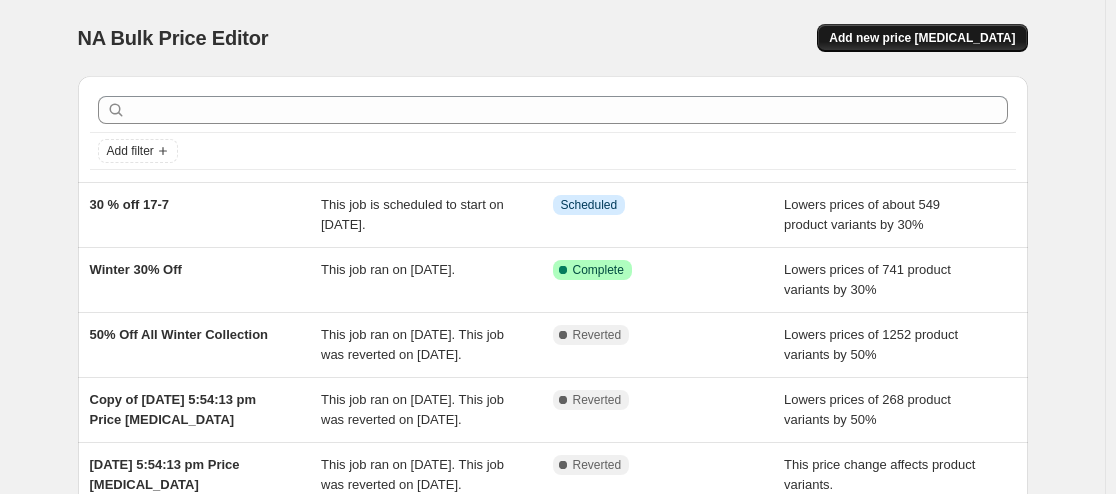 click on "Add new price change job" at bounding box center (922, 38) 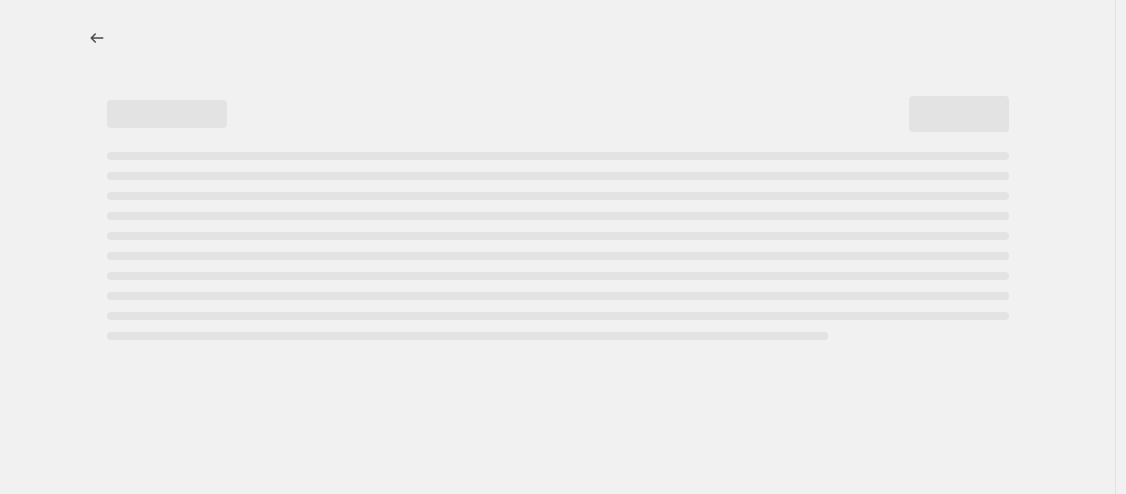select on "percentage" 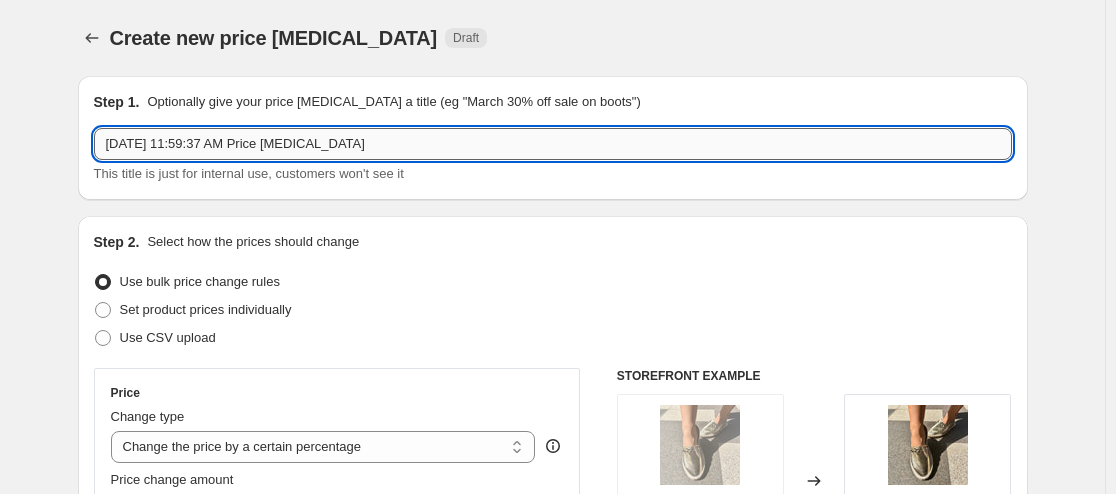 click on "Jul 16, 2025, 11:59:37 AM Price change job" at bounding box center [553, 144] 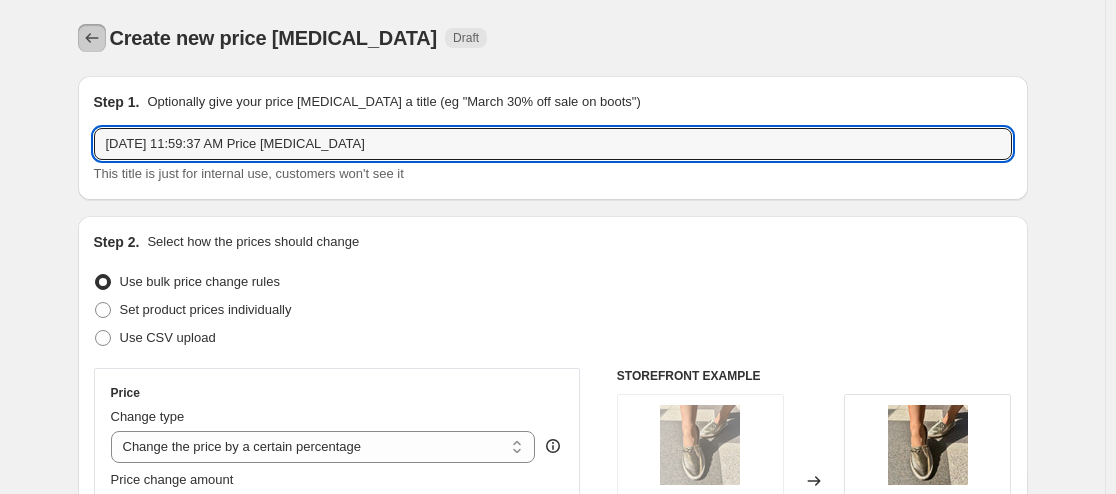 click 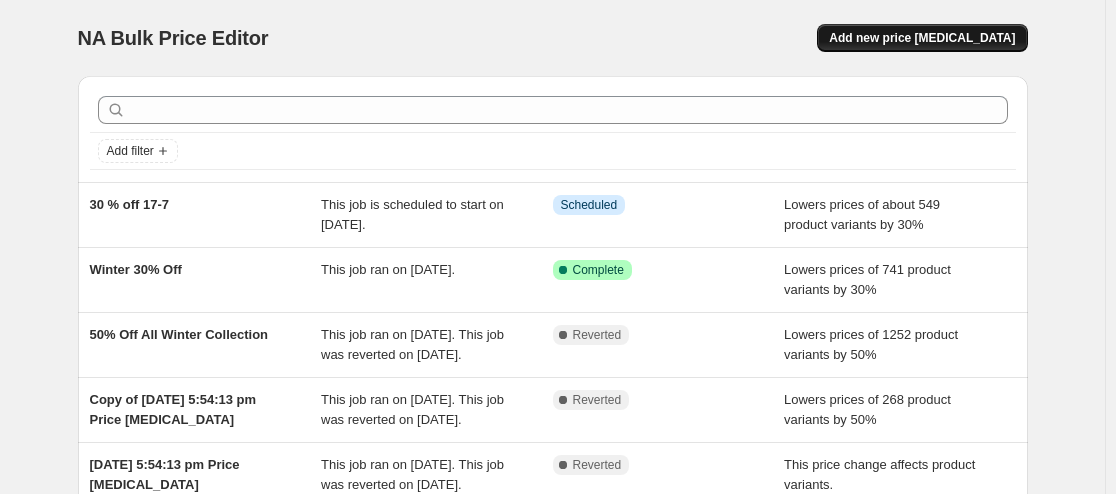 click on "Add new price change job" at bounding box center (922, 38) 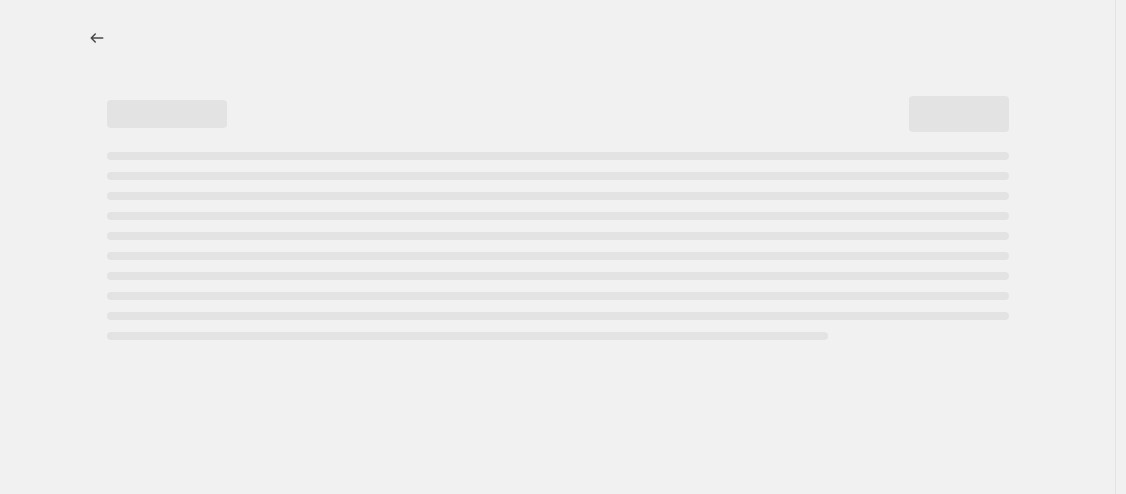 select on "percentage" 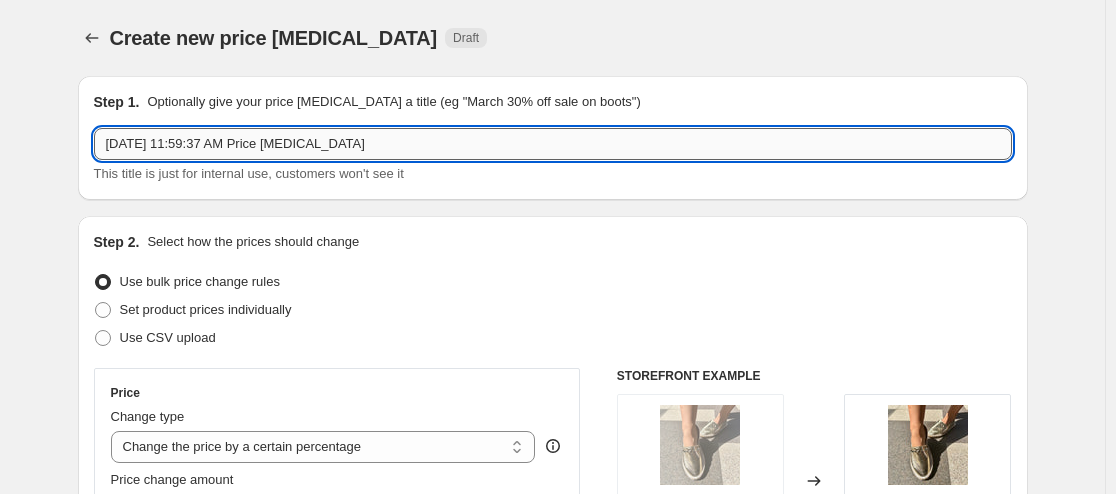click on "Jul 16, 2025, 11:59:37 AM Price change job" at bounding box center [553, 144] 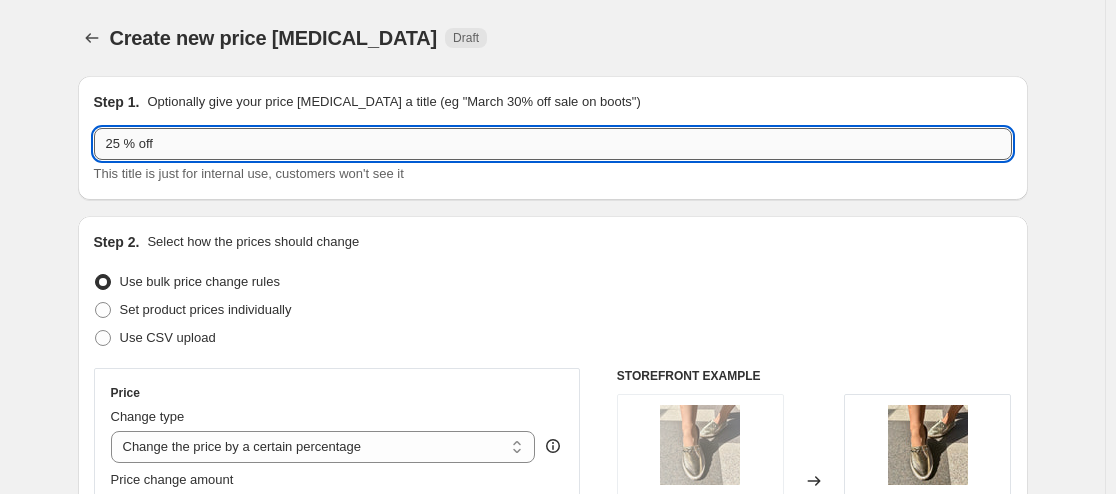 type on "25 % off" 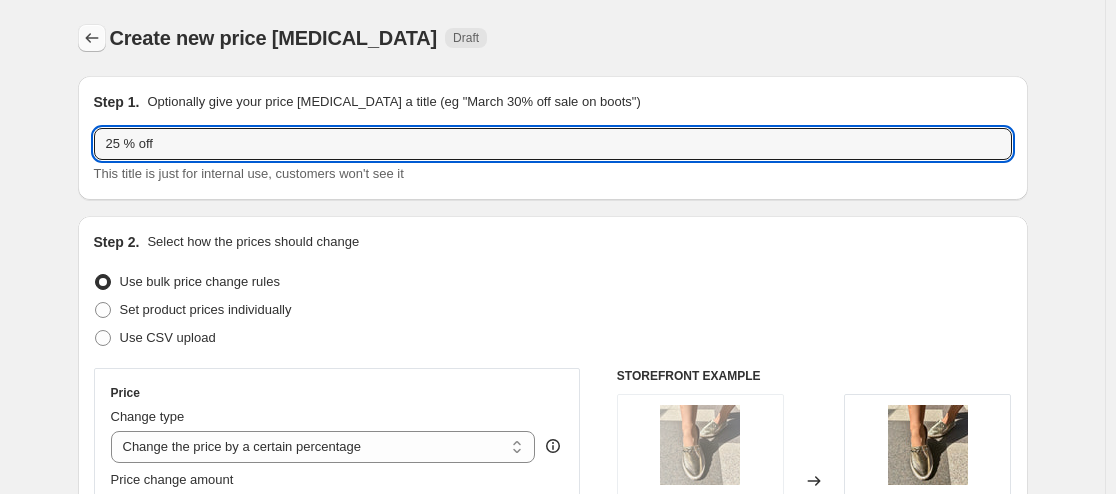 click 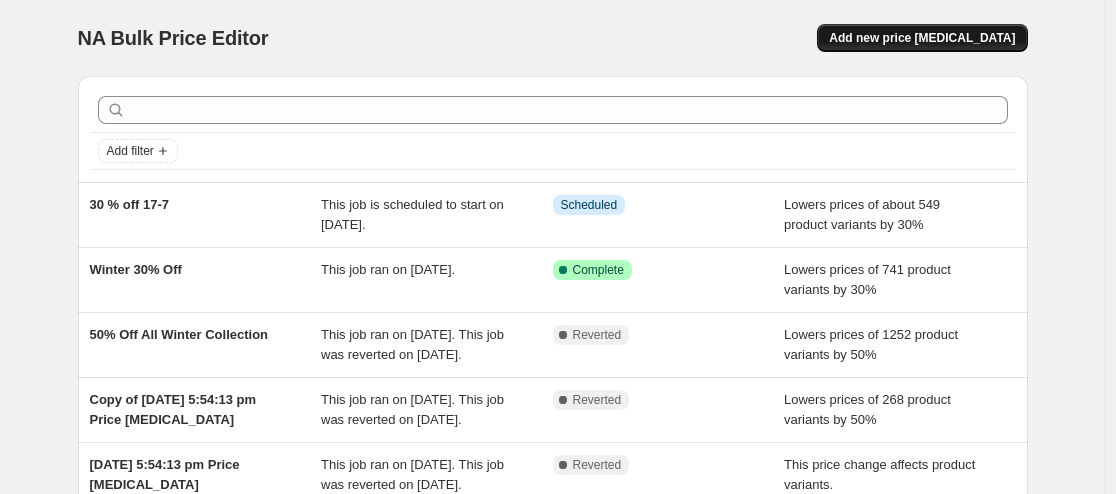 click on "Add new price change job" at bounding box center (922, 38) 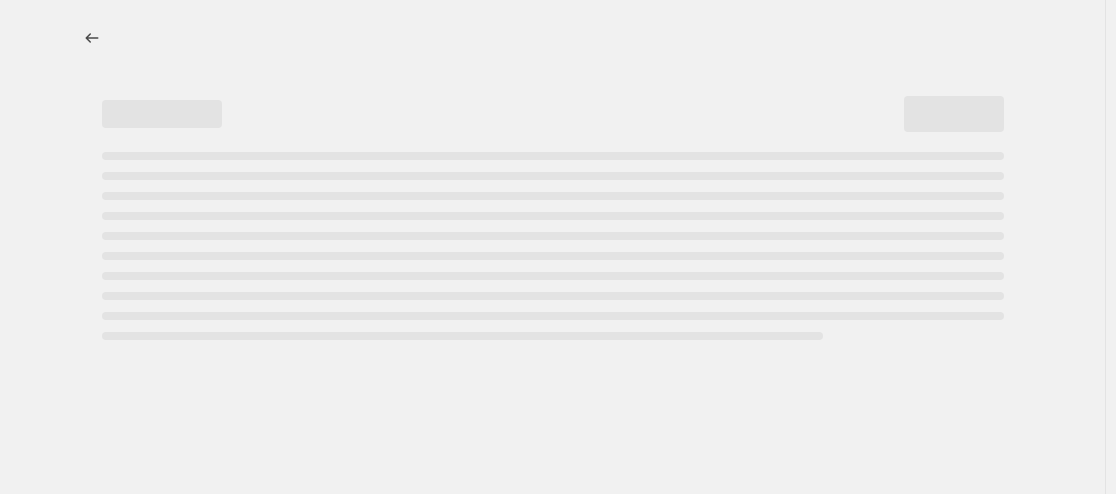 select on "percentage" 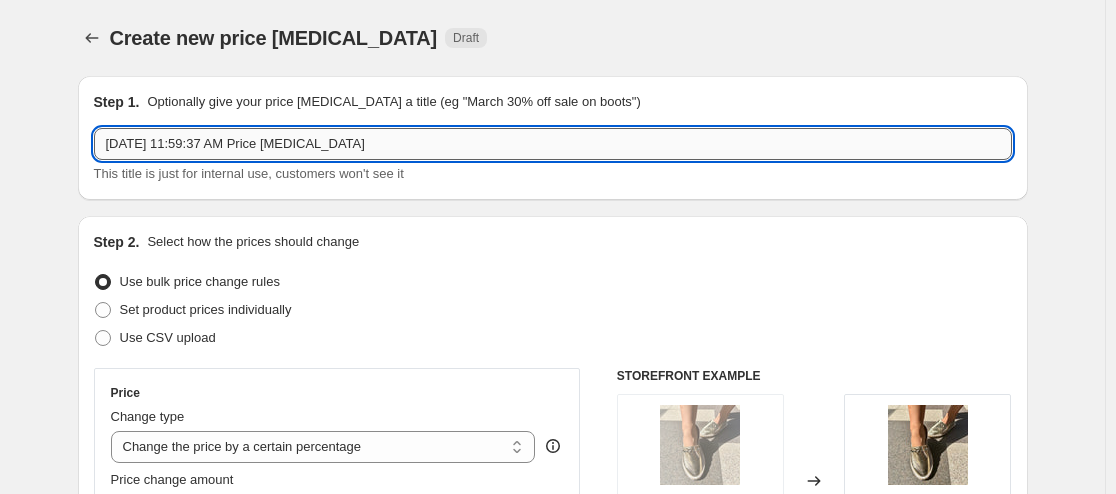 click on "Jul 16, 2025, 11:59:37 AM Price change job" at bounding box center (553, 144) 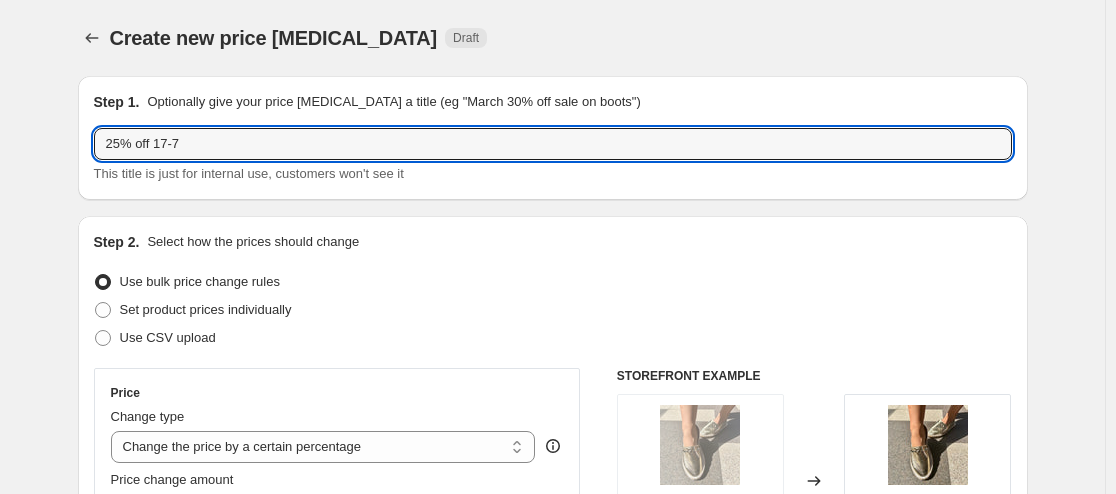 type on "25% off 17-7" 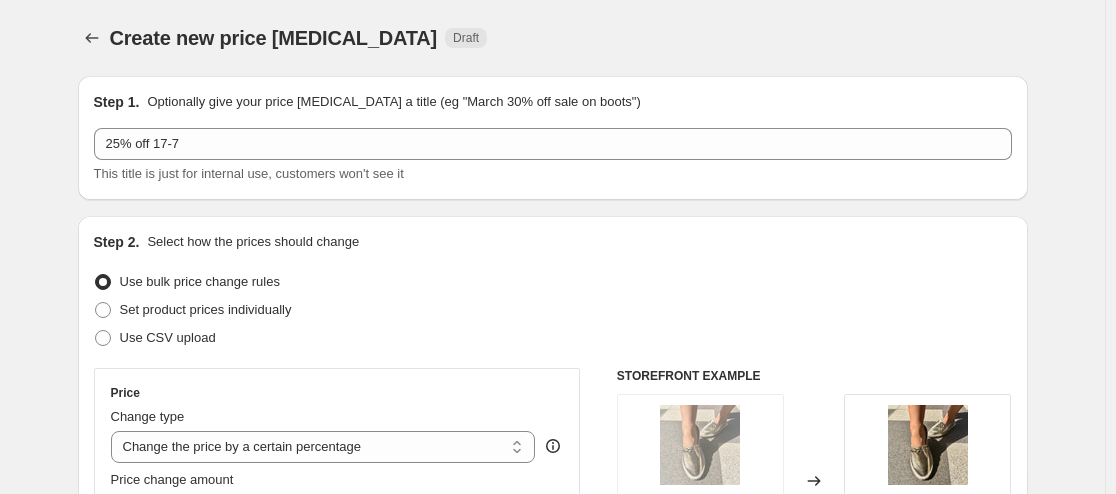click on "Create new price change job. This page is ready Create new price change job Draft Step 1. Optionally give your price change job a title (eg "March 30% off sale on boots") 25% off 17-7 This title is just for internal use, customers won't see it Step 2. Select how the prices should change Use bulk price change rules Set product prices individually Use CSV upload Price Change type Change the price to a certain amount Change the price by a certain amount Change the price by a certain percentage Change the price to the current compare at price (price before sale) Change the price by a certain amount relative to the compare at price Change the price by a certain percentage relative to the compare at price Don't change the price Change the price by a certain percentage relative to the cost per item Change price to certain cost margin Change the price by a certain percentage Price change amount -10 % (Price drop) Rounding Round to nearest .01 Round to nearest whole number End prices in .99 Compare at price LE 450.00" at bounding box center [552, 999] 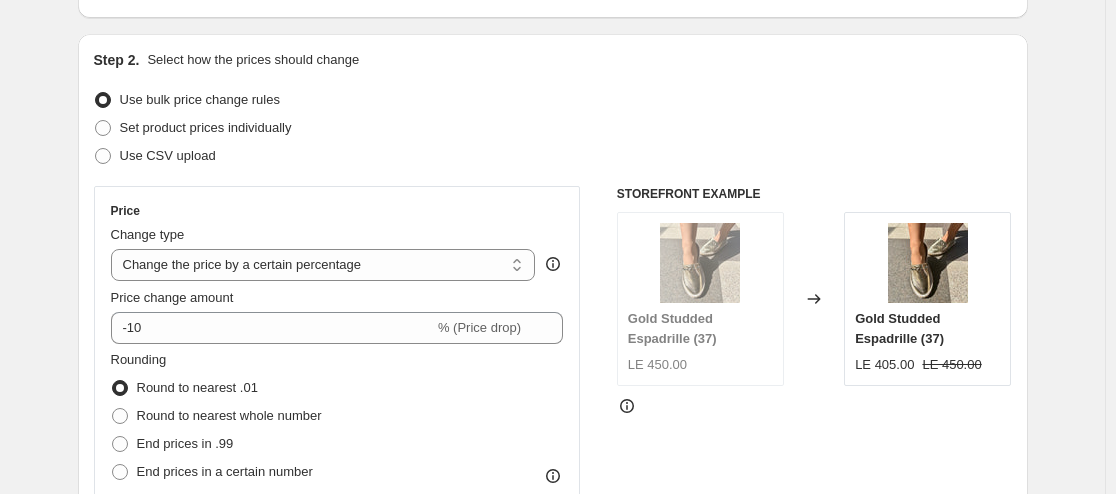 scroll, scrollTop: 300, scrollLeft: 0, axis: vertical 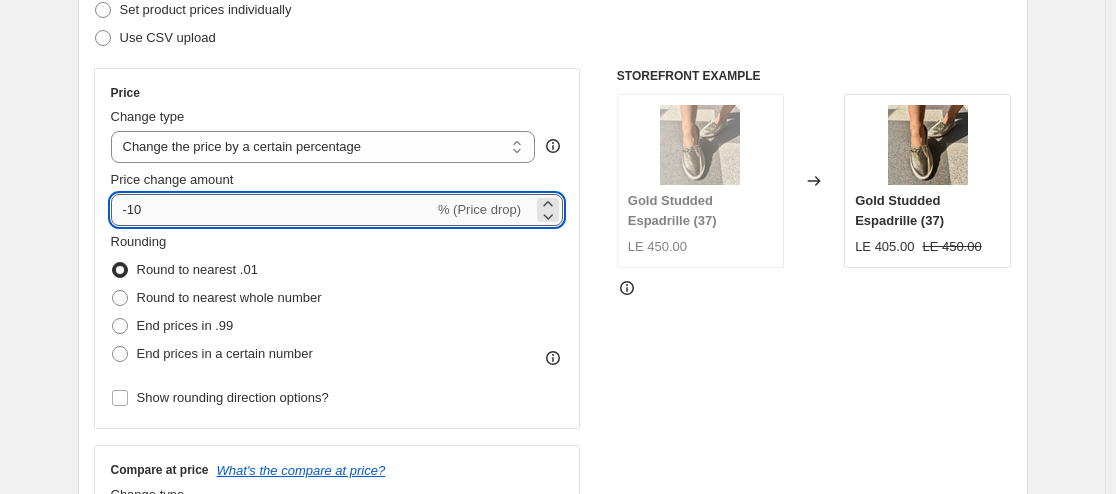 click on "-10" at bounding box center (272, 210) 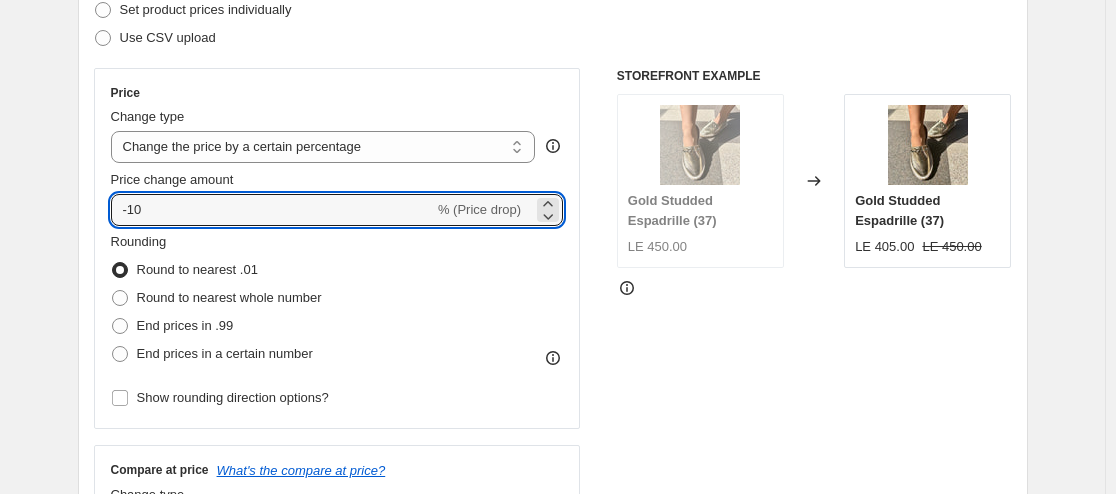 type on "-1" 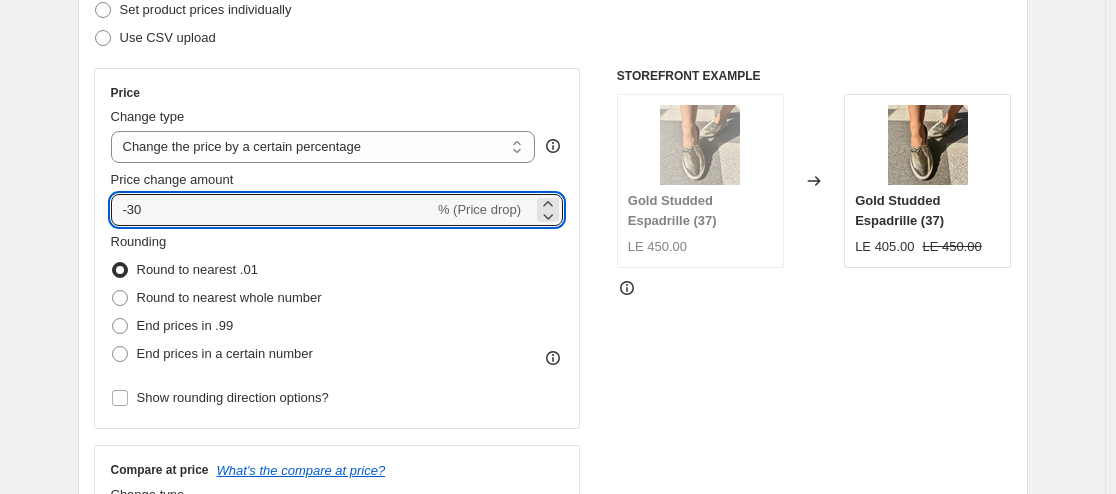 type on "-30" 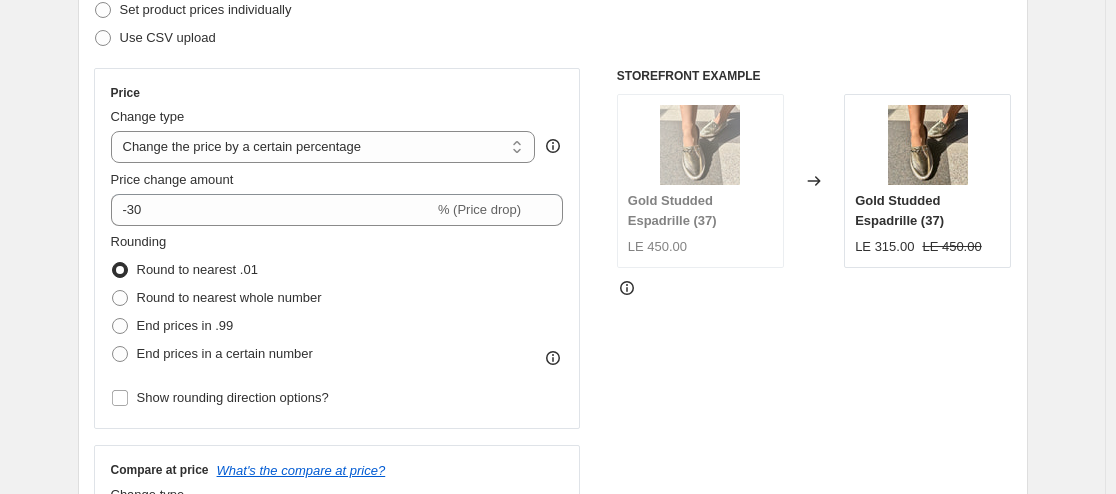 drag, startPoint x: 257, startPoint y: 306, endPoint x: 389, endPoint y: 306, distance: 132 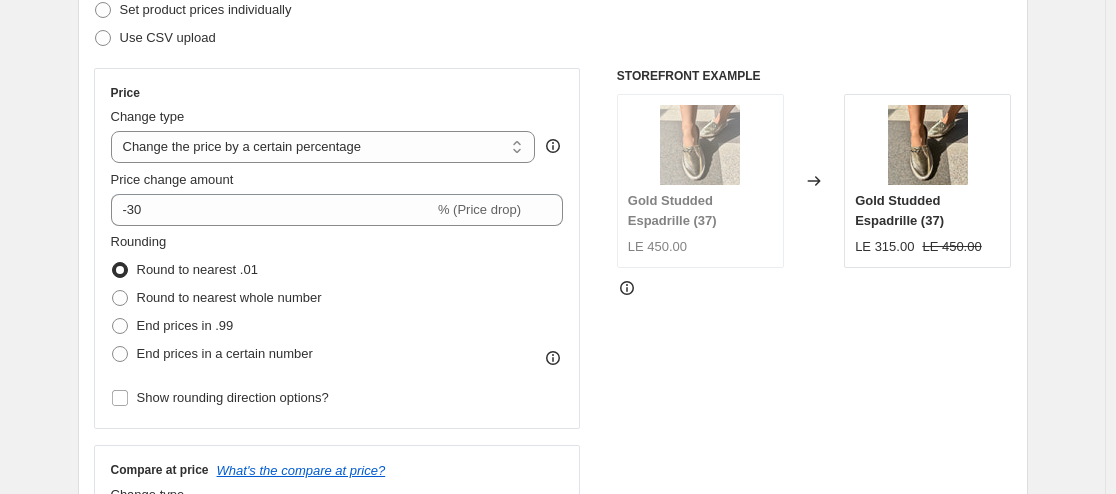 radio on "true" 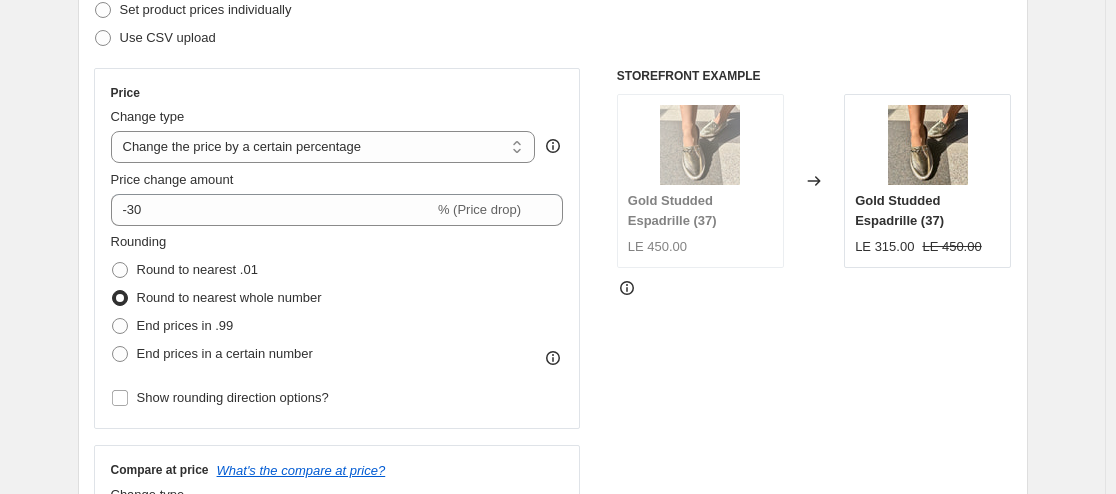 click on "STOREFRONT EXAMPLE Gold Studded Espadrille (37) LE 450.00 Changed to Gold Studded Espadrille (37) LE 315.00 LE 450.00" at bounding box center [814, 313] 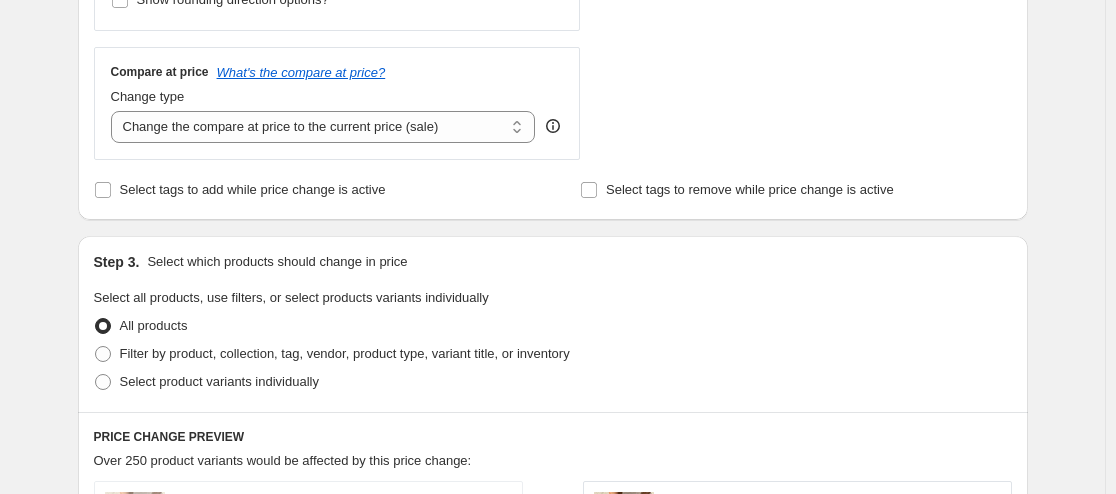 scroll, scrollTop: 700, scrollLeft: 0, axis: vertical 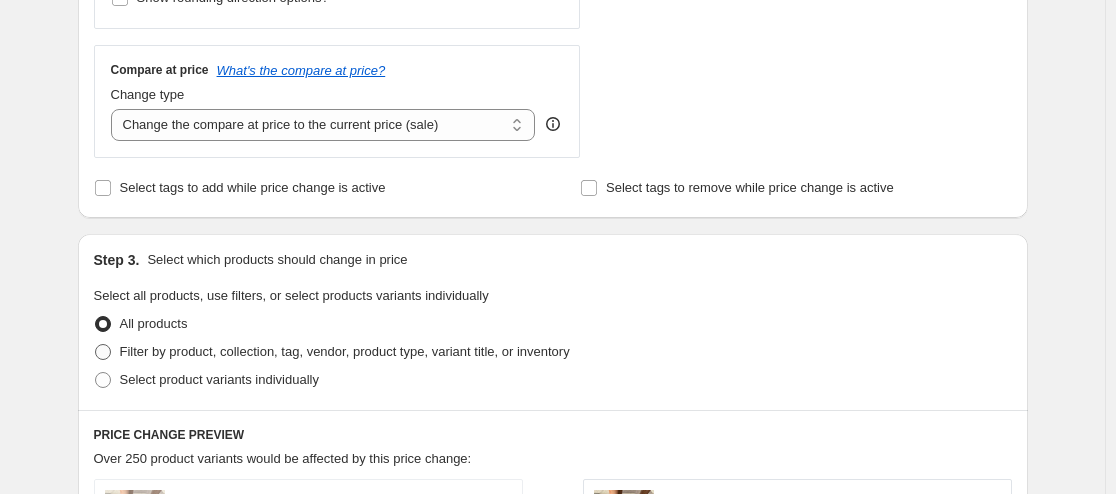 click on "Filter by product, collection, tag, vendor, product type, variant title, or inventory" at bounding box center [345, 351] 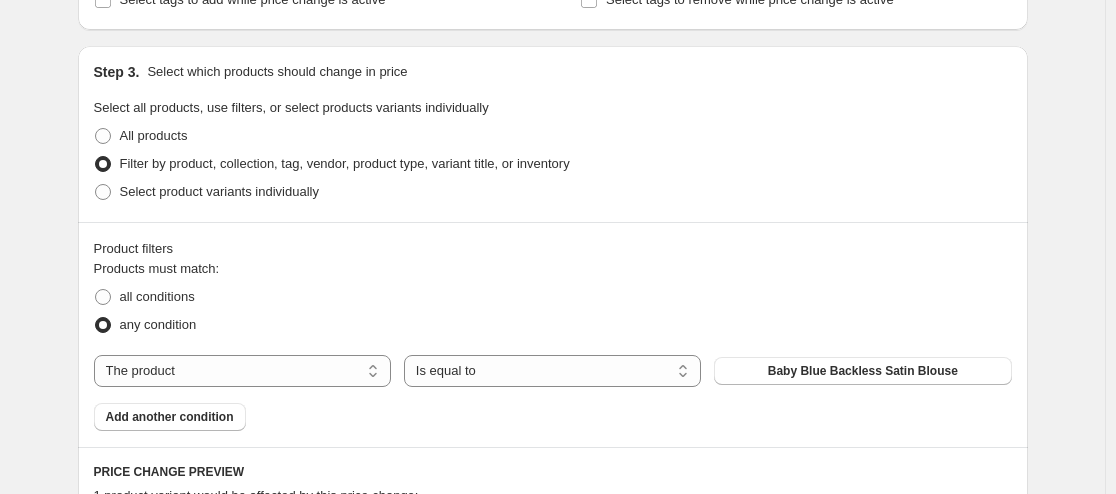 scroll, scrollTop: 900, scrollLeft: 0, axis: vertical 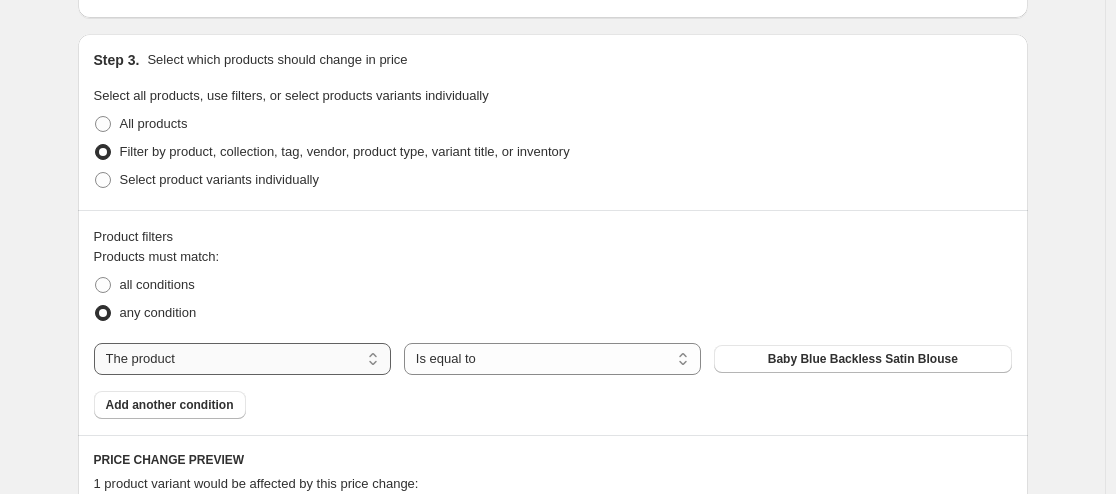 click on "The product The product's collection The product's tag The product's vendor The product's type The product's status The variant's title Inventory quantity" at bounding box center [242, 359] 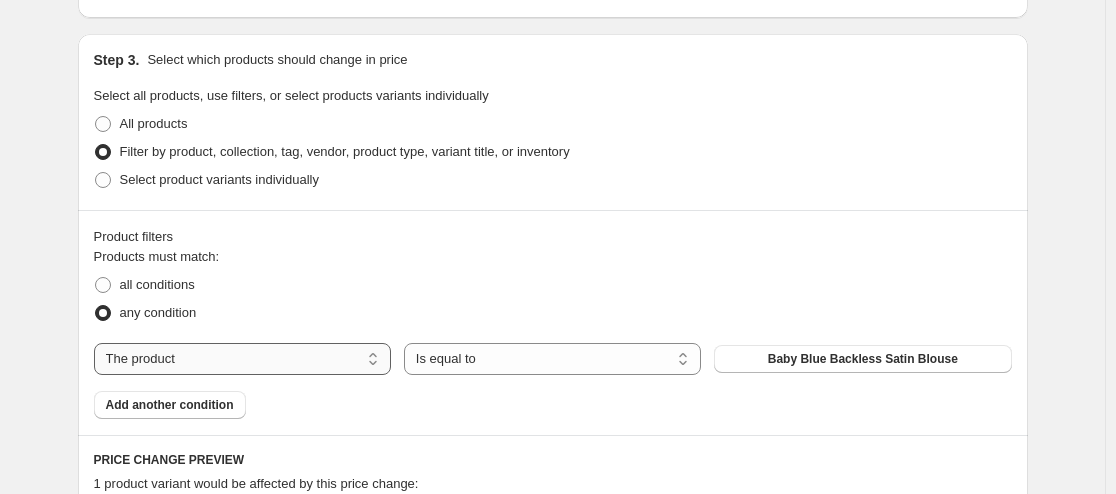 select on "tag" 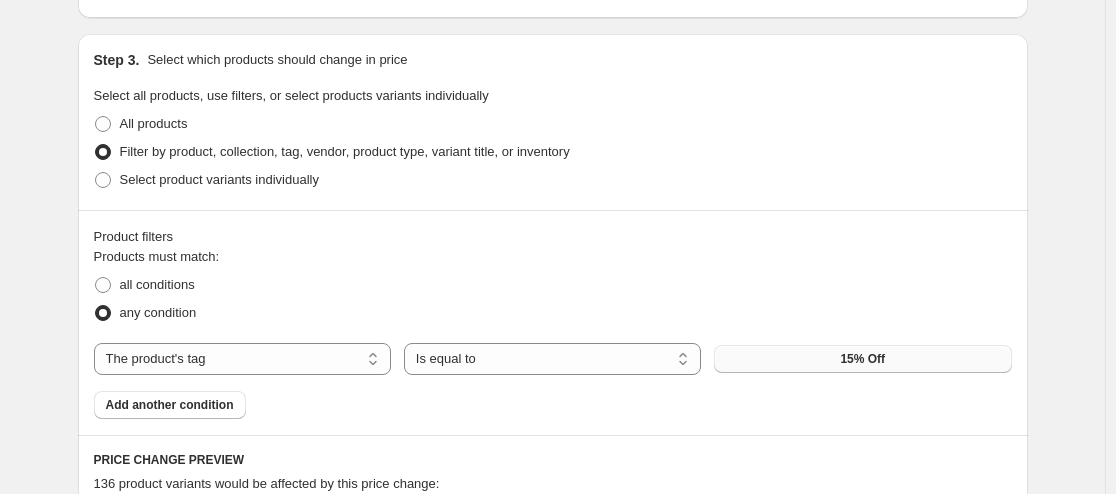 click on "15% Off" at bounding box center (862, 359) 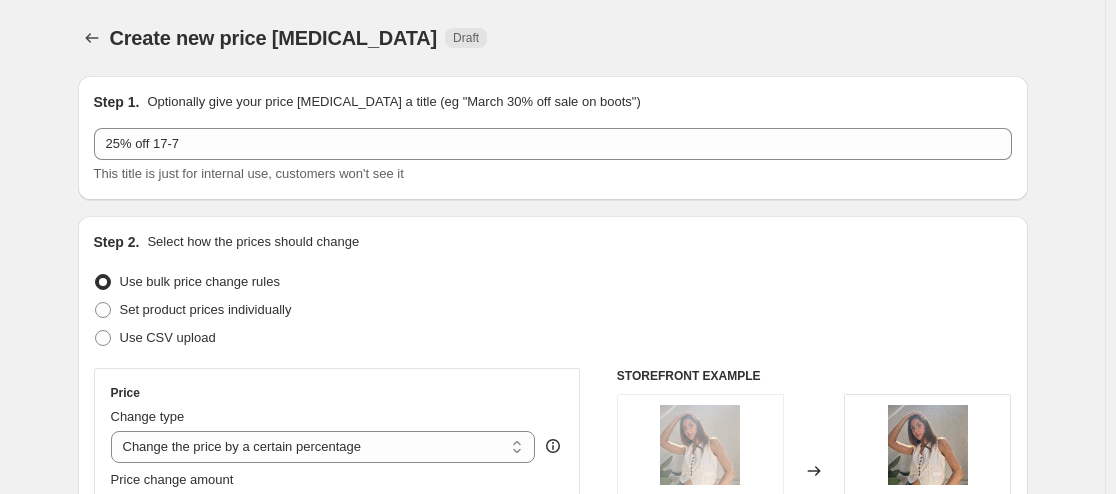 scroll, scrollTop: 900, scrollLeft: 0, axis: vertical 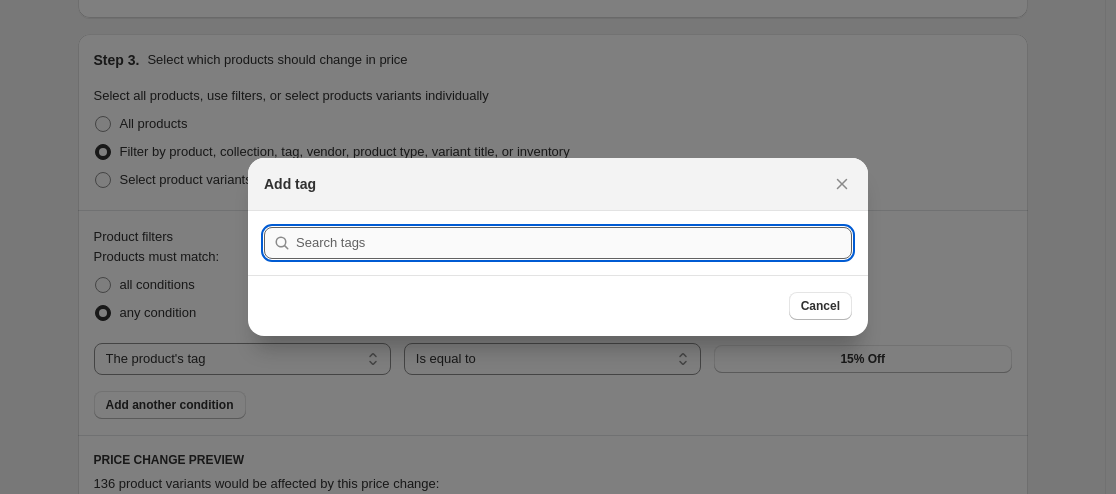 click at bounding box center (574, 243) 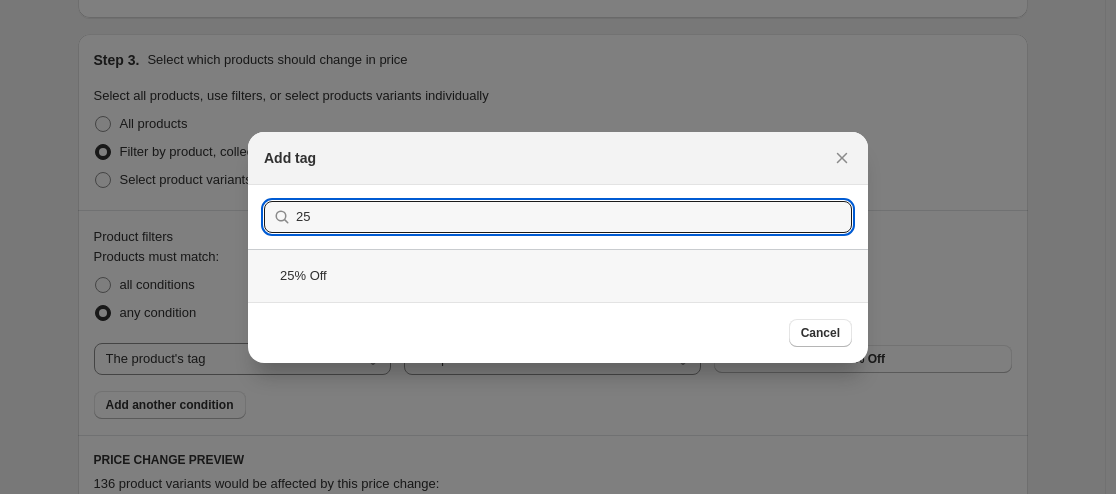 type on "25" 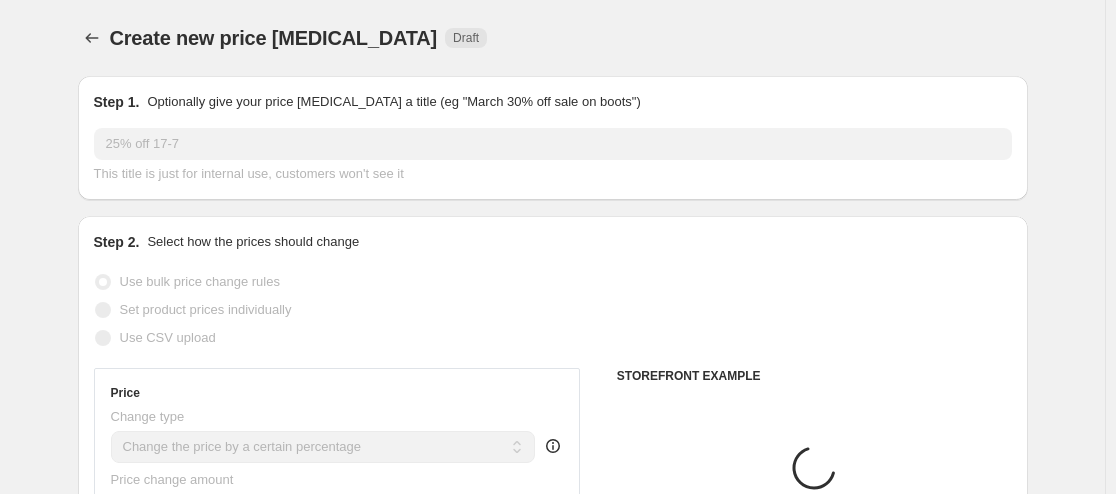 scroll, scrollTop: 900, scrollLeft: 0, axis: vertical 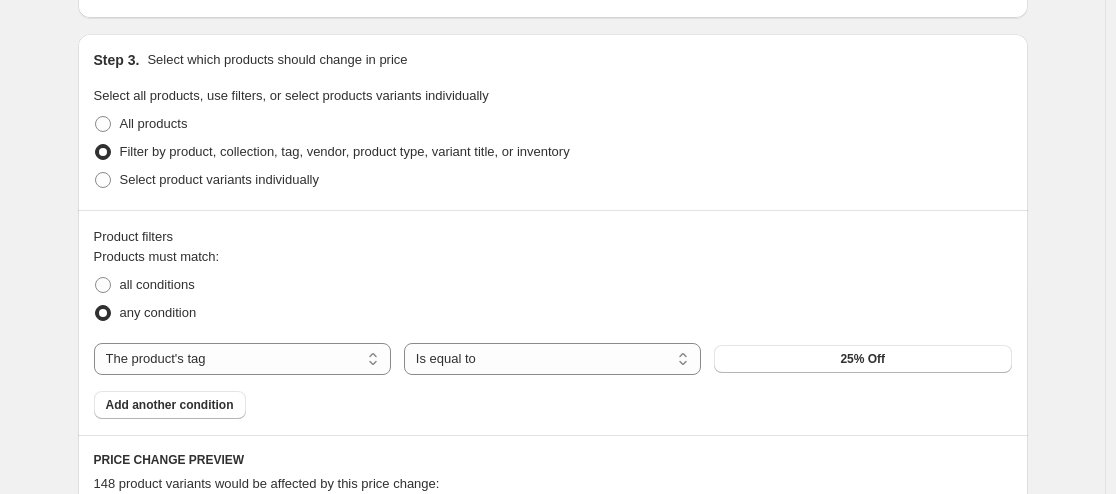 click on "Create new price change job. This page is ready Create new price change job Draft Step 1. Optionally give your price change job a title (eg "March 30% off sale on boots") 25% off 17-7 This title is just for internal use, customers won't see it Step 2. Select how the prices should change Use bulk price change rules Set product prices individually Use CSV upload Price Change type Change the price to a certain amount Change the price by a certain amount Change the price by a certain percentage Change the price to the current compare at price (price before sale) Change the price by a certain amount relative to the compare at price Change the price by a certain percentage relative to the compare at price Don't change the price Change the price by a certain percentage relative to the cost per item Change price to certain cost margin Change the price by a certain percentage Price change amount -30 % (Price drop) Rounding Round to nearest .01 Round to nearest whole number End prices in .99 Compare at price LE 1549.00" at bounding box center [552, 212] 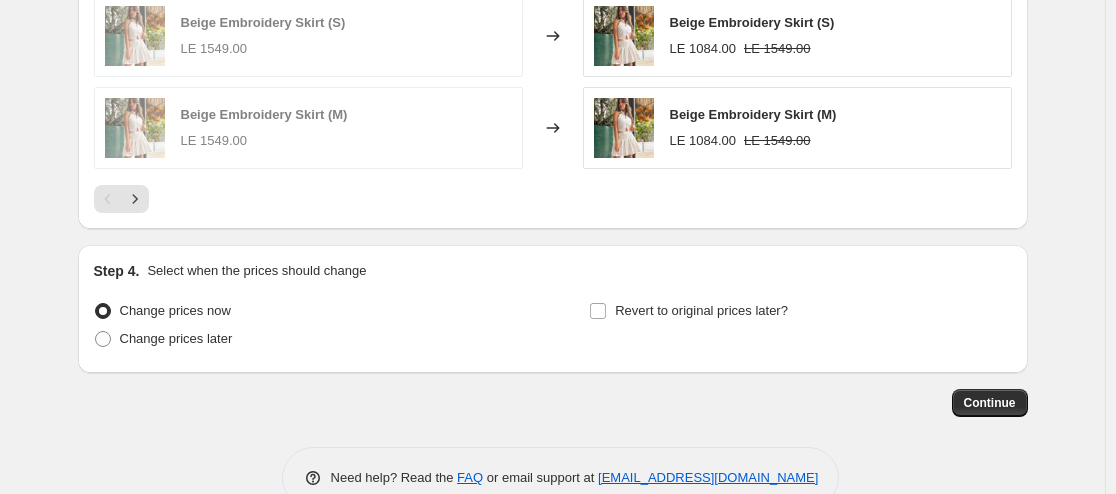 scroll, scrollTop: 1731, scrollLeft: 0, axis: vertical 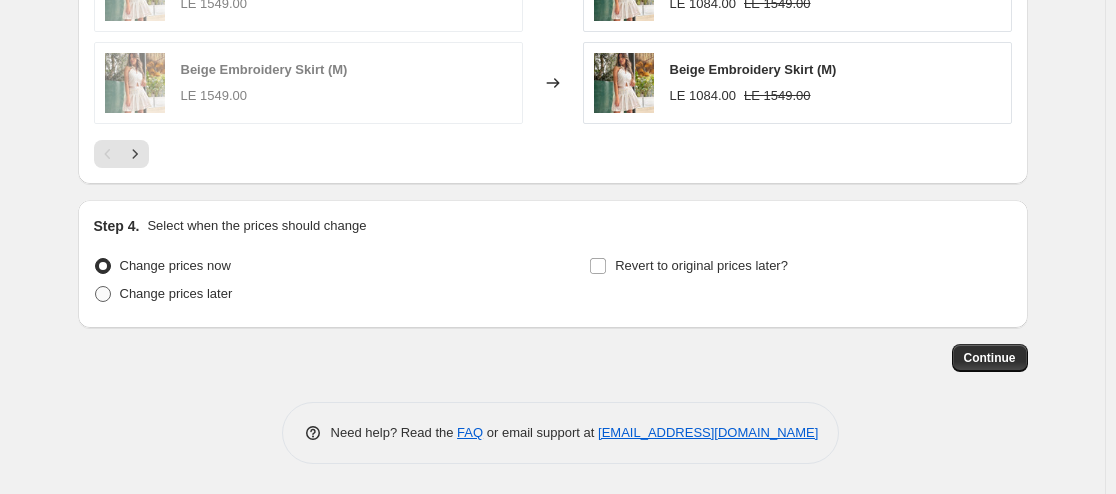 click on "Change prices later" at bounding box center (176, 293) 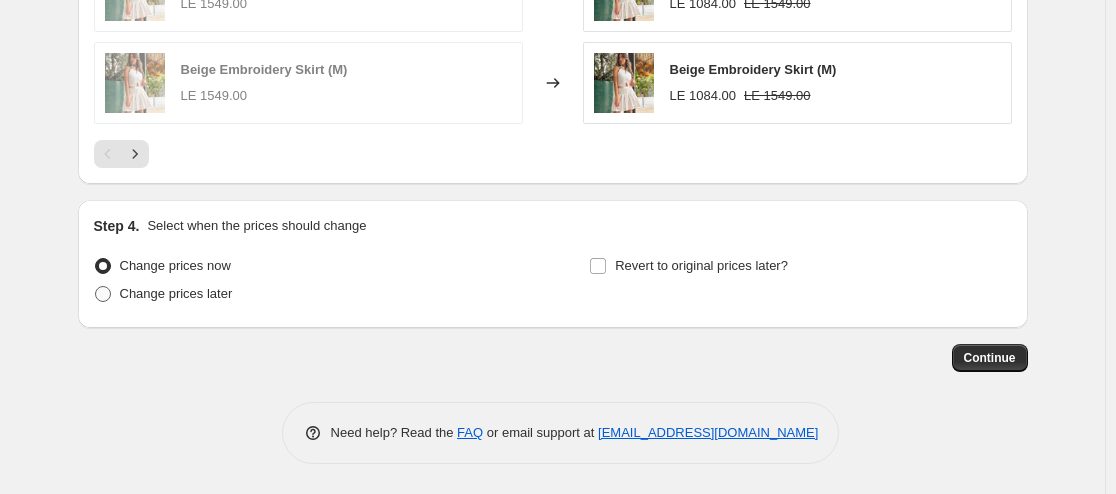 radio on "true" 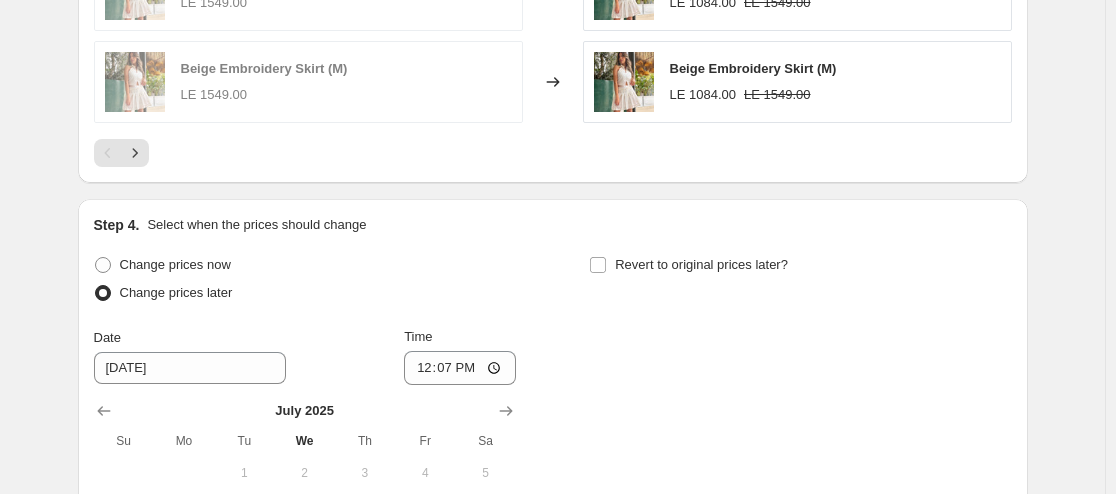 scroll, scrollTop: 2073, scrollLeft: 0, axis: vertical 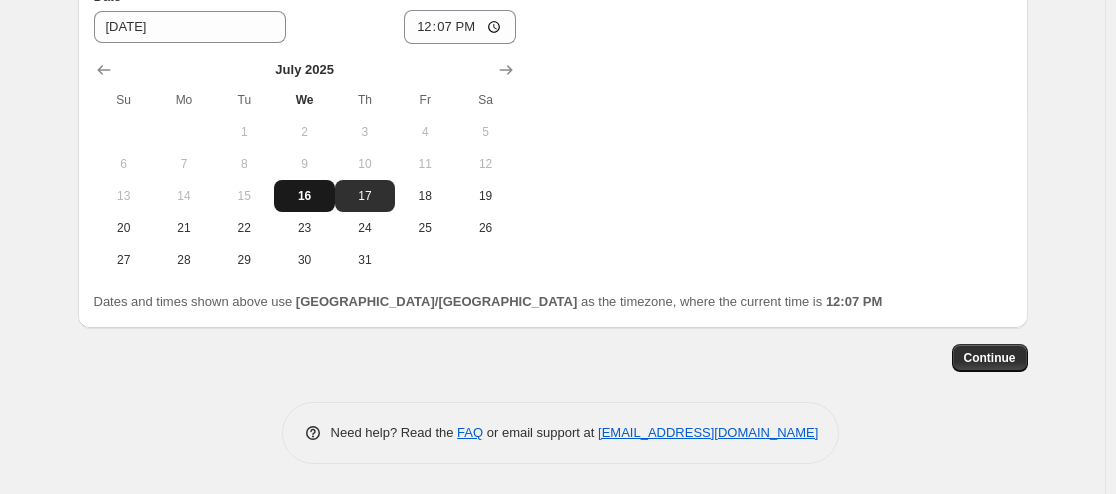 click on "16" at bounding box center [304, 196] 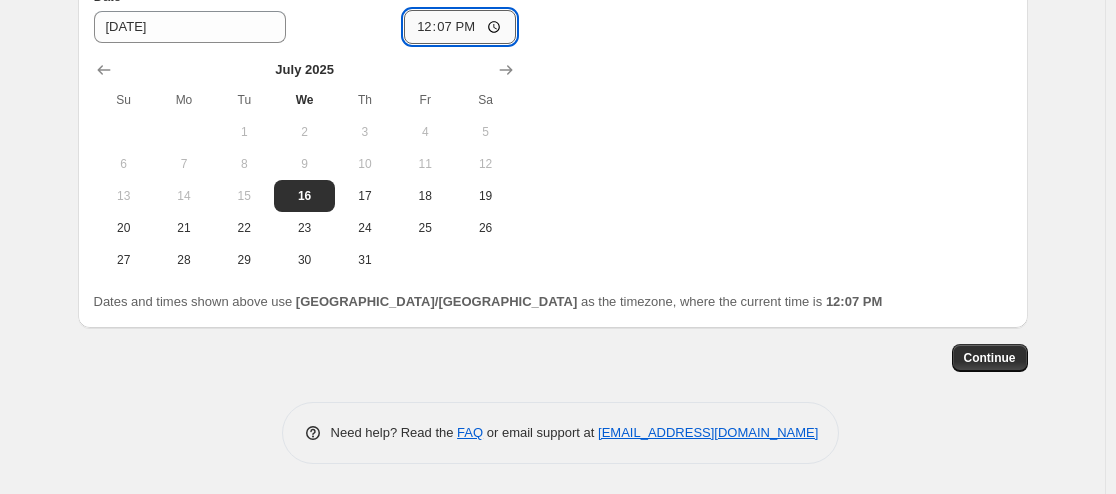 click on "12:07" at bounding box center (460, 27) 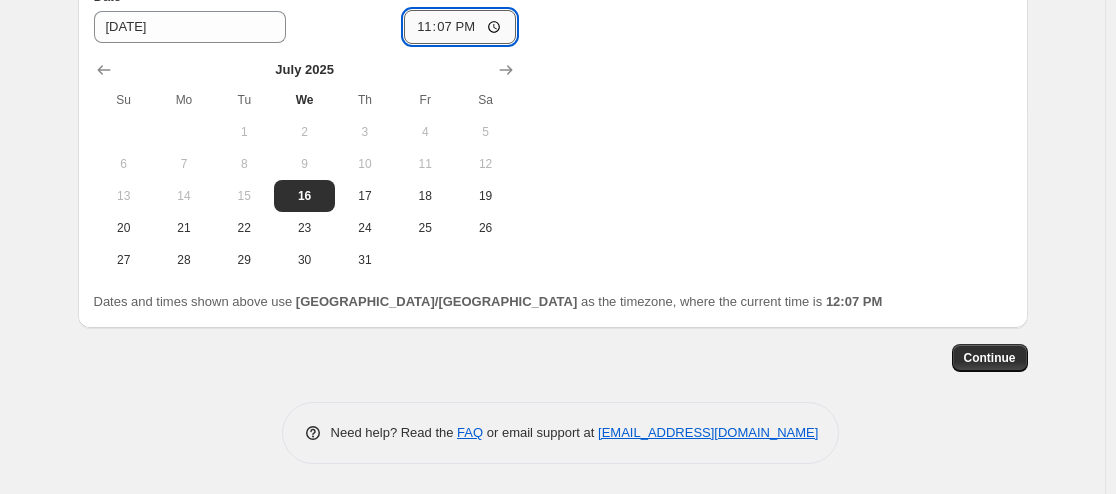 type on "23:00" 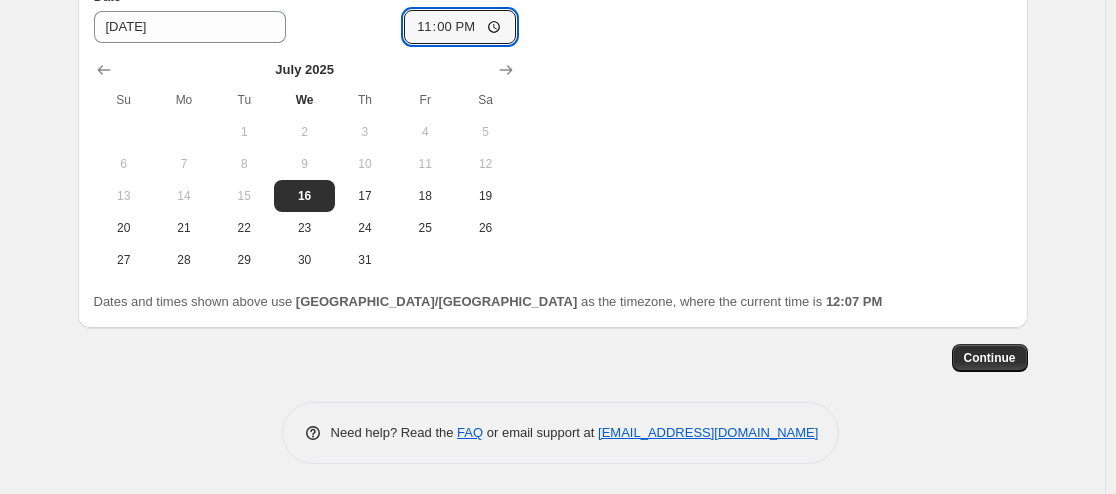 click on "Change prices now Change prices later Date 7/16/2025 Time 23:00 July   2025 Su Mo Tu We Th Fr Sa 1 2 3 4 5 6 7 8 9 10 11 12 13 14 15 16 17 18 19 20 21 22 23 24 25 26 27 28 29 30 31 Revert to original prices later?" at bounding box center [553, 93] 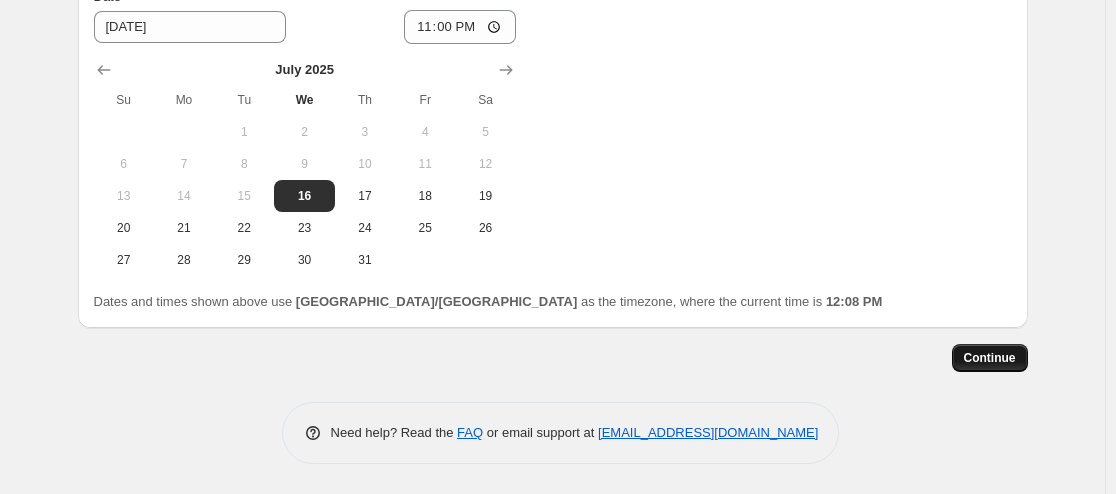 click on "Continue" at bounding box center (990, 358) 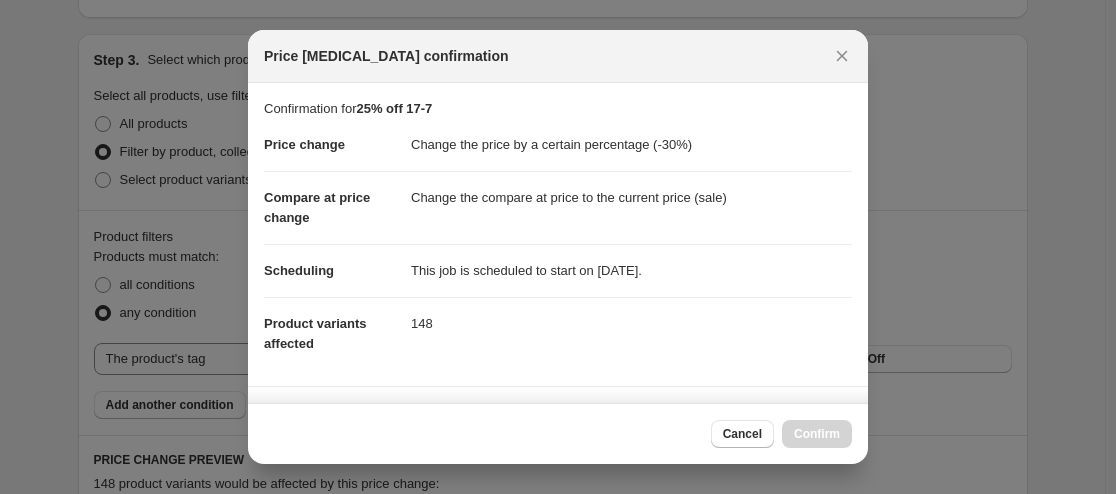 scroll, scrollTop: 2073, scrollLeft: 0, axis: vertical 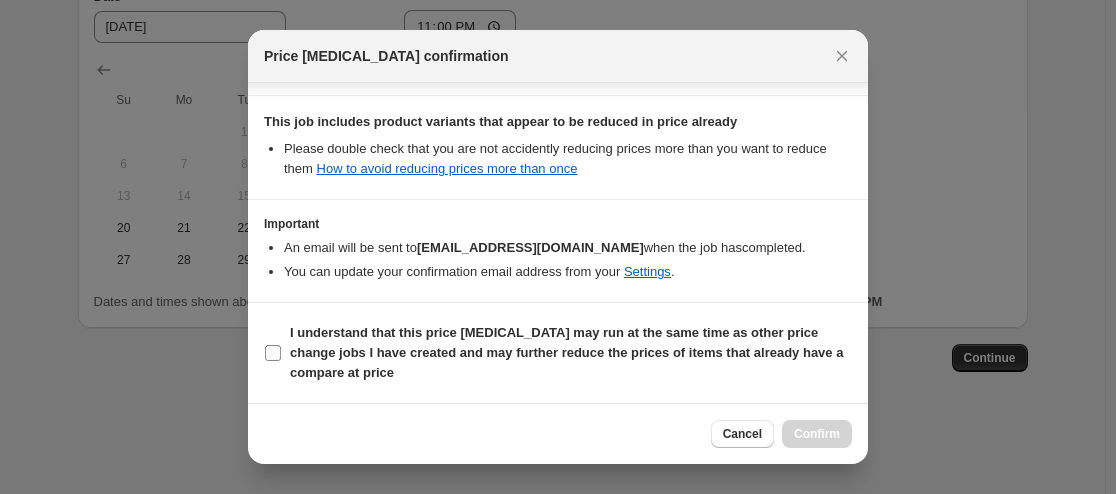 click on "I understand that this price change job may run at the same time as other price change jobs I have created and may further reduce the prices of items that already have a compare at price" at bounding box center (273, 353) 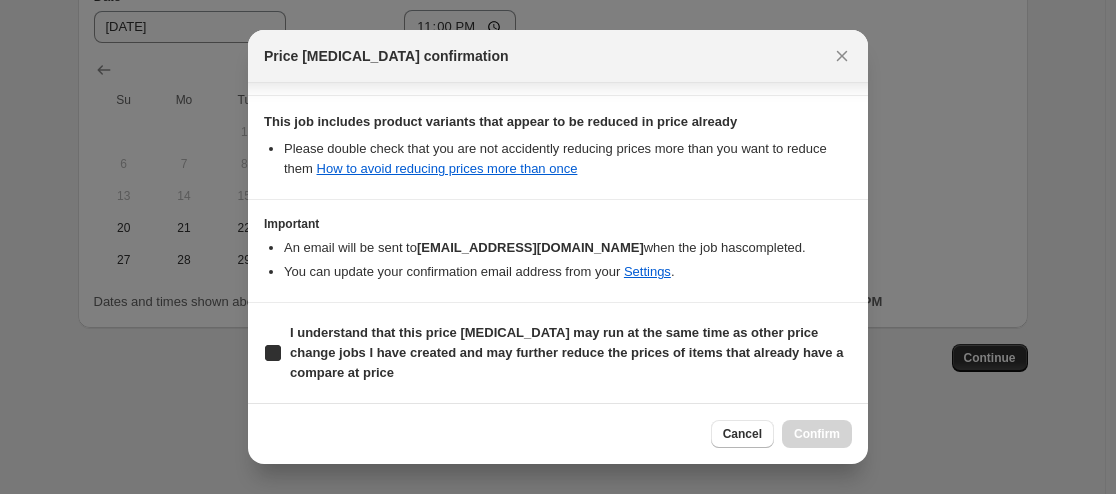 checkbox on "true" 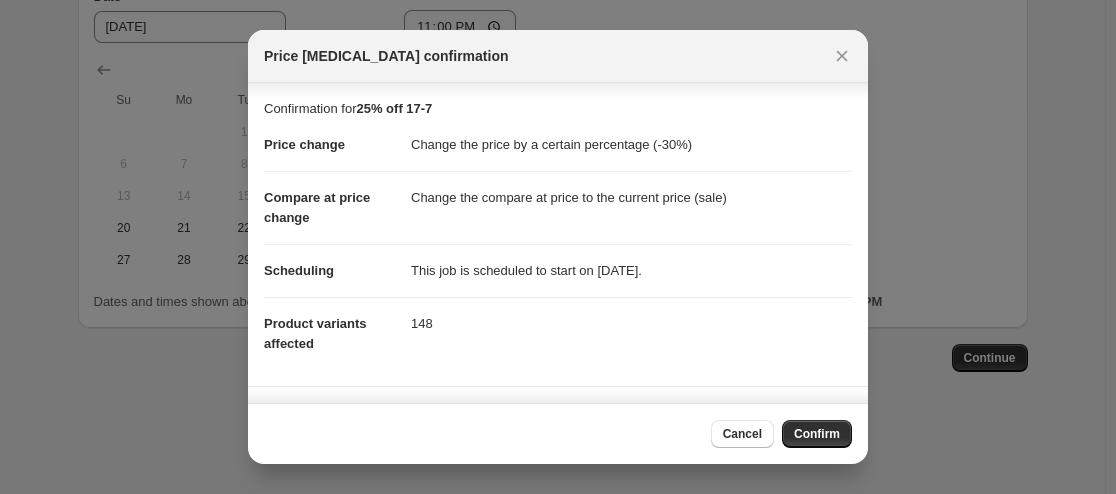 scroll, scrollTop: 447, scrollLeft: 0, axis: vertical 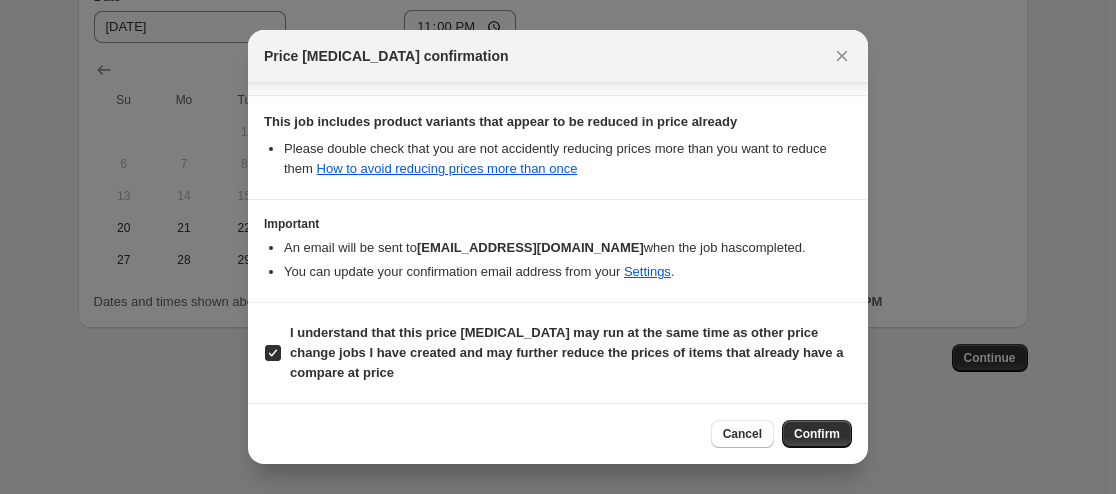 click on "Confirm" at bounding box center (817, 434) 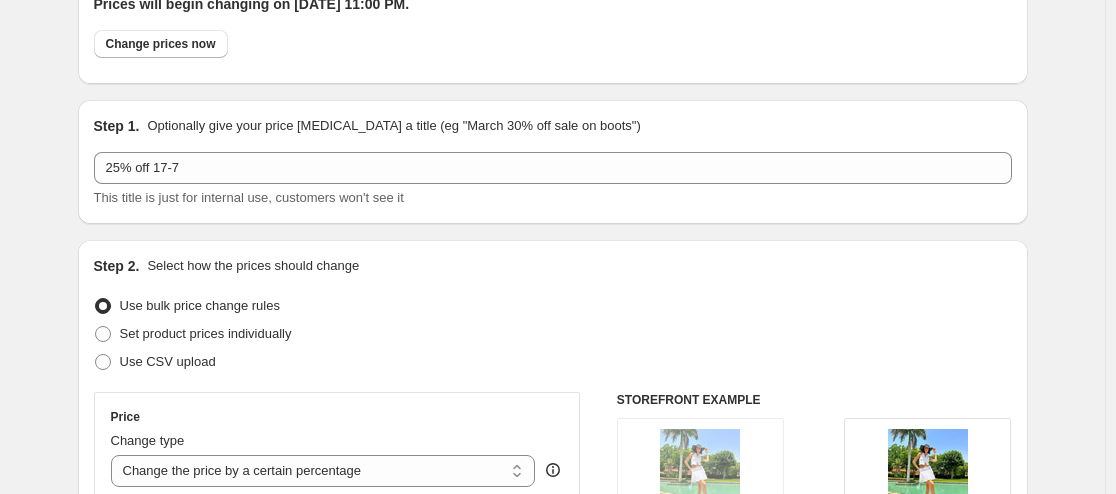 scroll, scrollTop: 0, scrollLeft: 0, axis: both 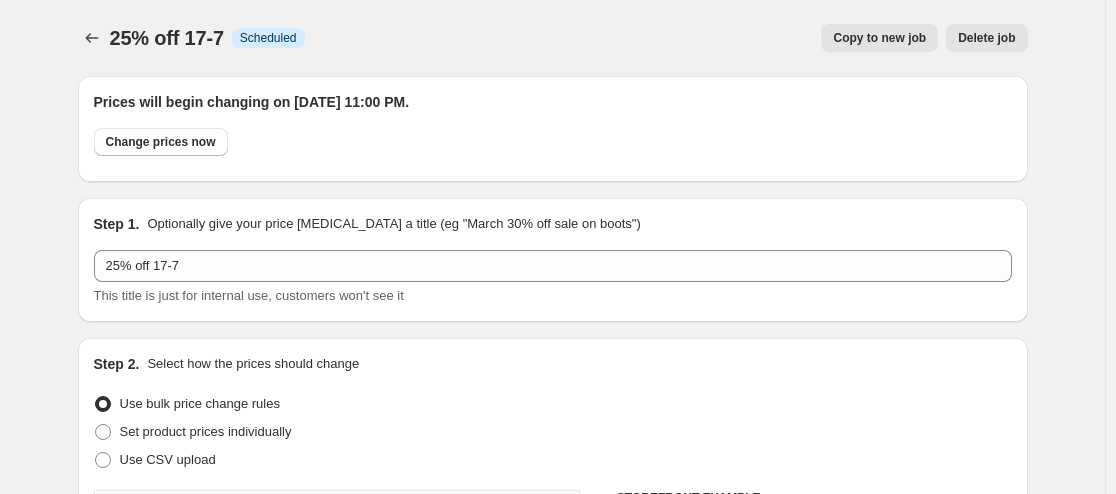 click on "Copy to new job" at bounding box center (879, 38) 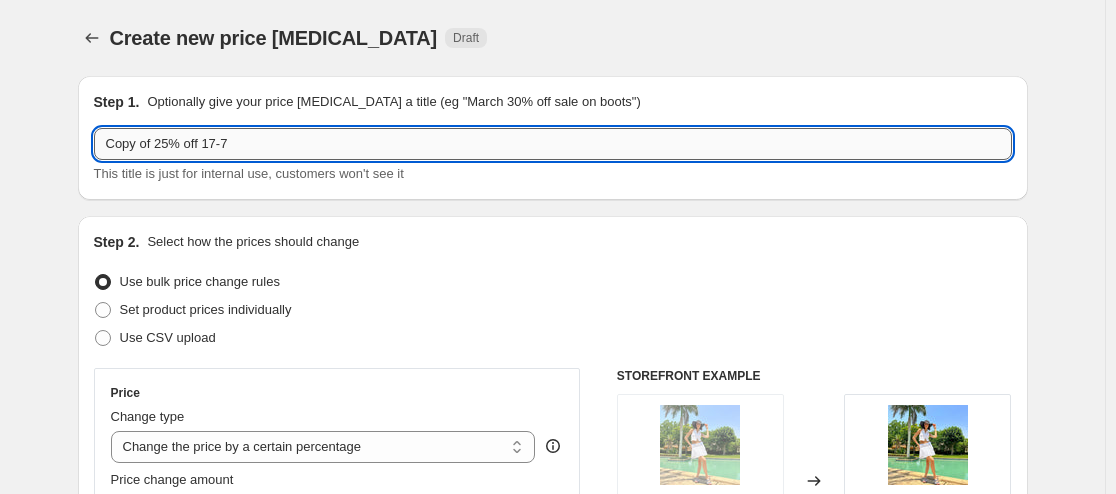 click on "Copy of 25% off 17-7" at bounding box center (553, 144) 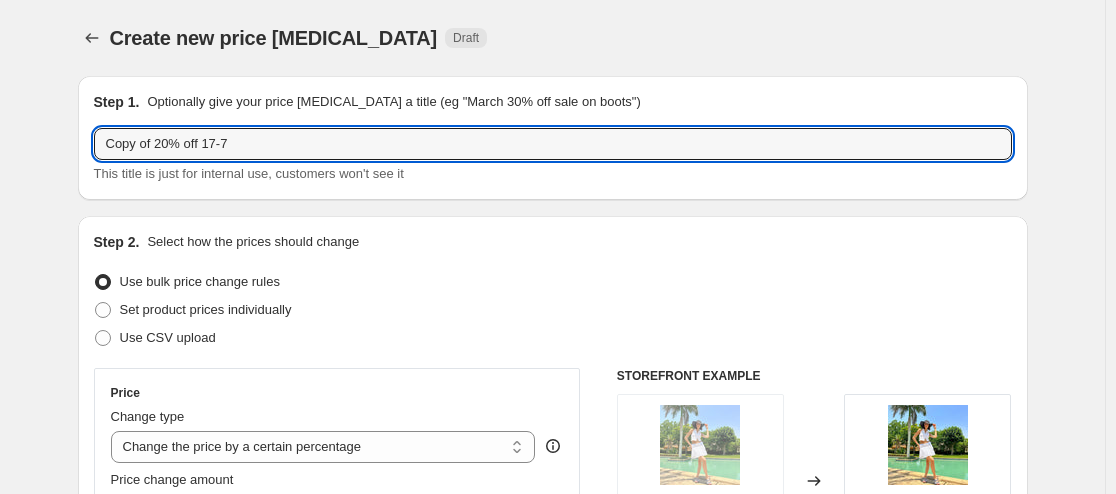 drag, startPoint x: 161, startPoint y: 141, endPoint x: -3, endPoint y: 127, distance: 164.59648 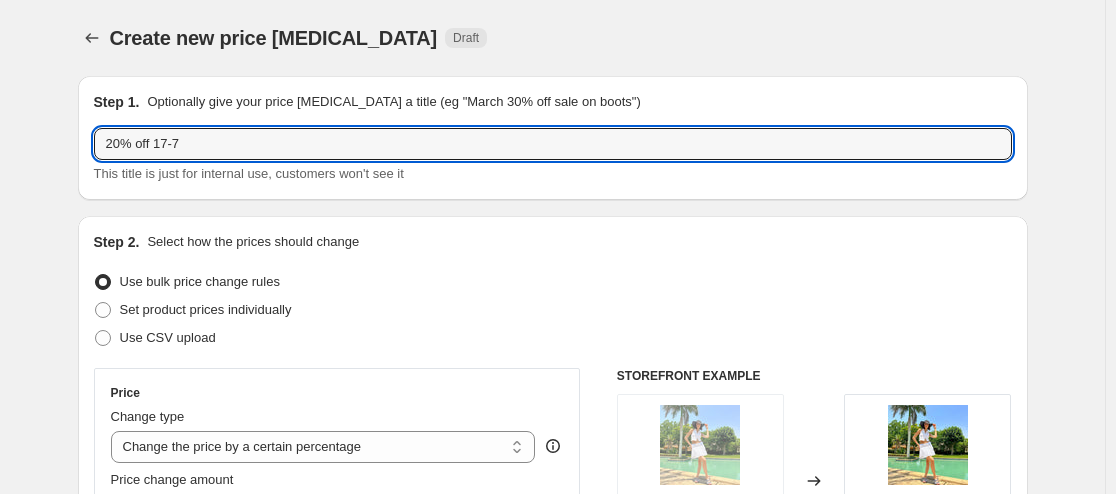 type on "20% off 17-7" 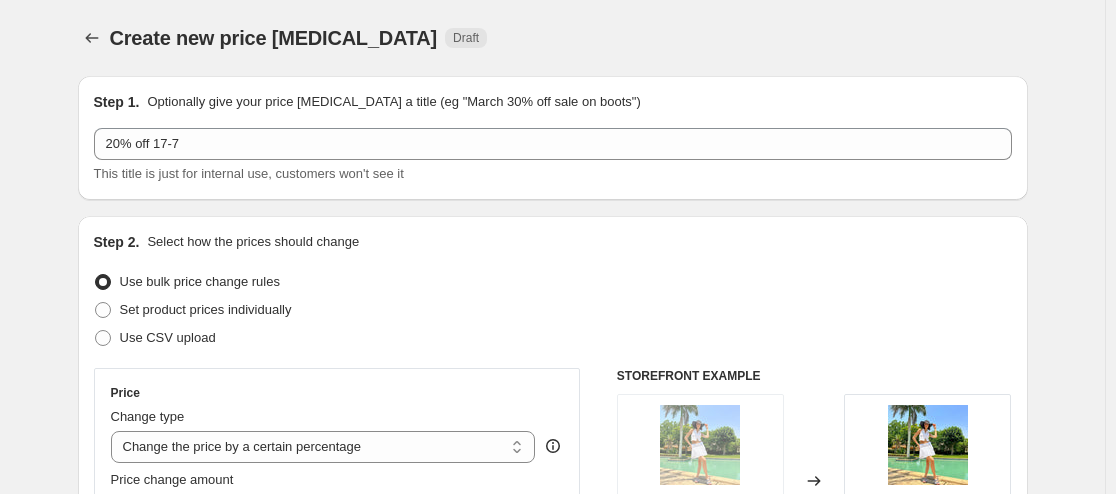 click on "Create new price change job. This page is ready Create new price change job Draft Step 1. Optionally give your price change job a title (eg "March 30% off sale on boots") 20% off 17-7 This title is just for internal use, customers won't see it Step 2. Select how the prices should change Use bulk price change rules Set product prices individually Use CSV upload Price Change type Change the price to a certain amount Change the price by a certain amount Change the price by a certain percentage Change the price to the current compare at price (price before sale) Change the price by a certain amount relative to the compare at price Change the price by a certain percentage relative to the compare at price Don't change the price Change the price by a certain percentage relative to the cost per item Change price to certain cost margin Change the price by a certain percentage Price change amount -30 % (Price drop) Rounding Round to nearest .01 Round to nearest whole number End prices in .99 Compare at price LE 1549.00" at bounding box center (552, 1112) 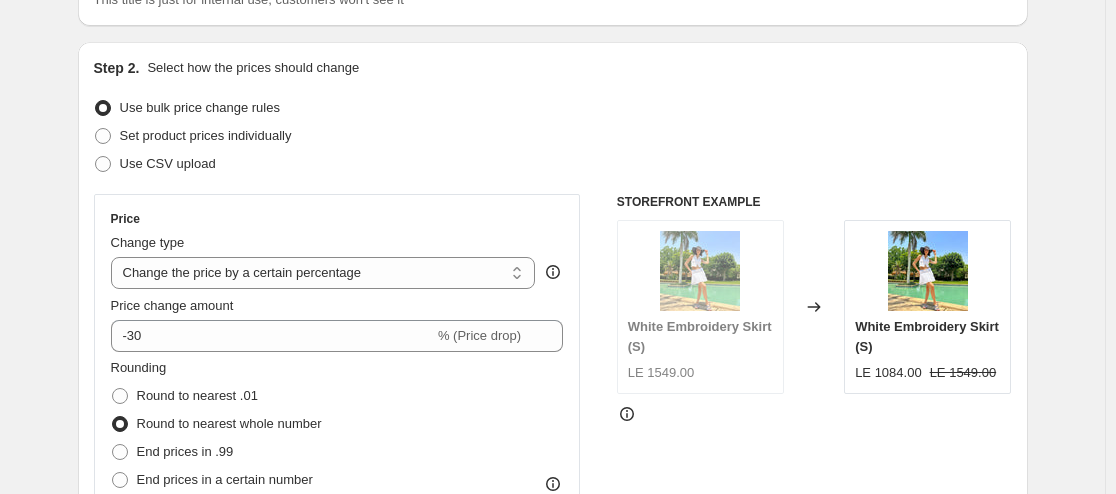 scroll, scrollTop: 200, scrollLeft: 0, axis: vertical 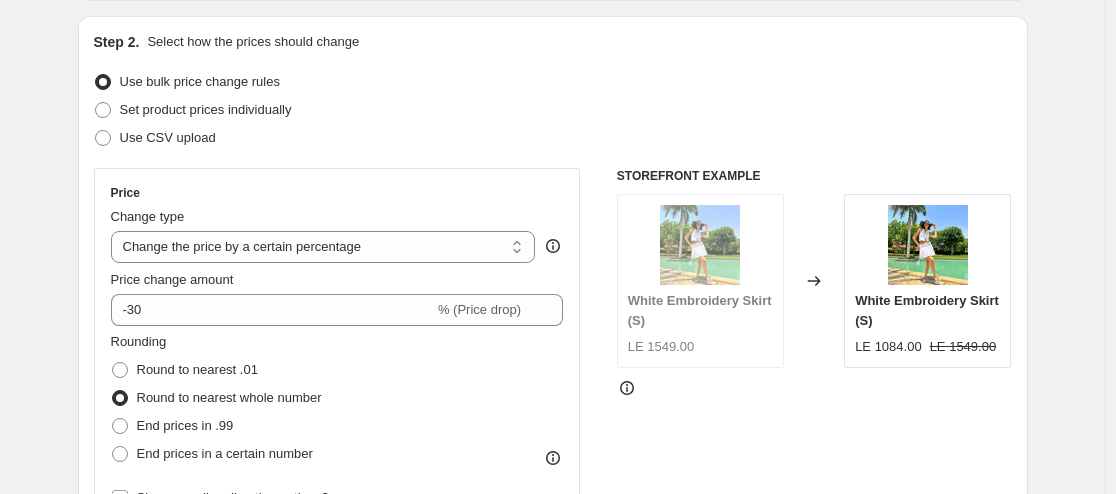 click on "Create new price change job. This page is ready Create new price change job Draft Step 1. Optionally give your price change job a title (eg "March 30% off sale on boots") 20% off 17-7 This title is just for internal use, customers won't see it Step 2. Select how the prices should change Use bulk price change rules Set product prices individually Use CSV upload Price Change type Change the price to a certain amount Change the price by a certain amount Change the price by a certain percentage Change the price to the current compare at price (price before sale) Change the price by a certain amount relative to the compare at price Change the price by a certain percentage relative to the compare at price Don't change the price Change the price by a certain percentage relative to the cost per item Change price to certain cost margin Change the price by a certain percentage Price change amount -30 % (Price drop) Rounding Round to nearest .01 Round to nearest whole number End prices in .99 Compare at price LE 1549.00" at bounding box center [553, 912] 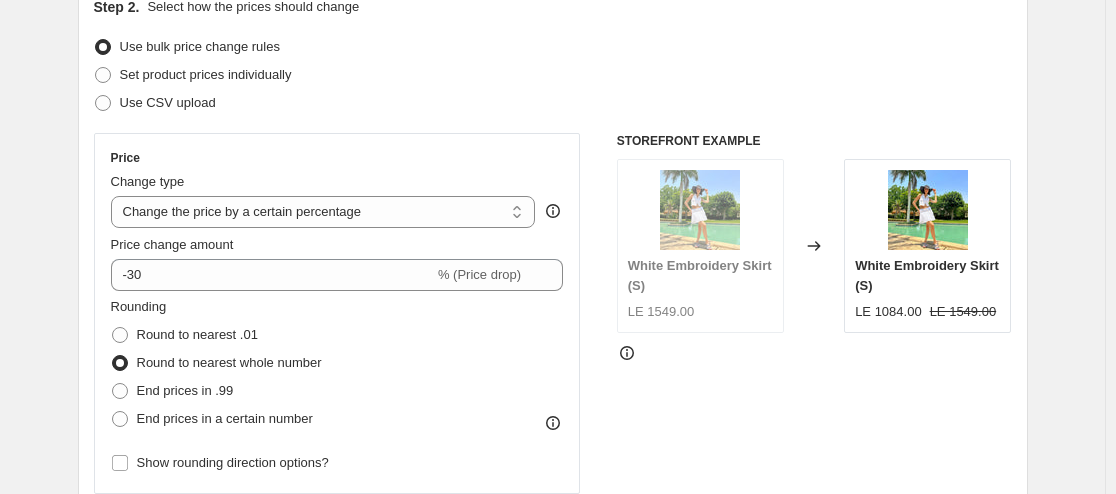 scroll, scrollTop: 300, scrollLeft: 0, axis: vertical 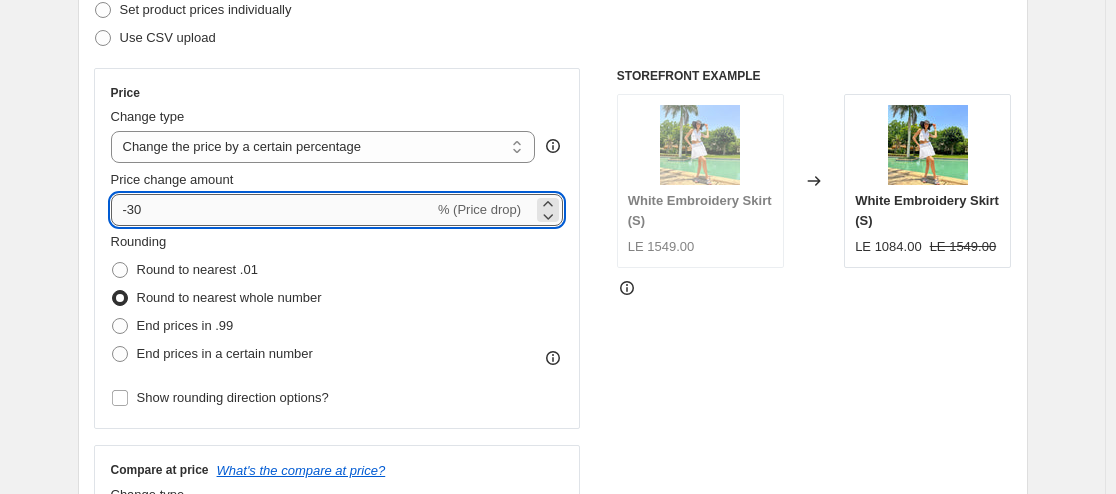 click on "-30" at bounding box center (272, 210) 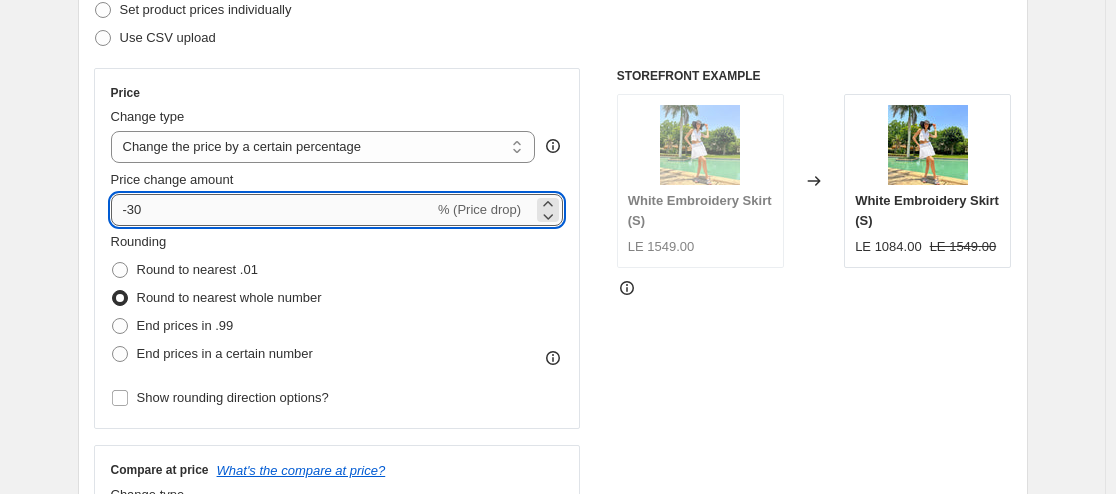 type on "-0" 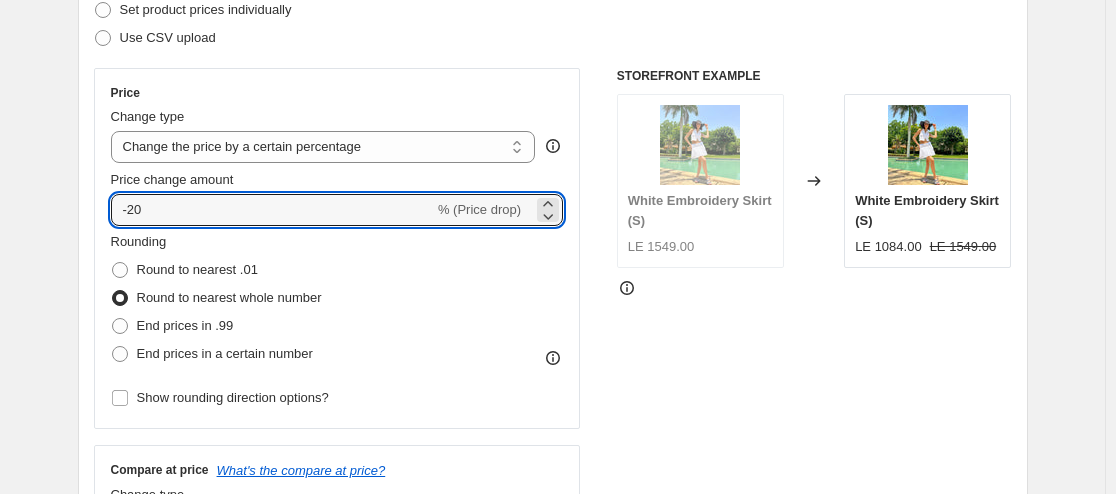 type on "-20" 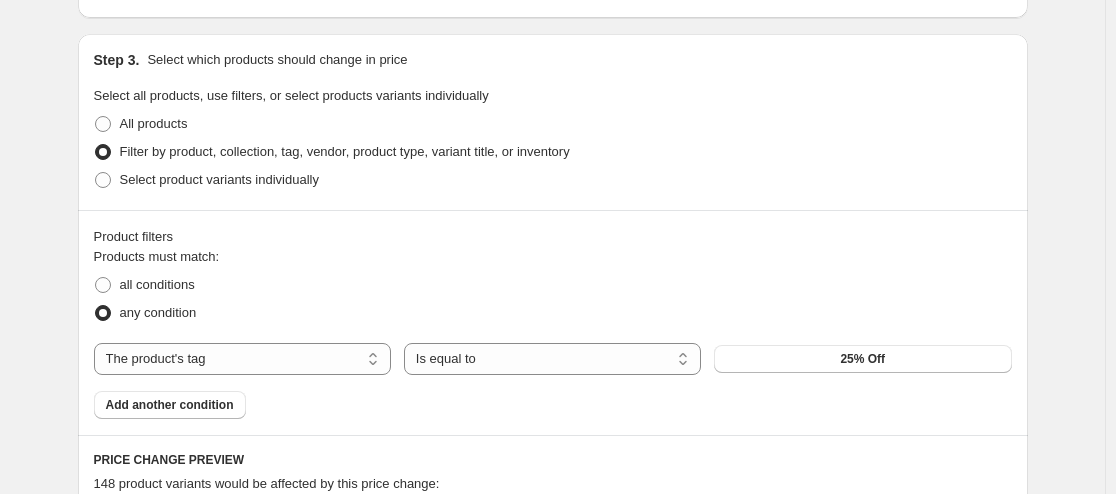 scroll, scrollTop: 1000, scrollLeft: 0, axis: vertical 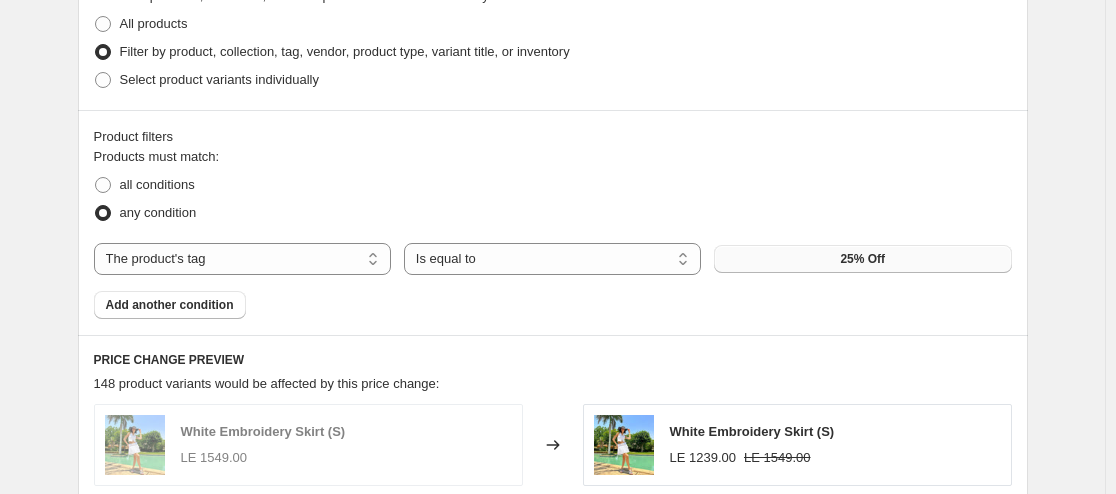 click on "25% Off" at bounding box center (862, 259) 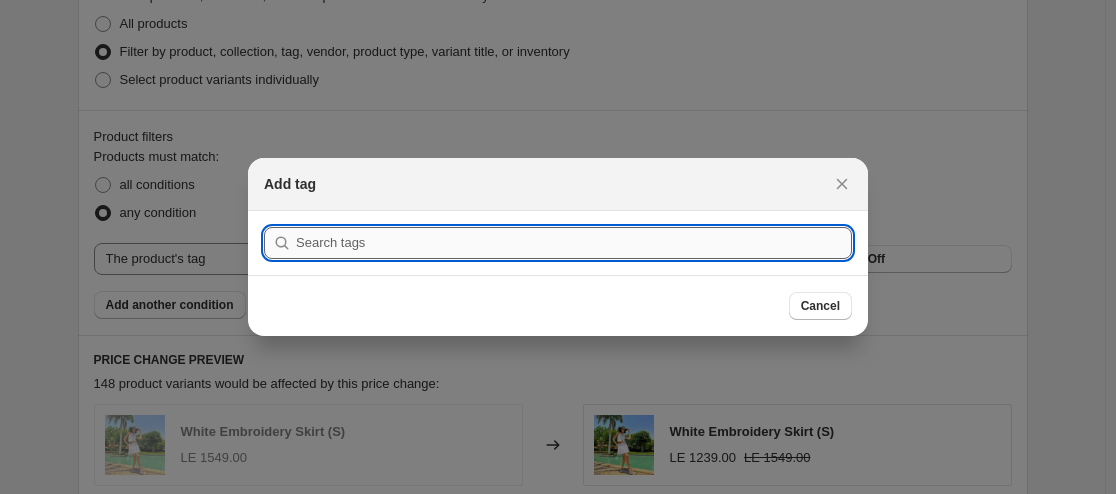 type on "0" 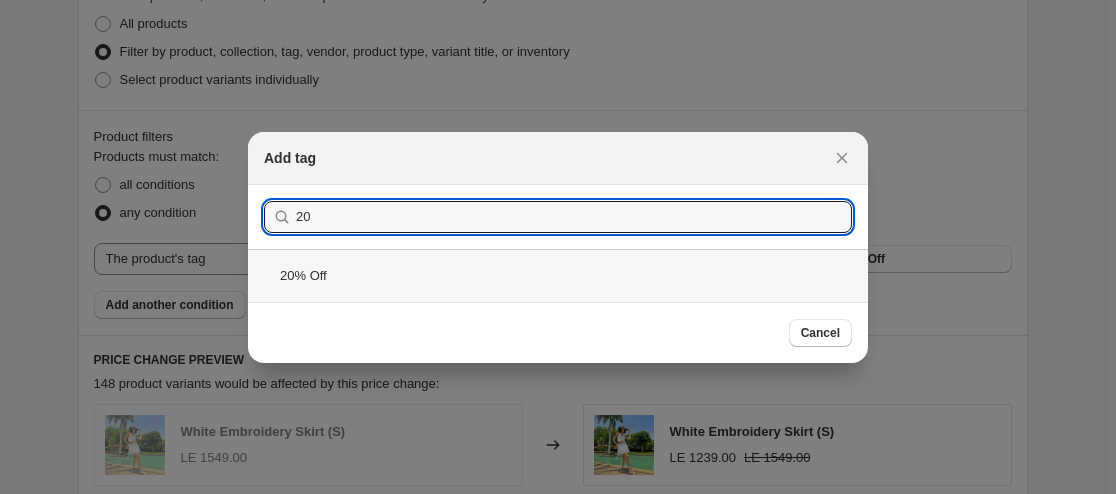 type on "20" 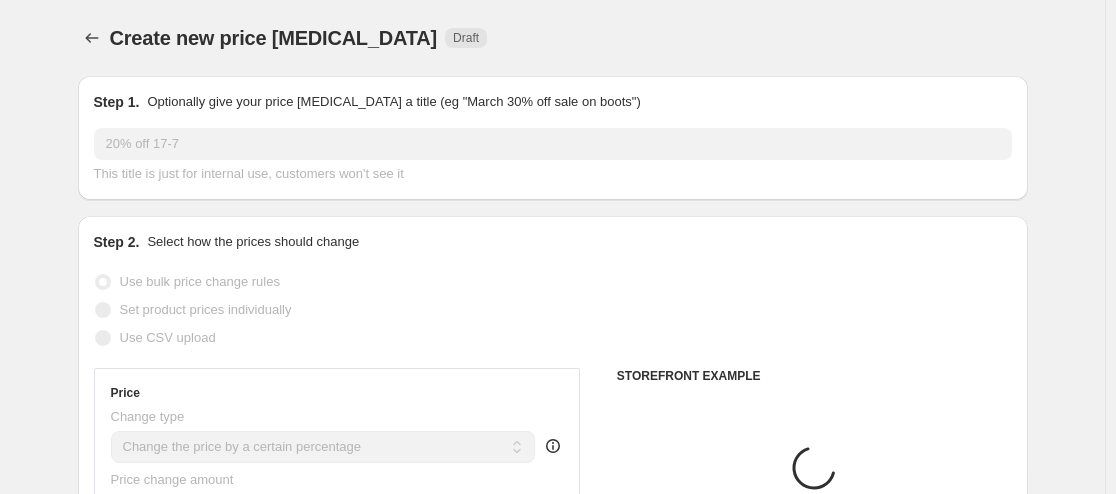 scroll, scrollTop: 1000, scrollLeft: 0, axis: vertical 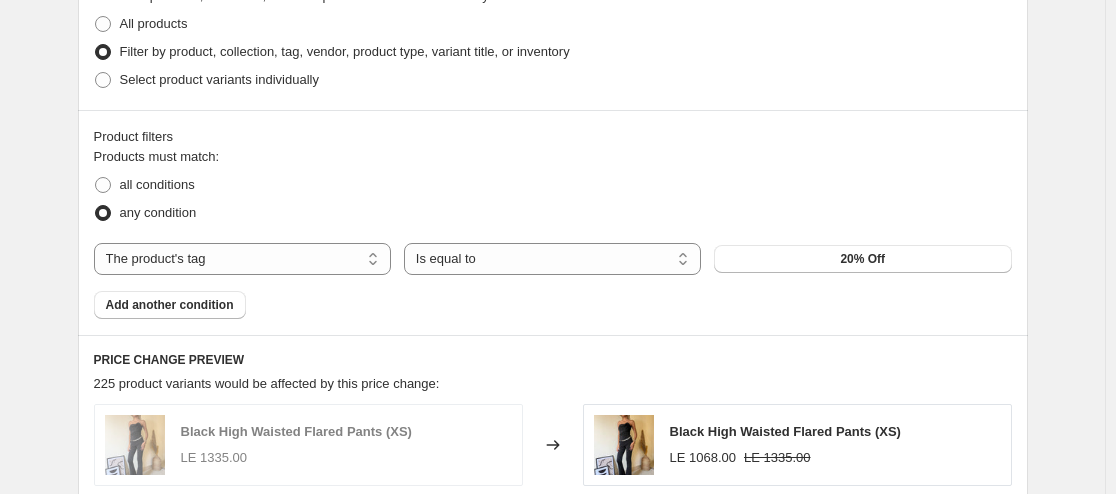 click on "Create new price change job. This page is ready Create new price change job Draft Step 1. Optionally give your price change job a title (eg "March 30% off sale on boots") 20% off 17-7 This title is just for internal use, customers won't see it Step 2. Select how the prices should change Use bulk price change rules Set product prices individually Use CSV upload Price Change type Change the price to a certain amount Change the price by a certain amount Change the price by a certain percentage Change the price to the current compare at price (price before sale) Change the price by a certain amount relative to the compare at price Change the price by a certain percentage relative to the compare at price Don't change the price Change the price by a certain percentage relative to the cost per item Change price to certain cost margin Change the price by a certain percentage Price change amount -20 % (Price drop) Rounding Round to nearest .01 Round to nearest whole number End prices in .99 Compare at price LE 1335.00" at bounding box center (552, 112) 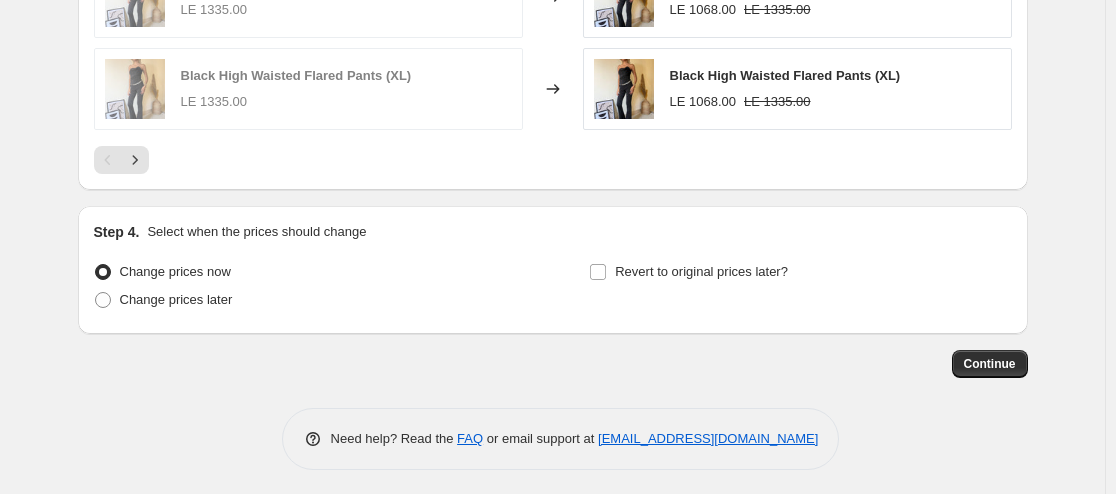 scroll, scrollTop: 1731, scrollLeft: 0, axis: vertical 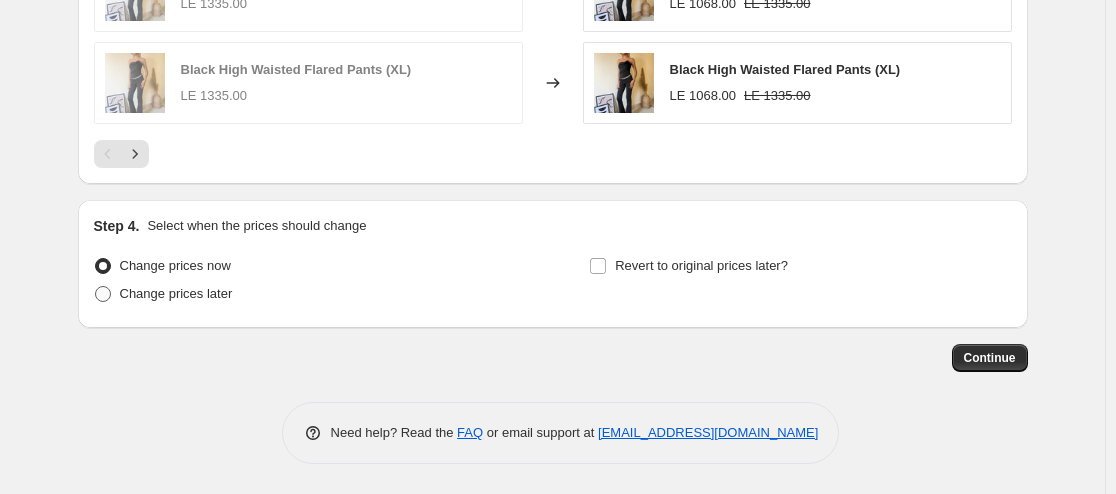 click on "Change prices later" at bounding box center (176, 293) 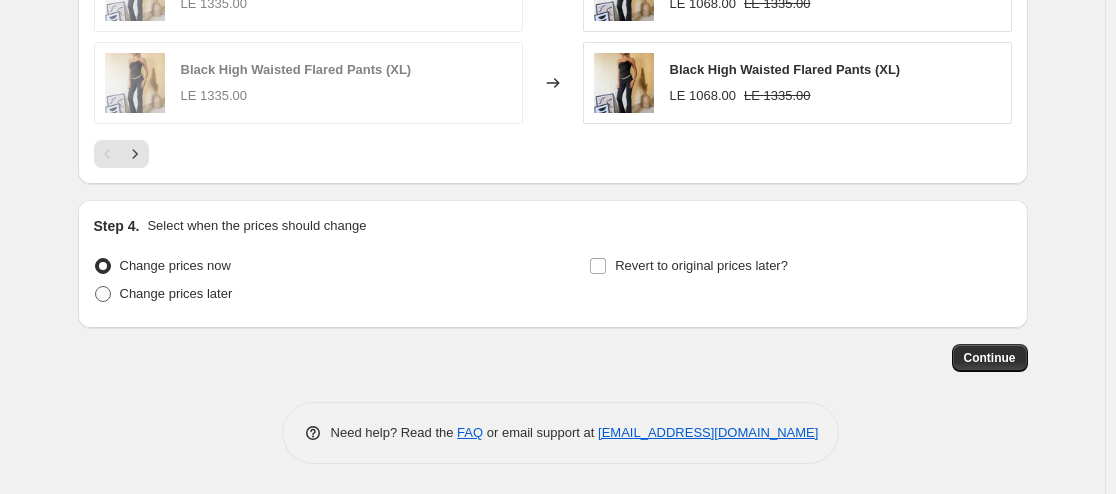 radio on "true" 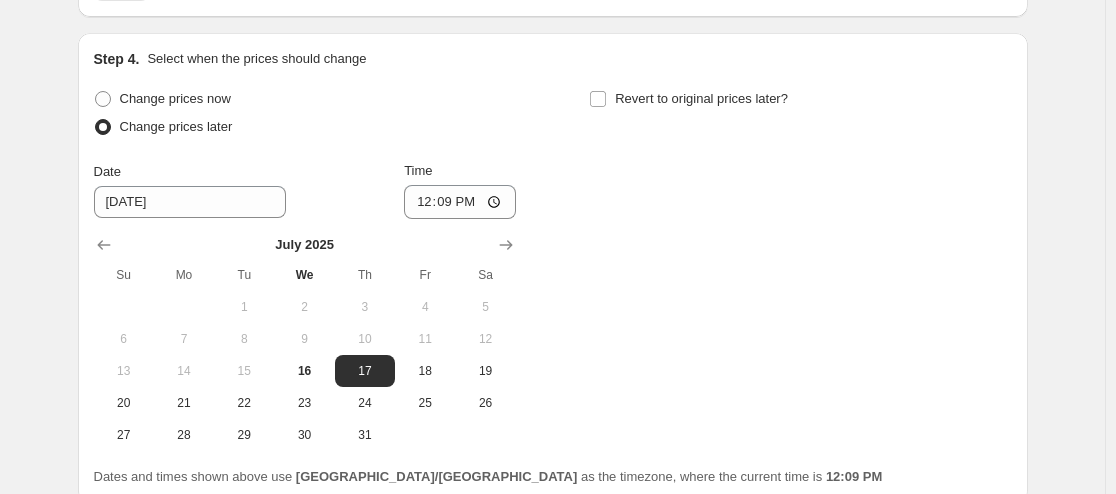scroll, scrollTop: 1931, scrollLeft: 0, axis: vertical 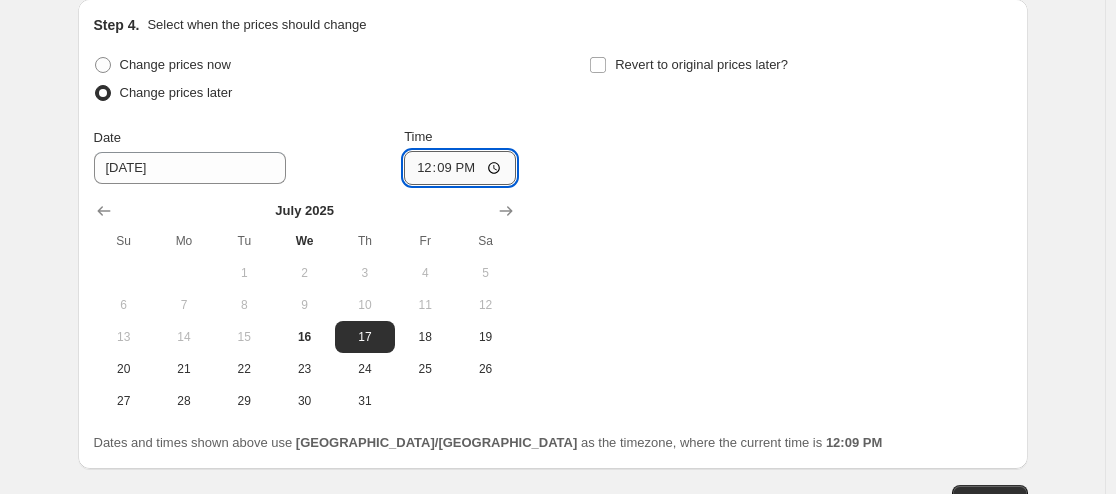 click on "12:09" at bounding box center [460, 168] 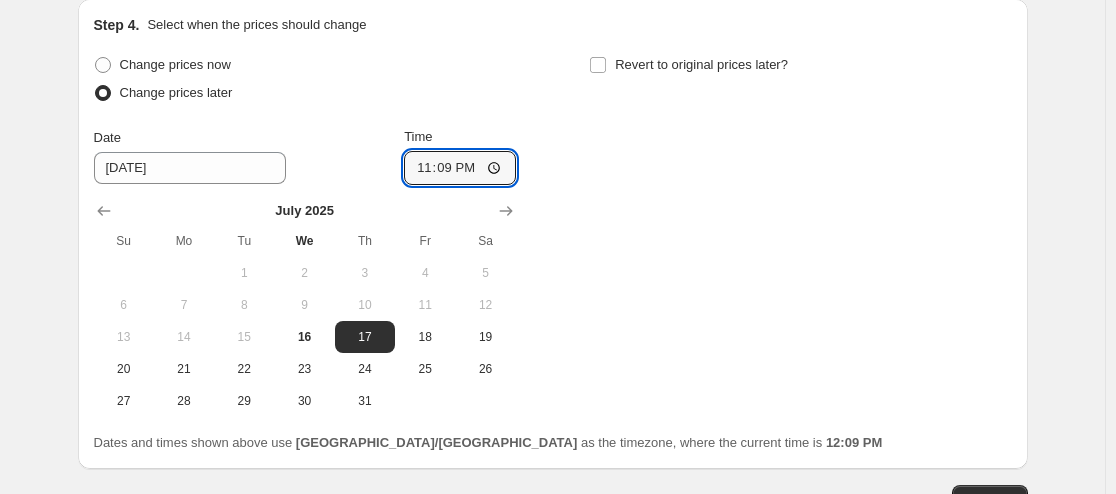 type on "23:00" 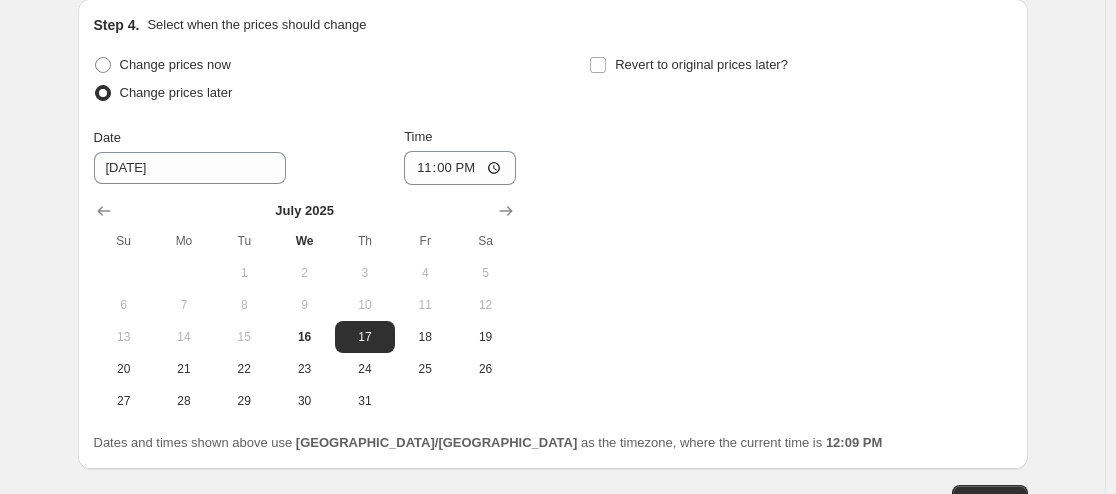 click on "Change prices now Change prices later Date 7/17/2025 Time 23:00 July   2025 Su Mo Tu We Th Fr Sa 1 2 3 4 5 6 7 8 9 10 11 12 13 14 15 16 17 18 19 20 21 22 23 24 25 26 27 28 29 30 31 Revert to original prices later?" at bounding box center [553, 234] 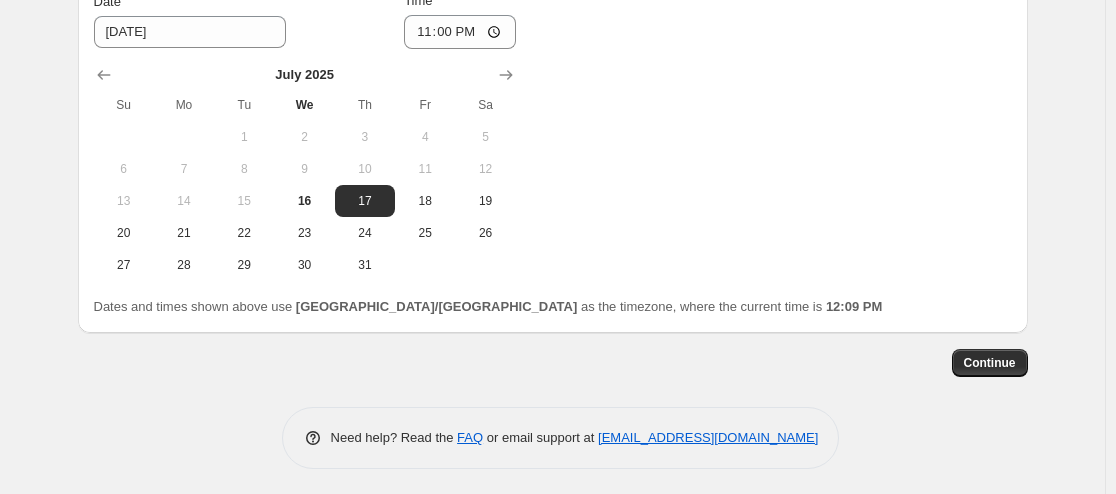 scroll, scrollTop: 2073, scrollLeft: 0, axis: vertical 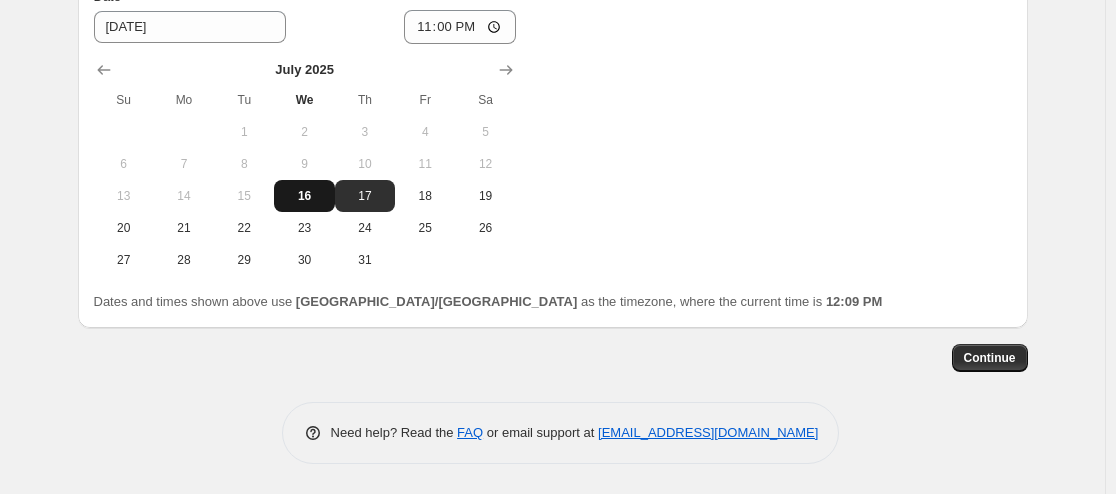click on "16" at bounding box center [304, 196] 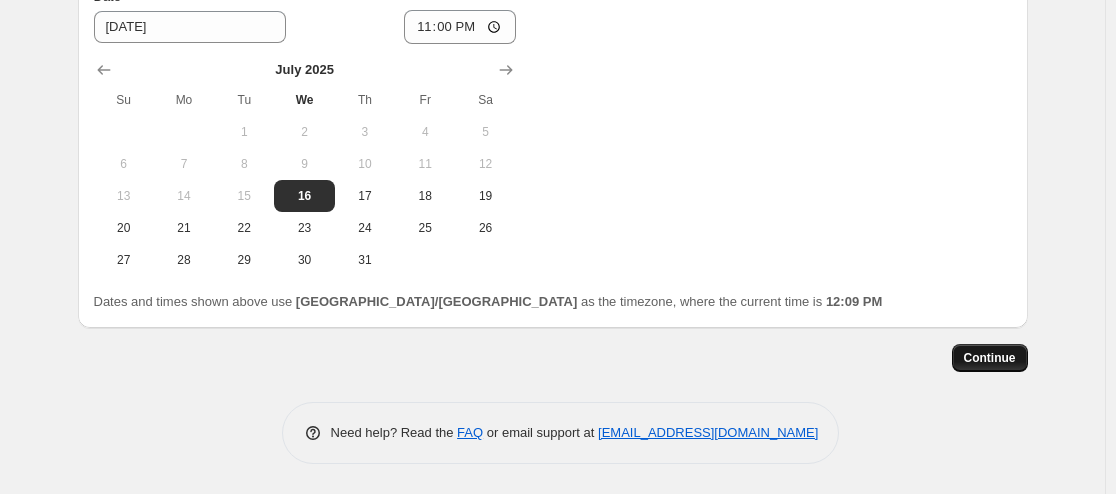 click on "Continue" at bounding box center [990, 358] 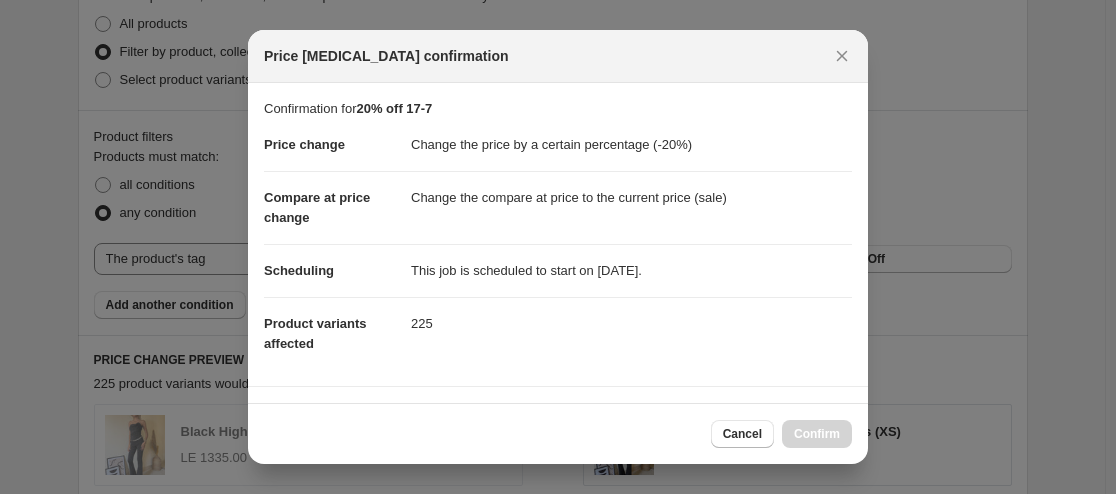 scroll, scrollTop: 0, scrollLeft: 0, axis: both 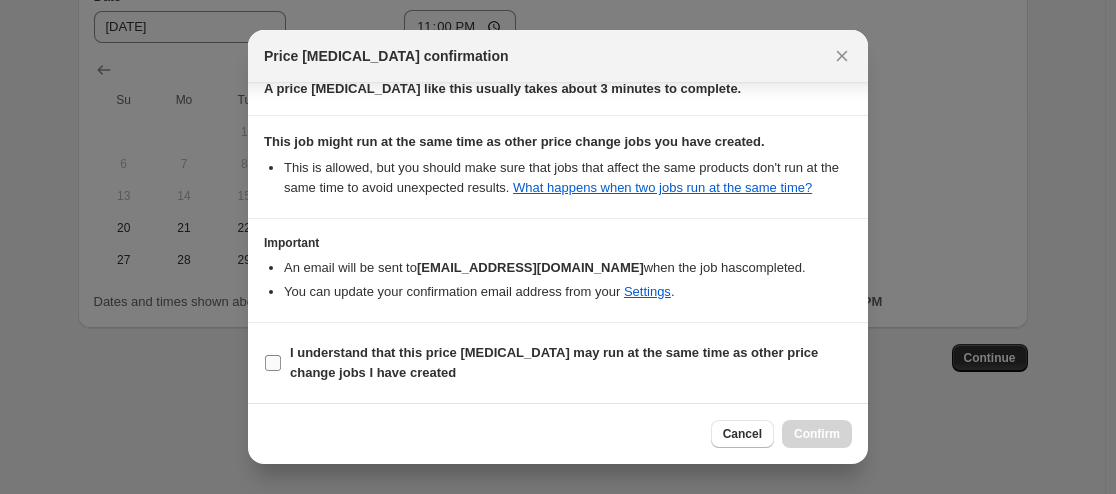 drag, startPoint x: 321, startPoint y: 369, endPoint x: 338, endPoint y: 380, distance: 20.248457 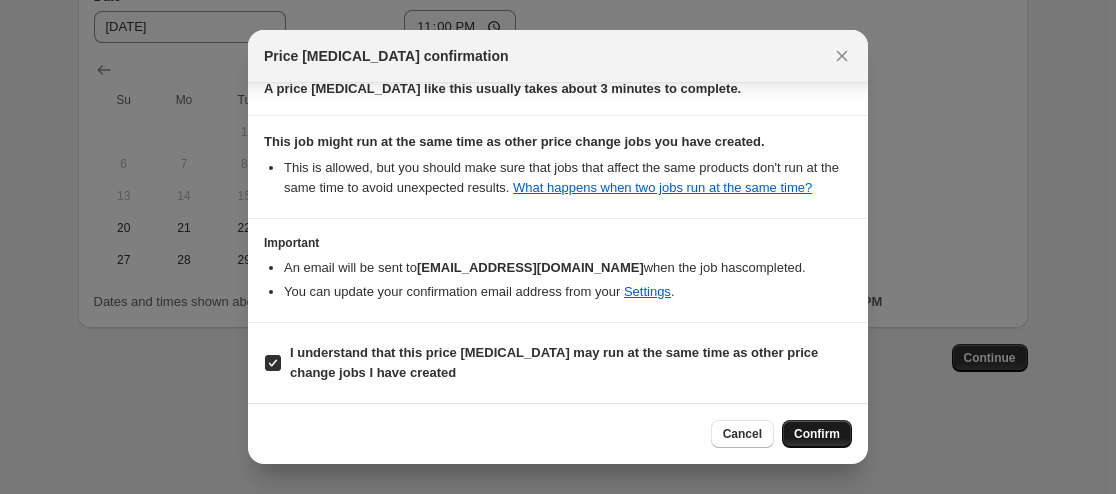click on "Confirm" at bounding box center [817, 434] 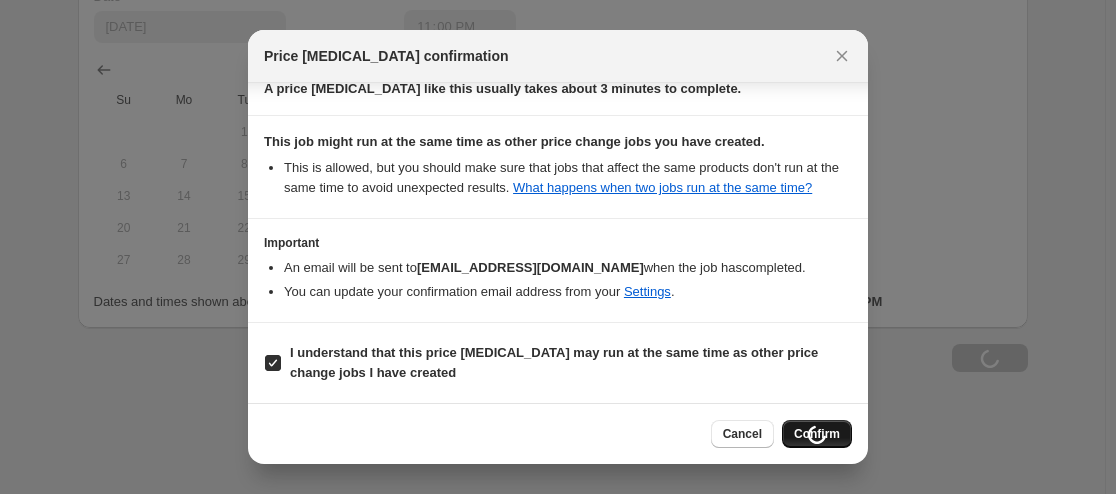 scroll, scrollTop: 2073, scrollLeft: 0, axis: vertical 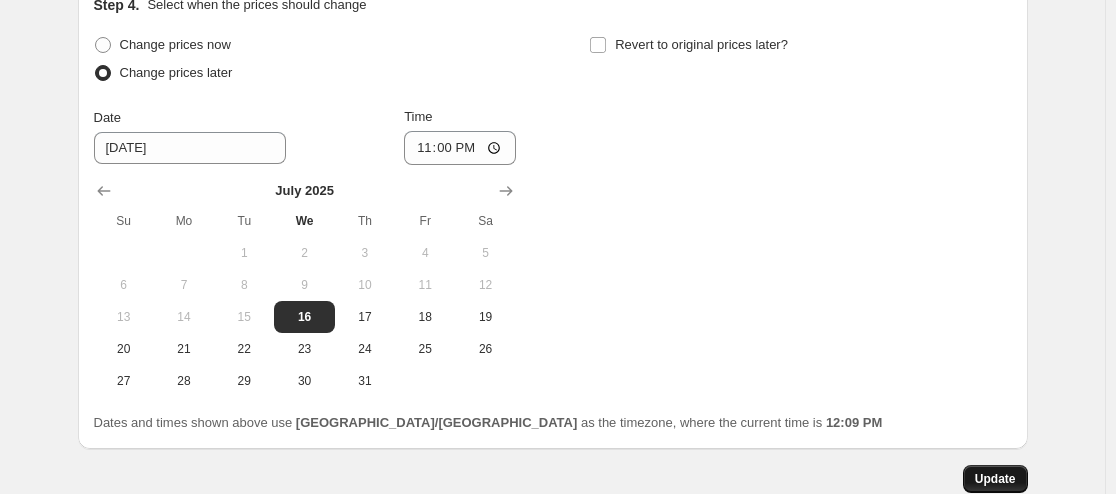 click on "Update" at bounding box center [995, 479] 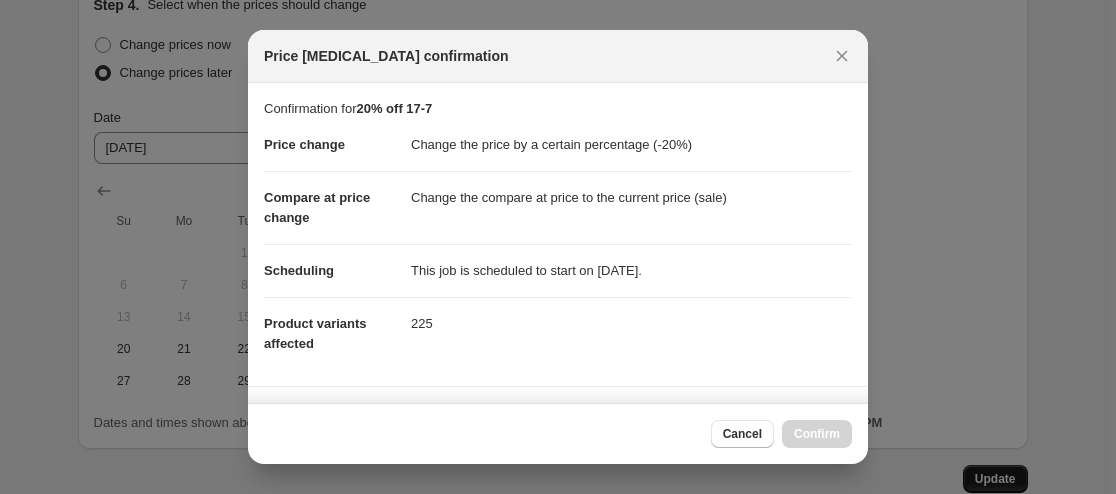 scroll, scrollTop: 0, scrollLeft: 0, axis: both 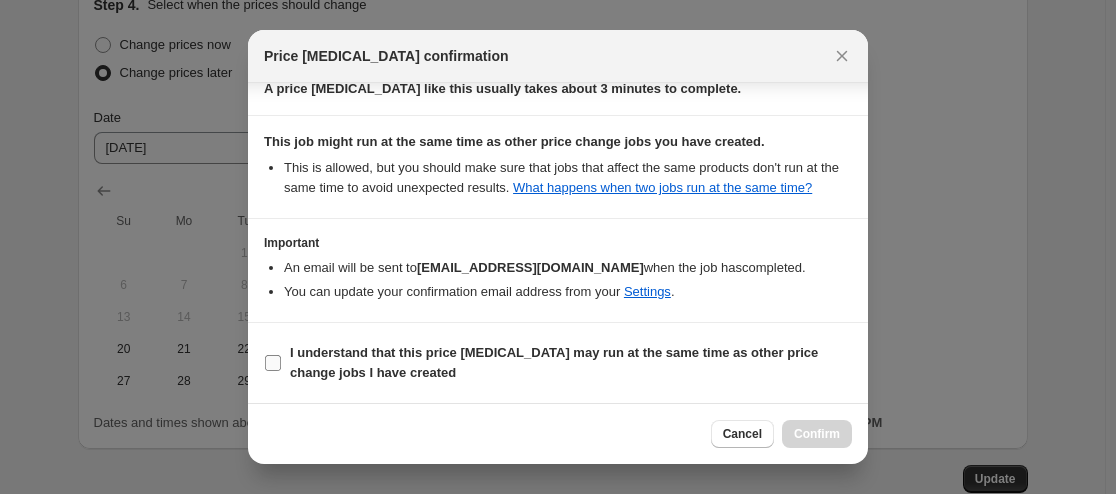 click on "I understand that this price change job may run at the same time as other price change jobs I have created" at bounding box center [554, 362] 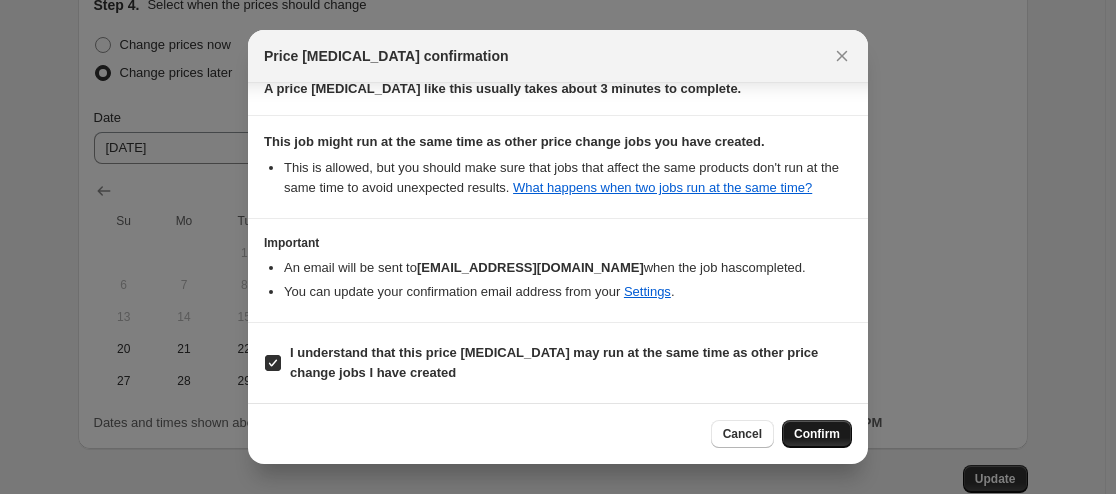 click on "Confirm" at bounding box center [817, 434] 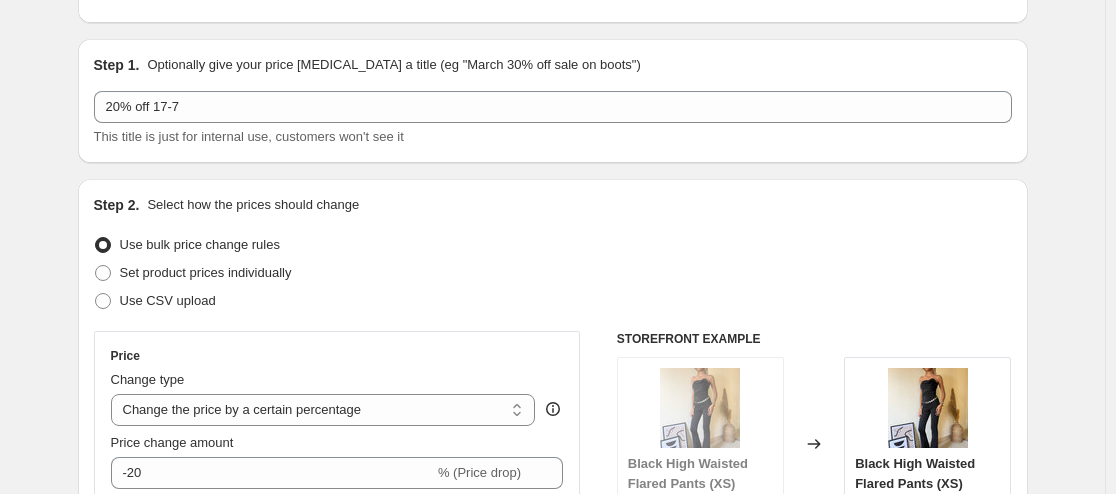 scroll, scrollTop: 0, scrollLeft: 0, axis: both 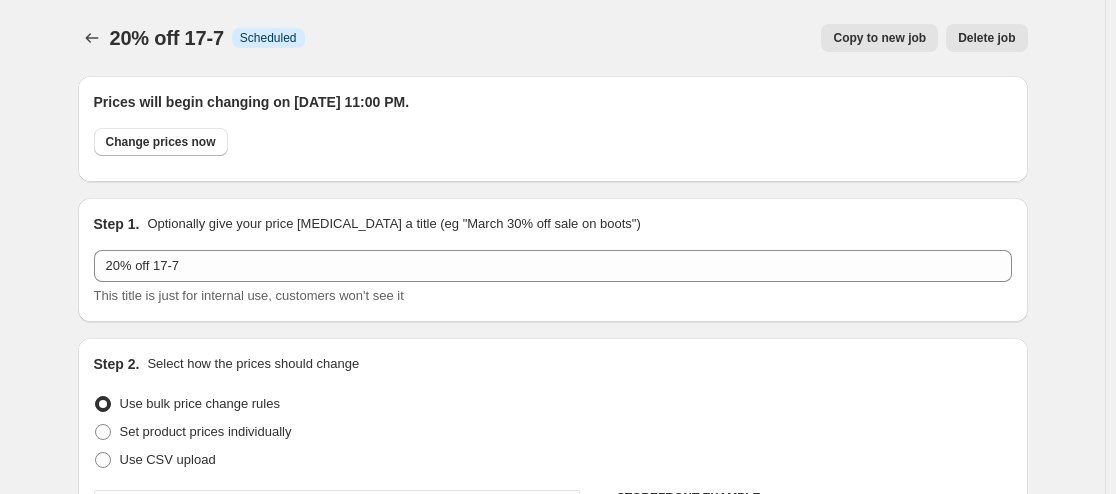 click on "Copy to new job" at bounding box center (879, 38) 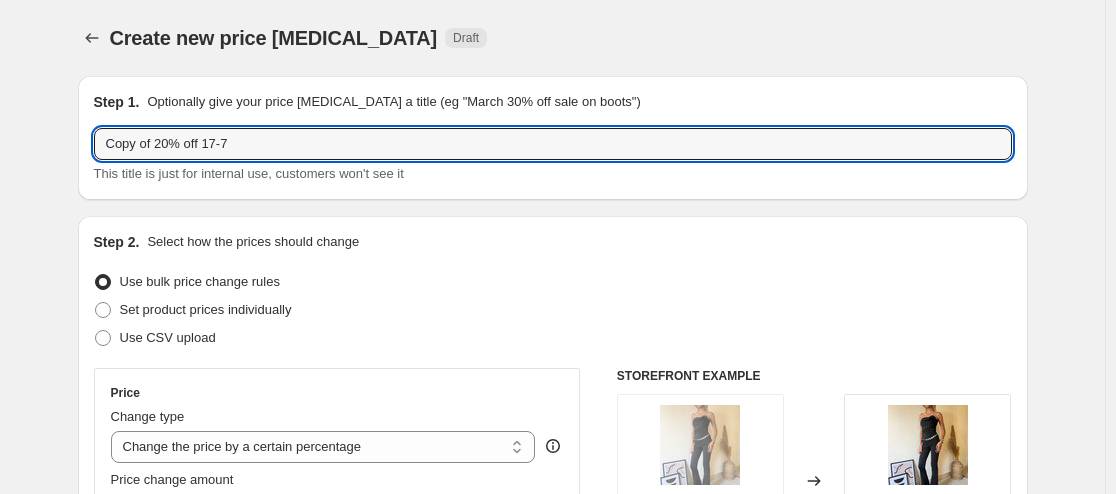 drag, startPoint x: 158, startPoint y: 142, endPoint x: 67, endPoint y: 137, distance: 91.13726 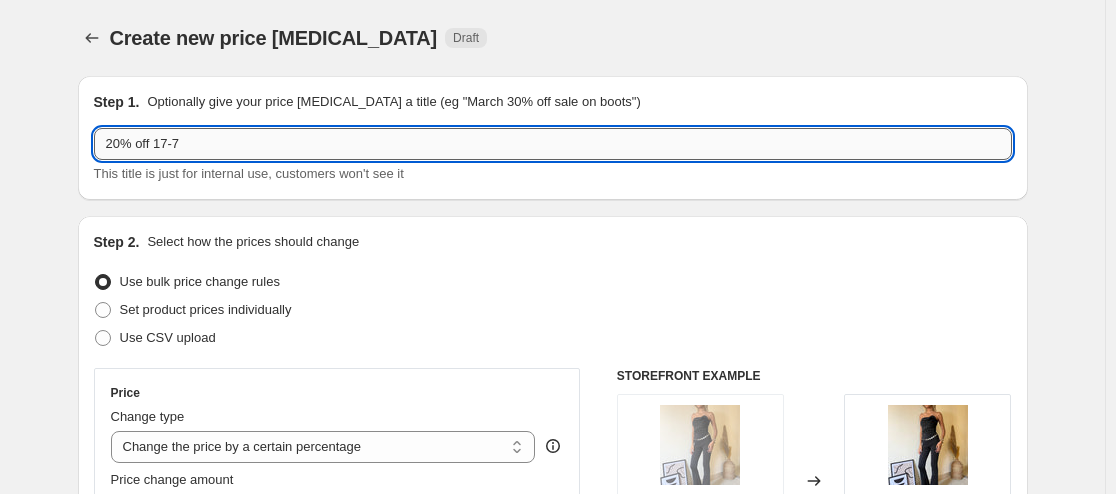 click on "20% off 17-7" at bounding box center (553, 144) 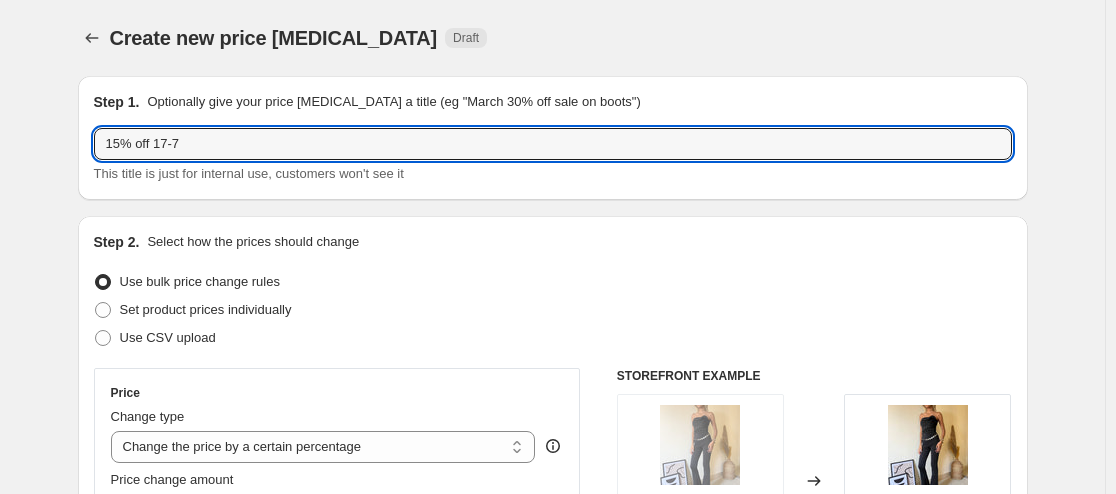 type on "15% off 17-7" 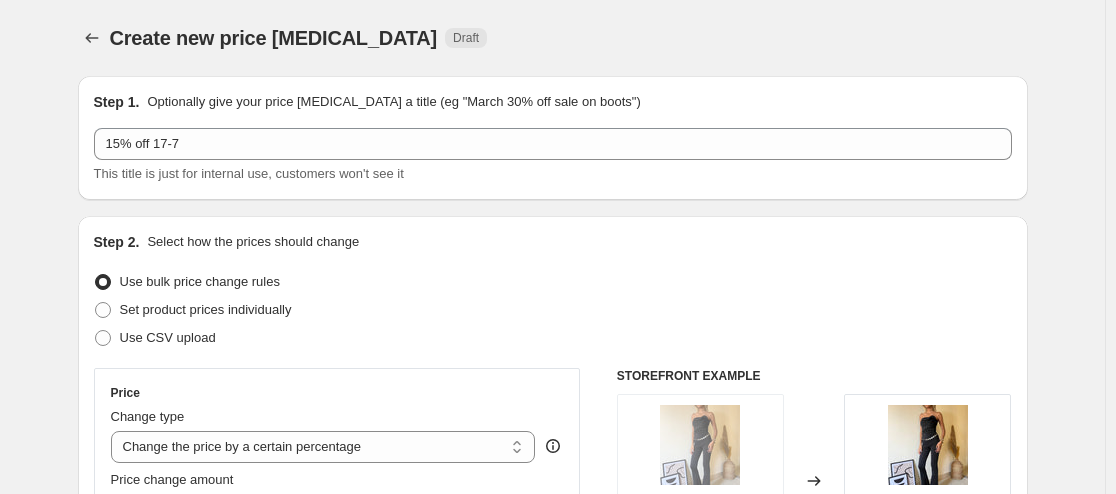 click on "Create new price change job. This page is ready Create new price change job Draft Step 1. Optionally give your price change job a title (eg "March 30% off sale on boots") 15% off 17-7 This title is just for internal use, customers won't see it Step 2. Select how the prices should change Use bulk price change rules Set product prices individually Use CSV upload Price Change type Change the price to a certain amount Change the price by a certain amount Change the price by a certain percentage Change the price to the current compare at price (price before sale) Change the price by a certain amount relative to the compare at price Change the price by a certain percentage relative to the compare at price Don't change the price Change the price by a certain percentage relative to the cost per item Change price to certain cost margin Change the price by a certain percentage Price change amount -20 % (Price drop) Rounding Round to nearest .01 Round to nearest whole number End prices in .99 Compare at price LE 1335.00" at bounding box center (552, 1112) 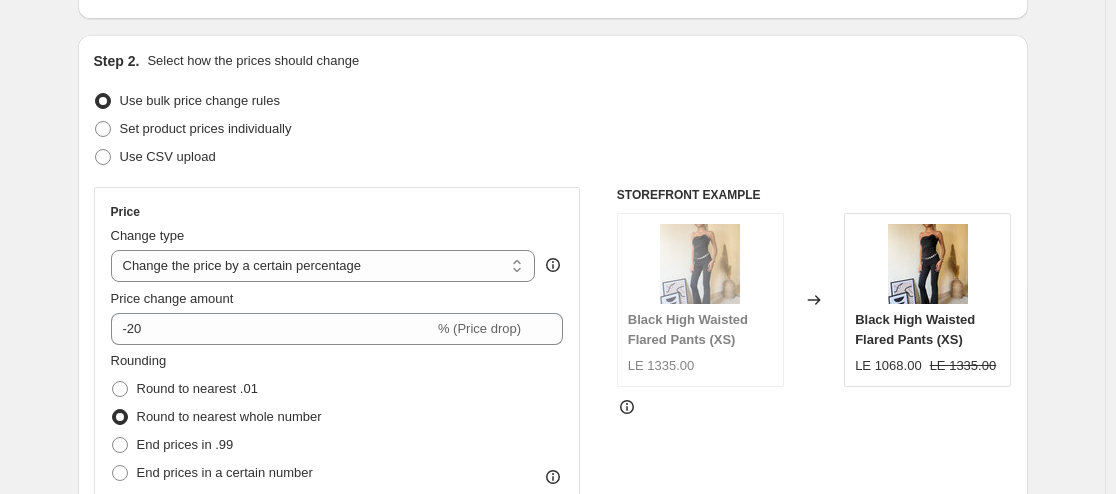 scroll, scrollTop: 200, scrollLeft: 0, axis: vertical 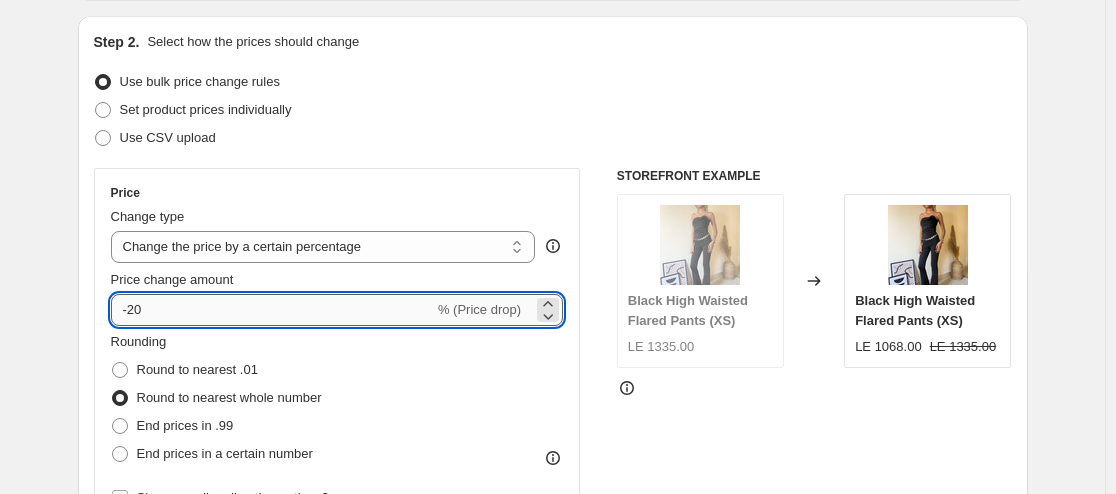 click on "-20" at bounding box center [272, 310] 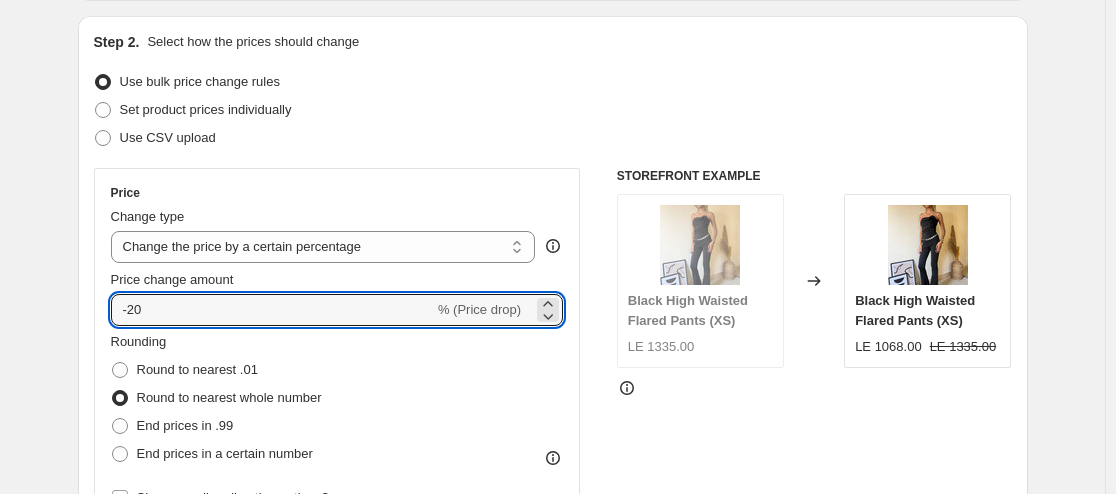 type on "-2" 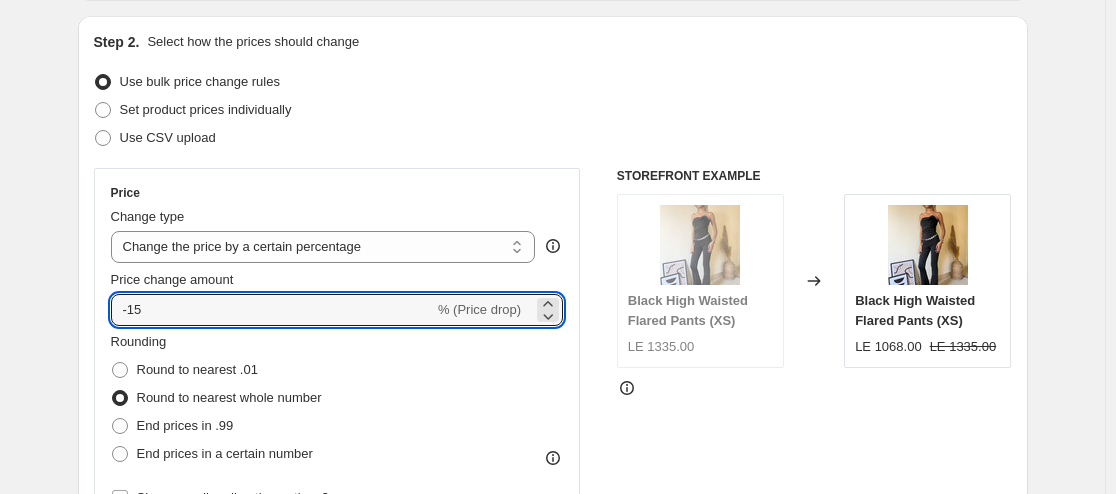 type on "-15" 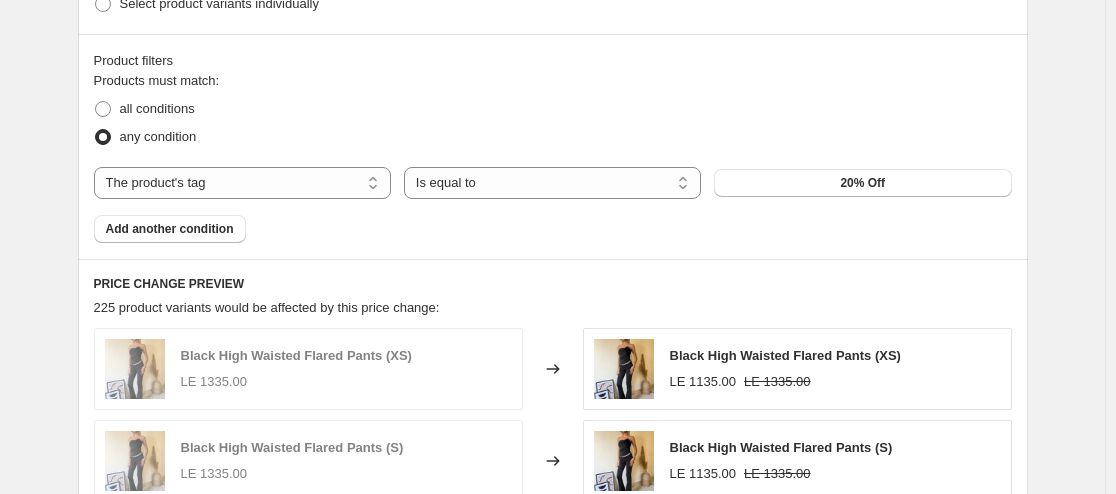 scroll, scrollTop: 1100, scrollLeft: 0, axis: vertical 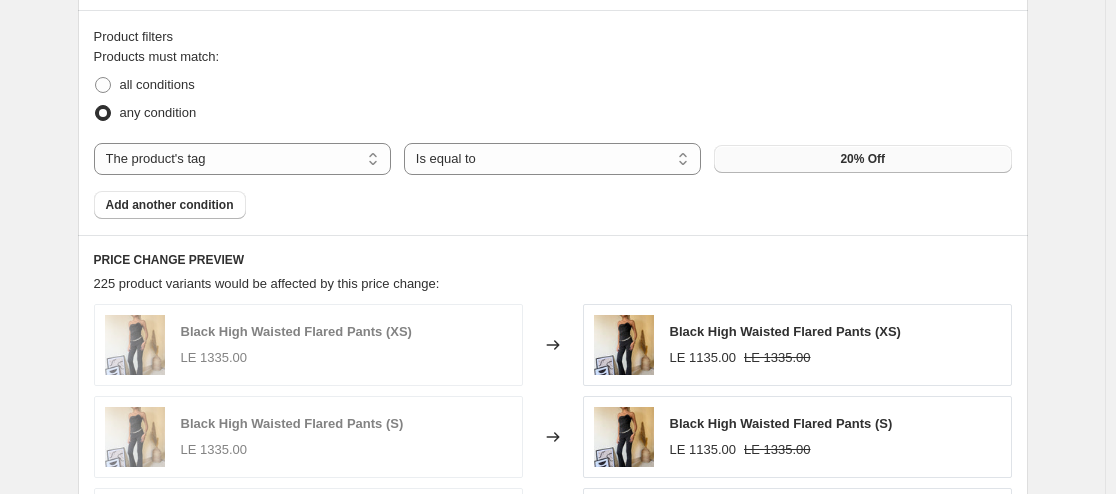 click on "20% Off" at bounding box center (862, 159) 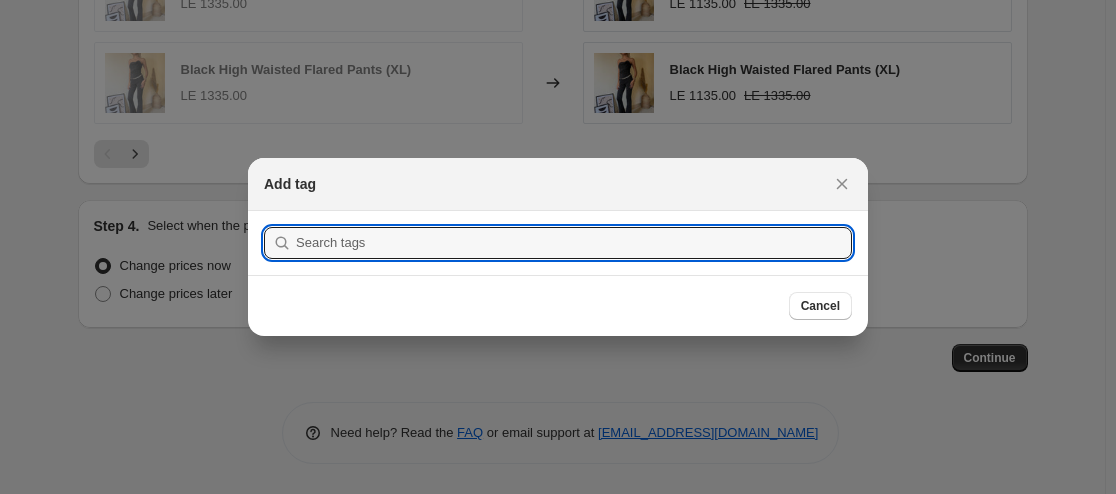 scroll, scrollTop: 0, scrollLeft: 0, axis: both 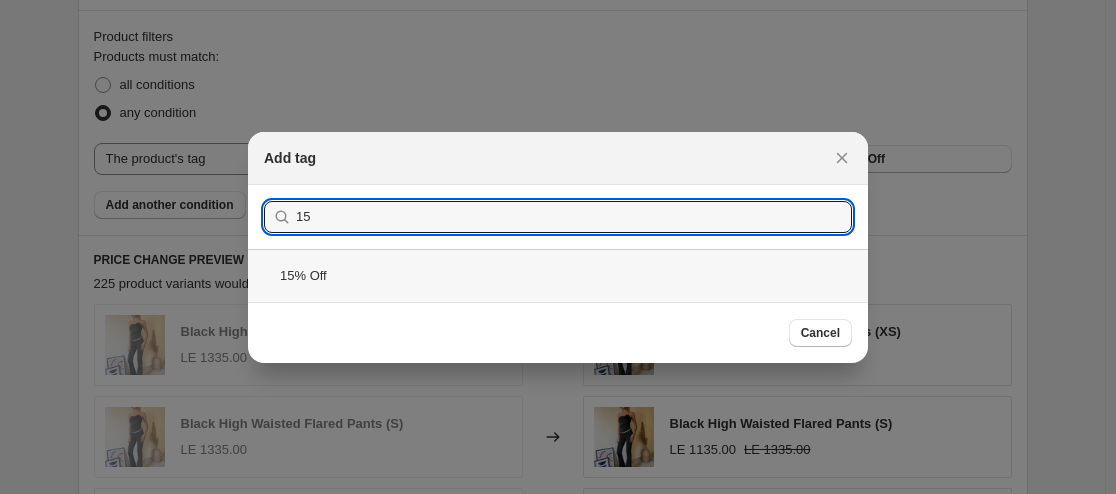 type on "15" 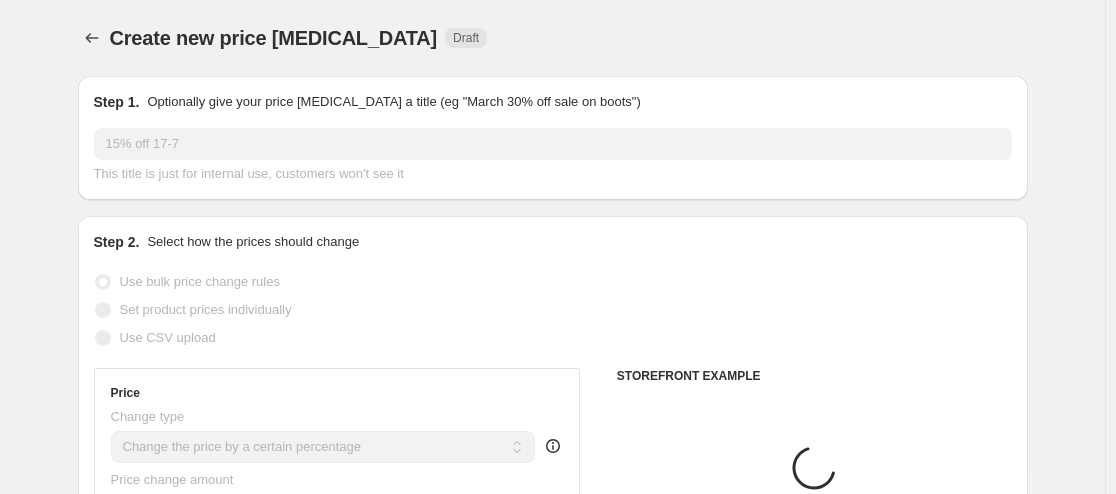 scroll, scrollTop: 1100, scrollLeft: 0, axis: vertical 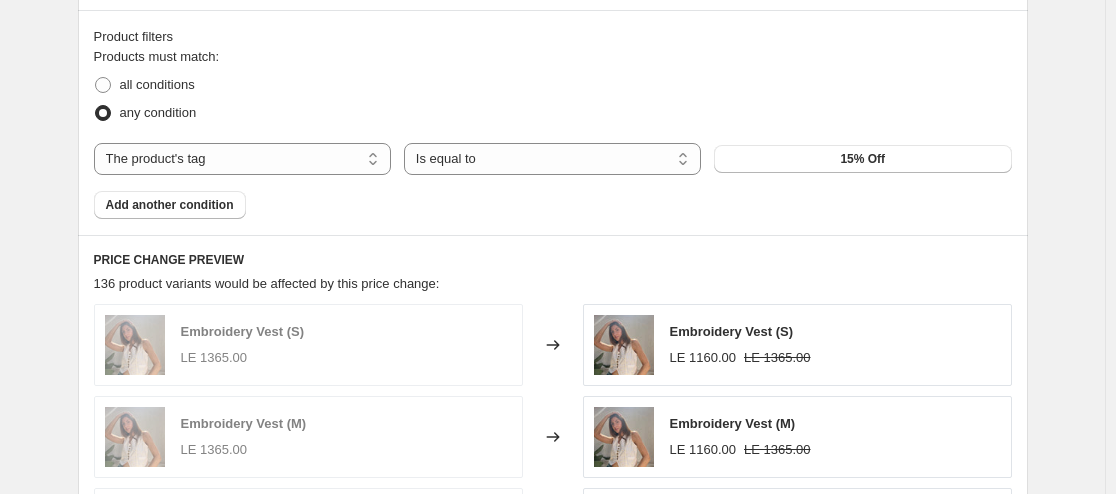 click on "Create new price change job. This page is ready Create new price change job Draft Step 1. Optionally give your price change job a title (eg "March 30% off sale on boots") 15% off 17-7 This title is just for internal use, customers won't see it Step 2. Select how the prices should change Use bulk price change rules Set product prices individually Use CSV upload Price Change type Change the price to a certain amount Change the price by a certain amount Change the price by a certain percentage Change the price to the current compare at price (price before sale) Change the price by a certain amount relative to the compare at price Change the price by a certain percentage relative to the compare at price Don't change the price Change the price by a certain percentage relative to the cost per item Change price to certain cost margin Change the price by a certain percentage Price change amount -15 % (Price drop) Rounding Round to nearest .01 Round to nearest whole number End prices in .99 Compare at price LE 1365.00" at bounding box center [553, 12] 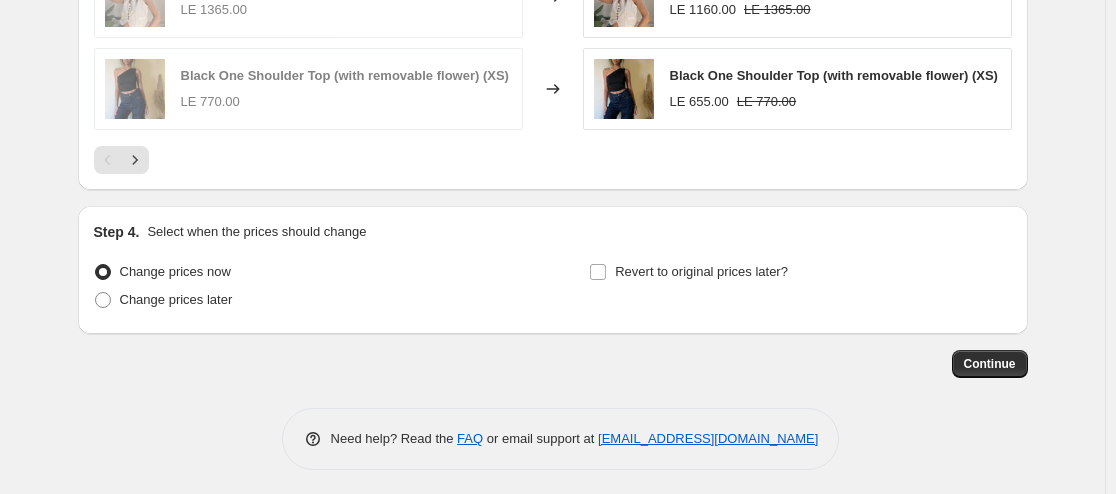 scroll, scrollTop: 1731, scrollLeft: 0, axis: vertical 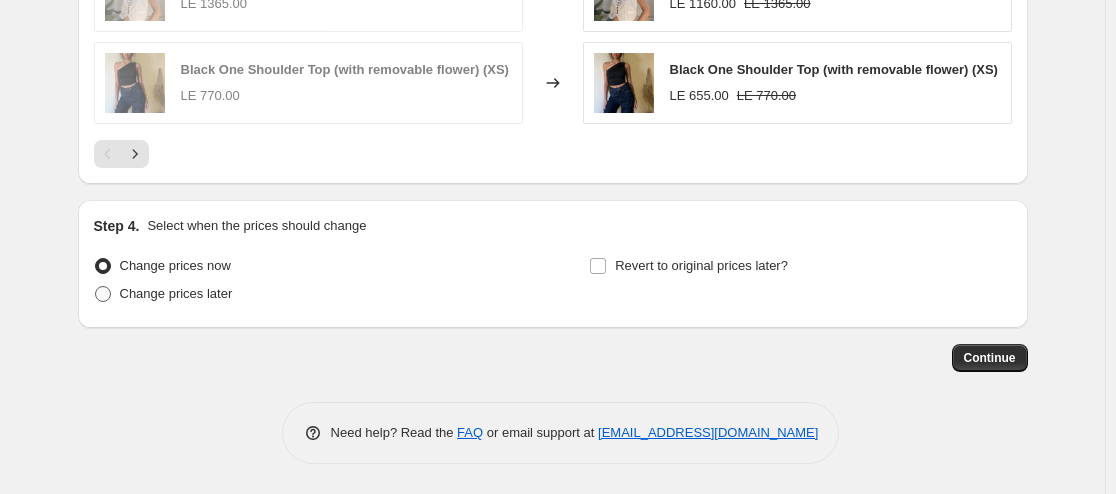 click on "Change prices later" at bounding box center (176, 293) 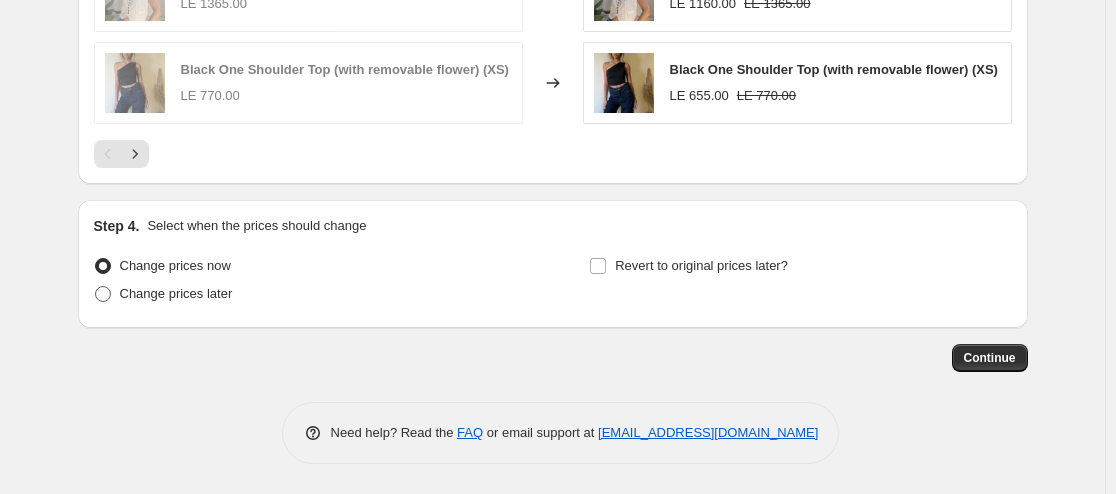 radio on "true" 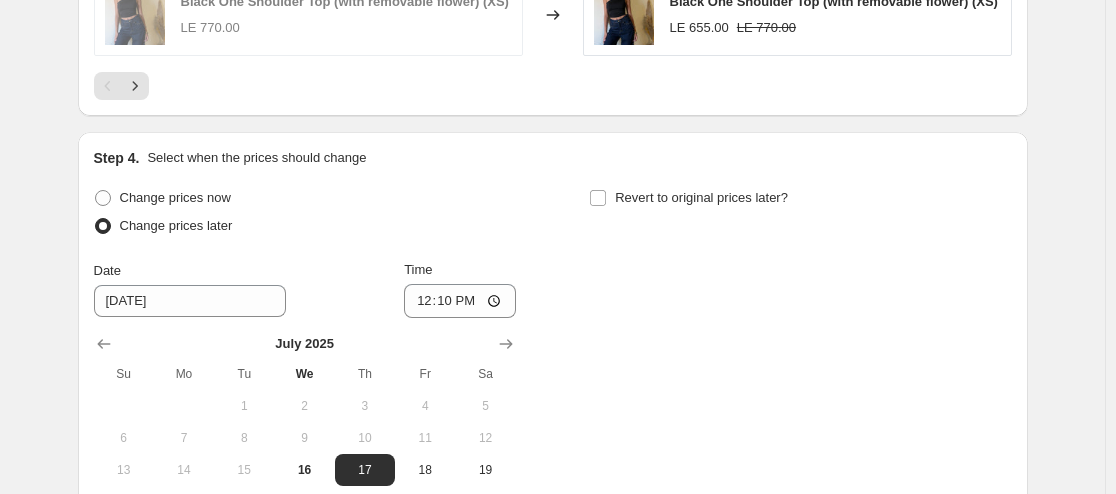 scroll, scrollTop: 1831, scrollLeft: 0, axis: vertical 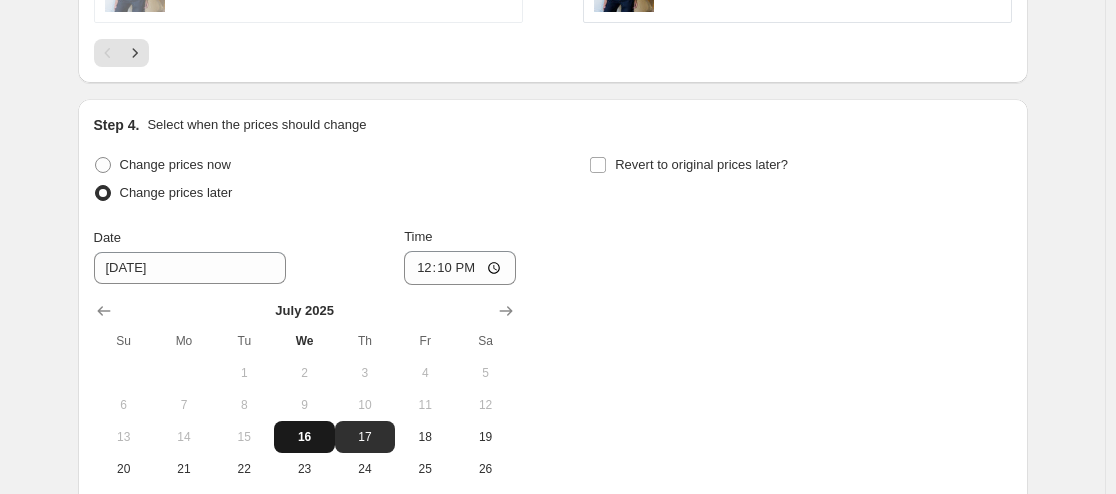 click on "16" at bounding box center (304, 437) 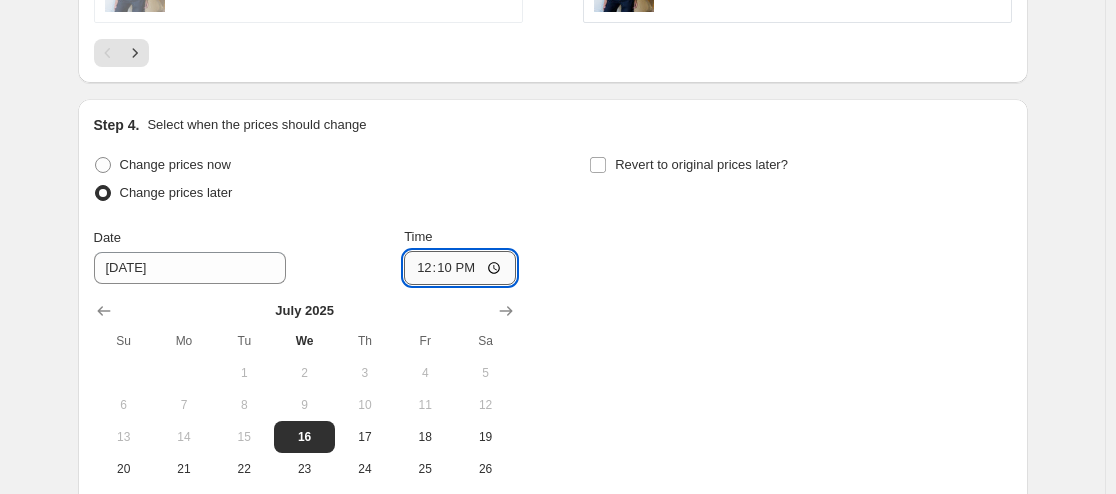click on "12:10" at bounding box center [460, 268] 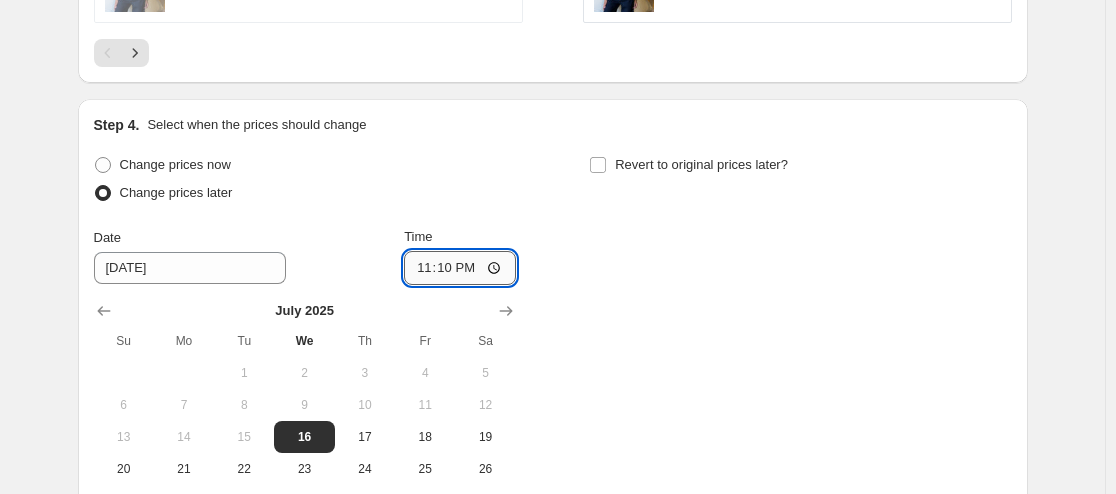 type on "23:00" 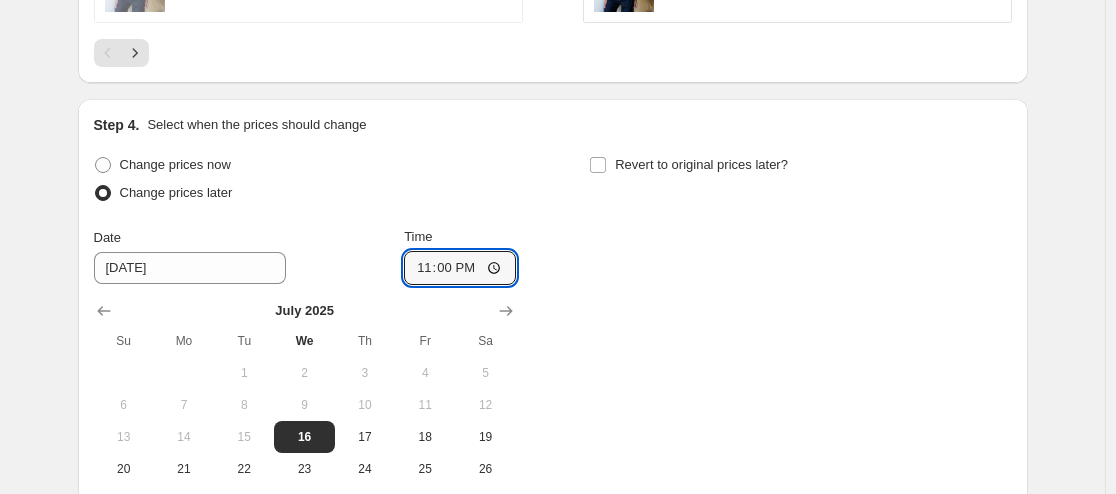 click on "Change prices now Change prices later Date 7/16/2025 Time 23:00 July   2025 Su Mo Tu We Th Fr Sa 1 2 3 4 5 6 7 8 9 10 11 12 13 14 15 16 17 18 19 20 21 22 23 24 25 26 27 28 29 30 31 Revert to original prices later?" at bounding box center (553, 334) 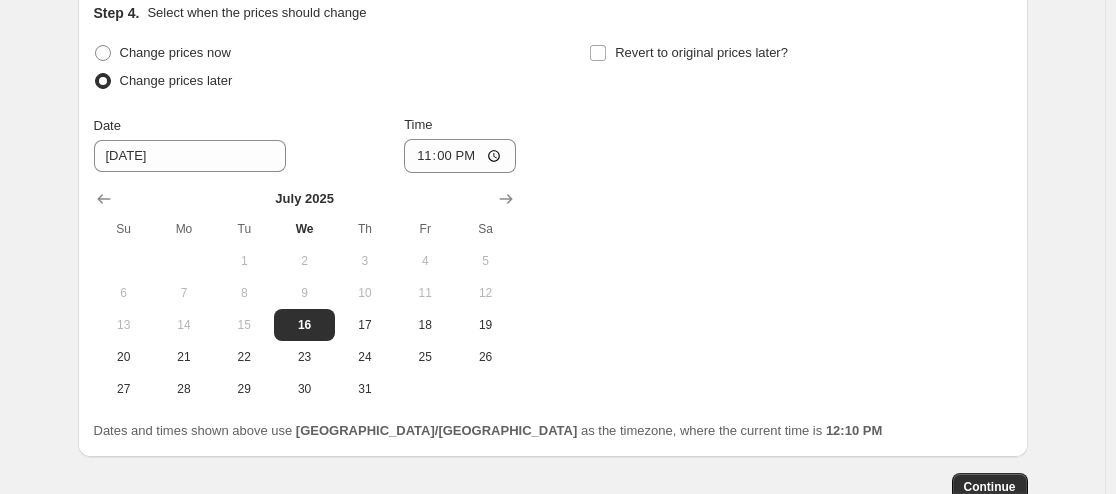 scroll, scrollTop: 2073, scrollLeft: 0, axis: vertical 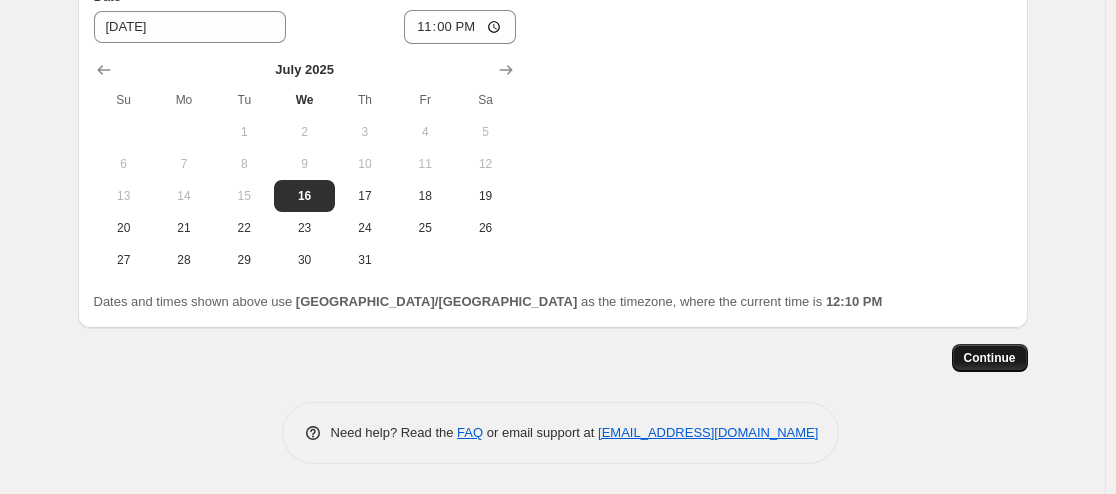 click on "Continue" at bounding box center (990, 358) 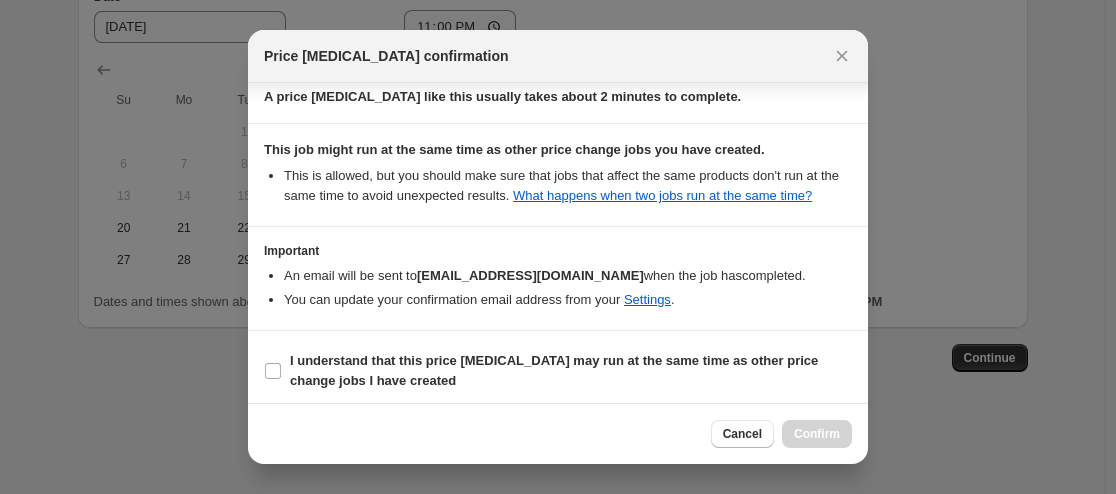 scroll, scrollTop: 324, scrollLeft: 0, axis: vertical 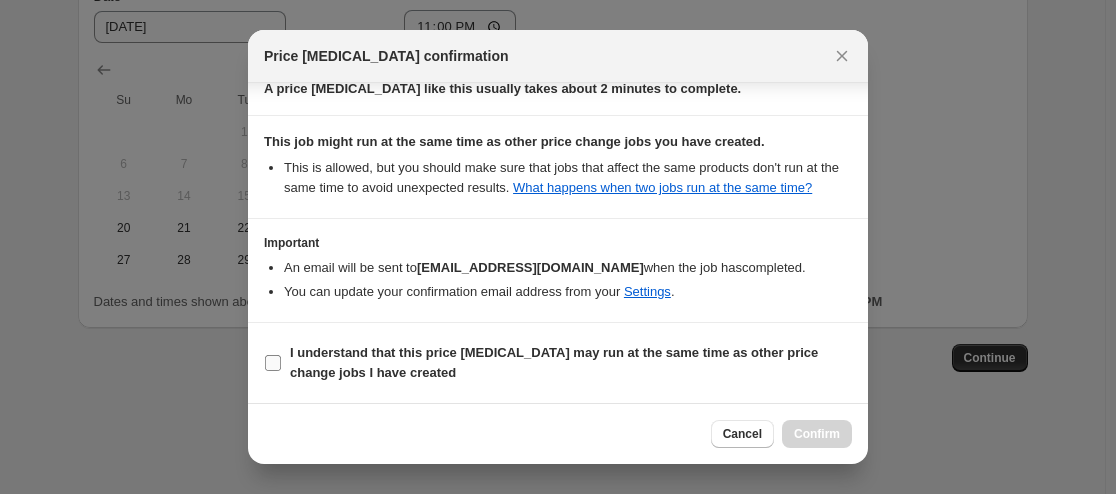 click on "I understand that this price change job may run at the same time as other price change jobs I have created" at bounding box center (554, 362) 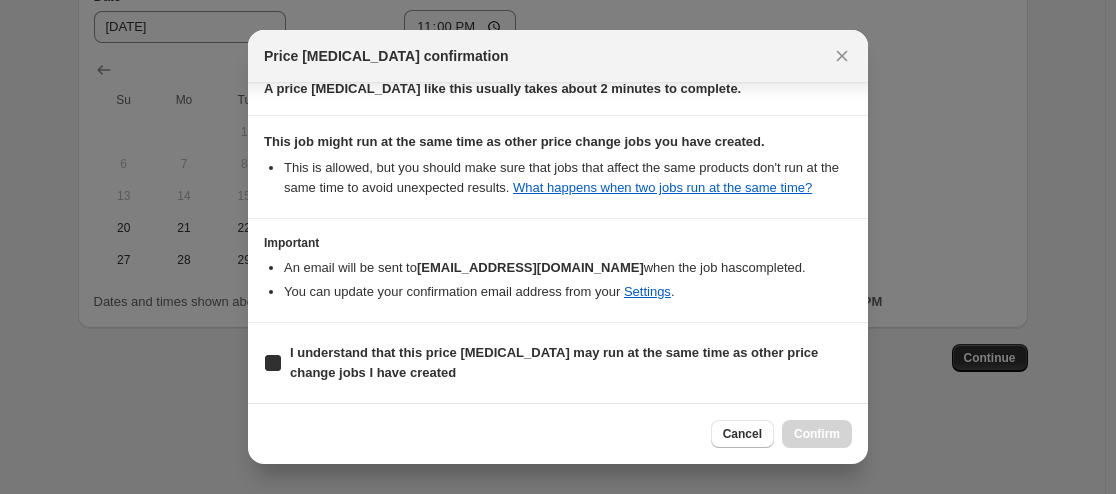 checkbox on "true" 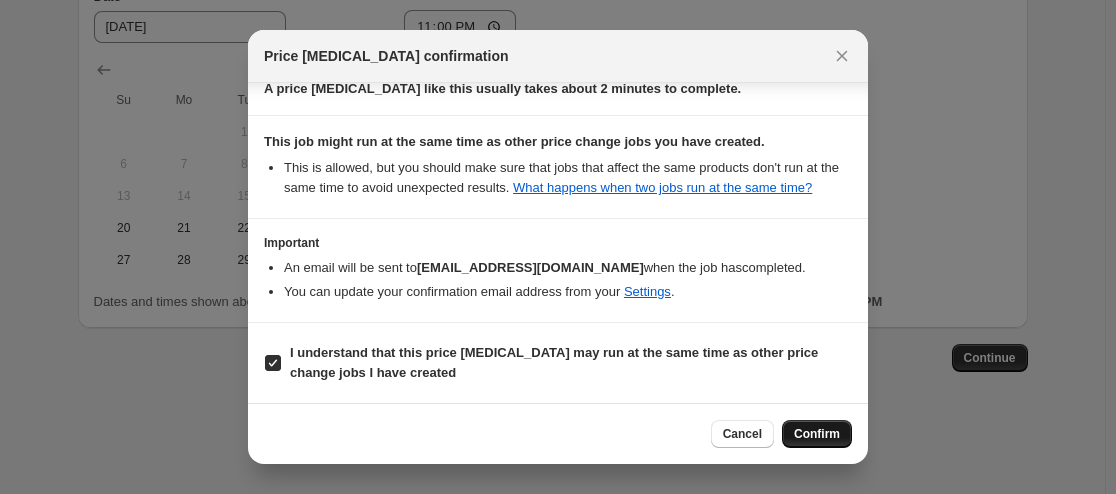 click on "Confirm" at bounding box center [817, 434] 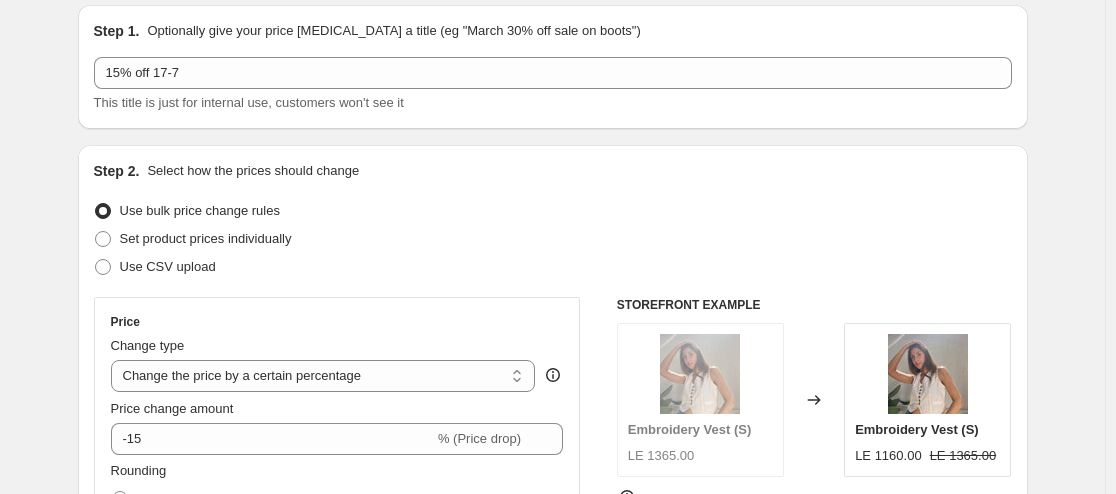 scroll, scrollTop: 0, scrollLeft: 0, axis: both 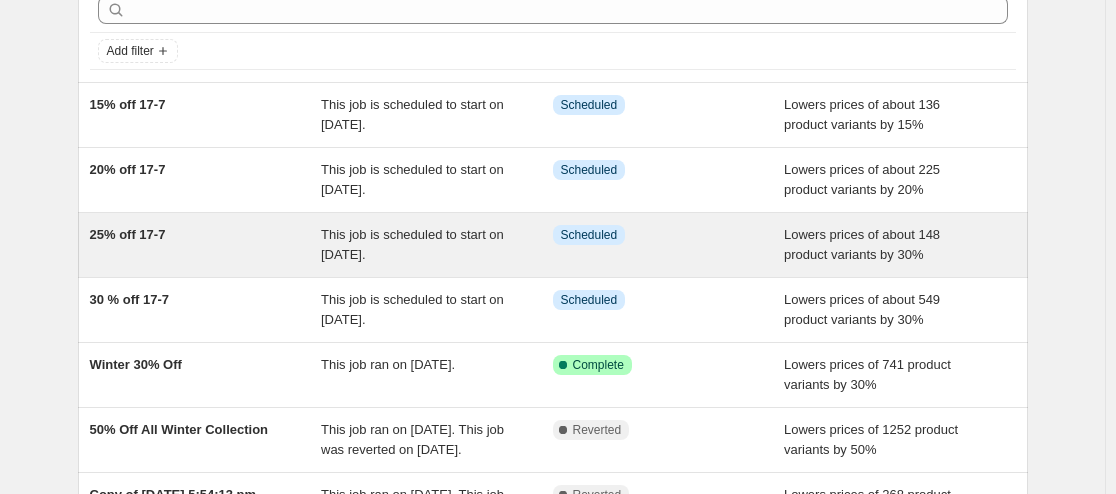 click on "25% off 17-7" at bounding box center [128, 234] 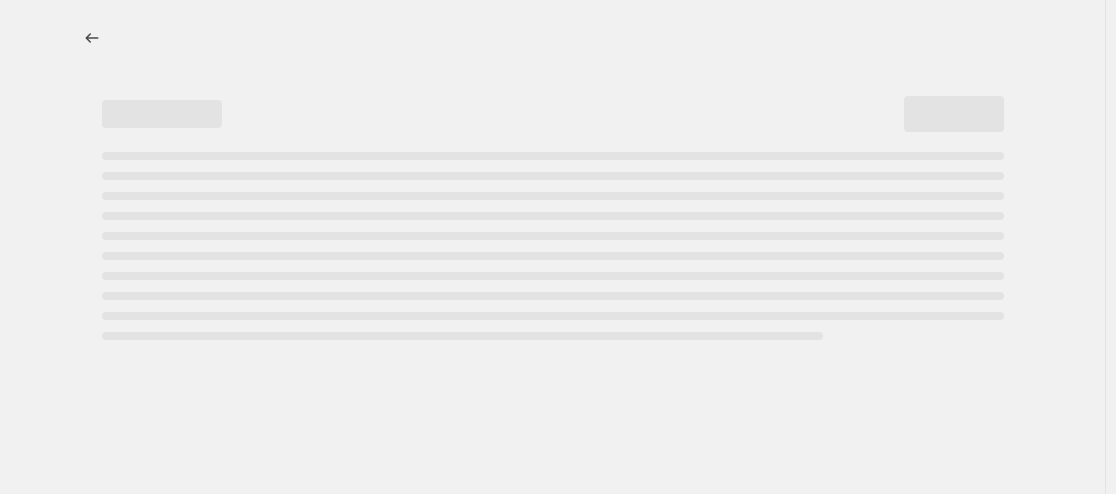 scroll, scrollTop: 0, scrollLeft: 0, axis: both 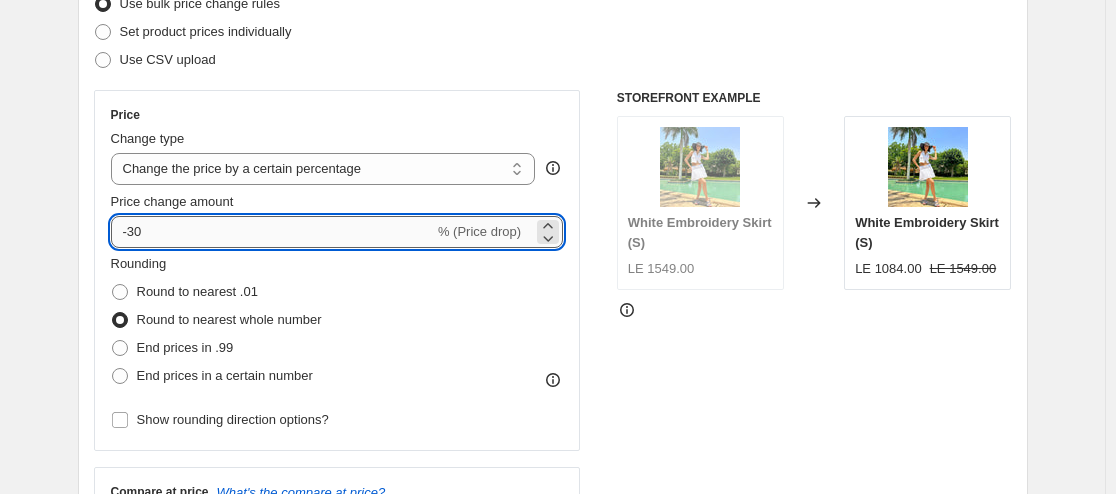 click on "-30" at bounding box center (272, 232) 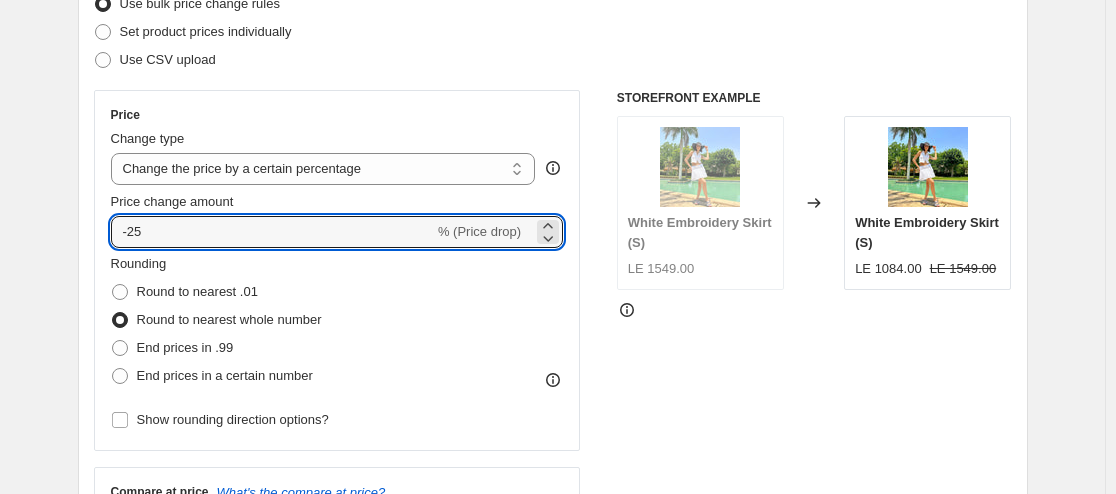 type on "-25" 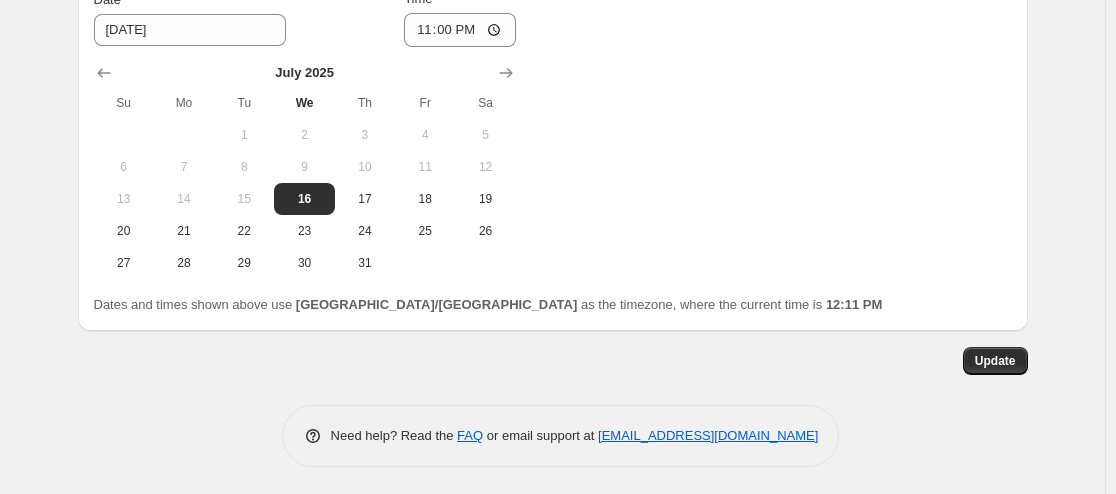 scroll, scrollTop: 2195, scrollLeft: 0, axis: vertical 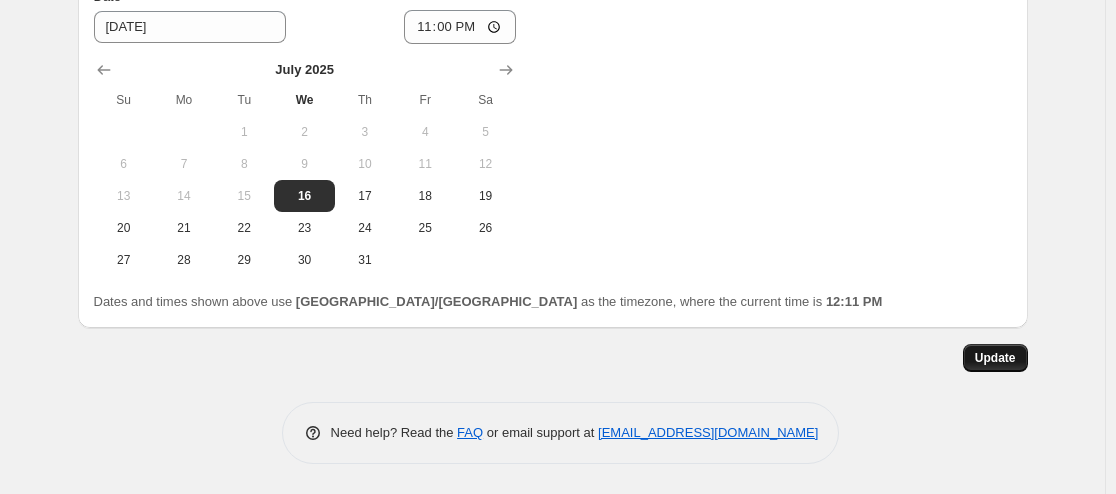 click on "Update" at bounding box center [995, 358] 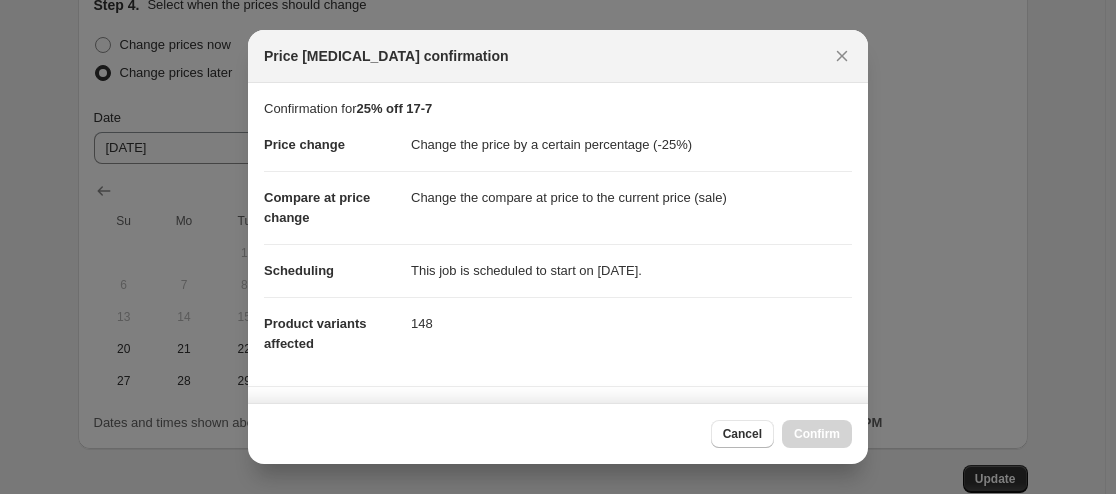 scroll, scrollTop: 0, scrollLeft: 0, axis: both 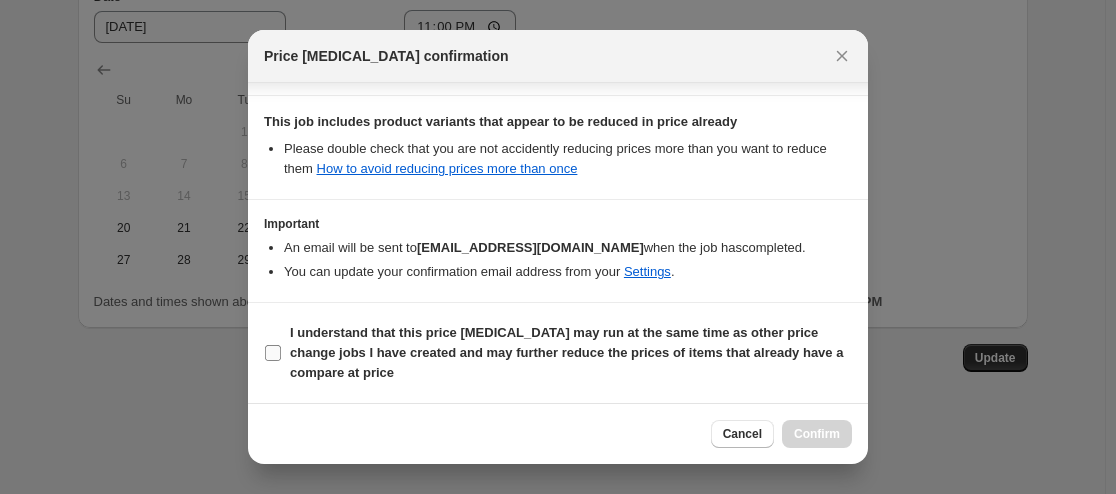 click on "I understand that this price change job may run at the same time as other price change jobs I have created and may further reduce the prices of items that already have a compare at price" at bounding box center (273, 353) 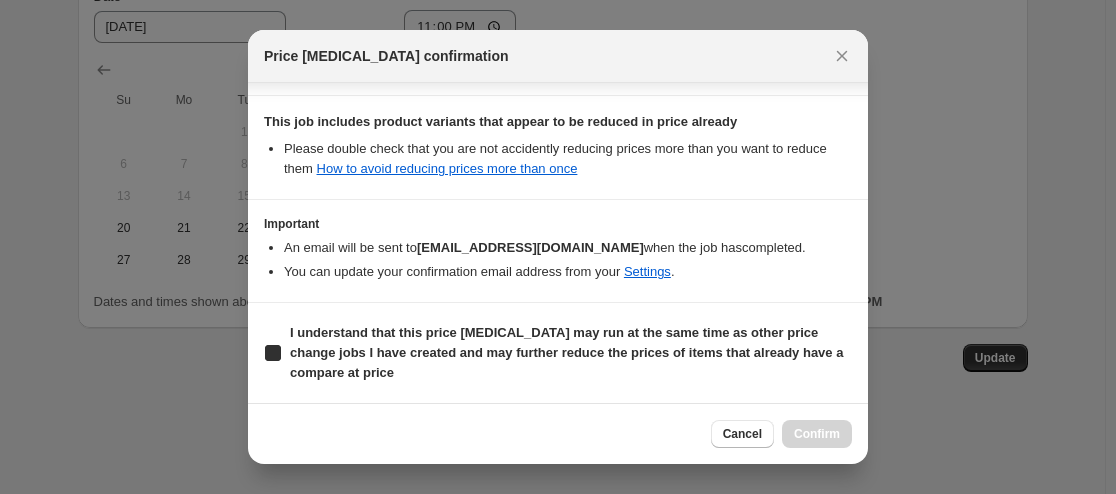 checkbox on "true" 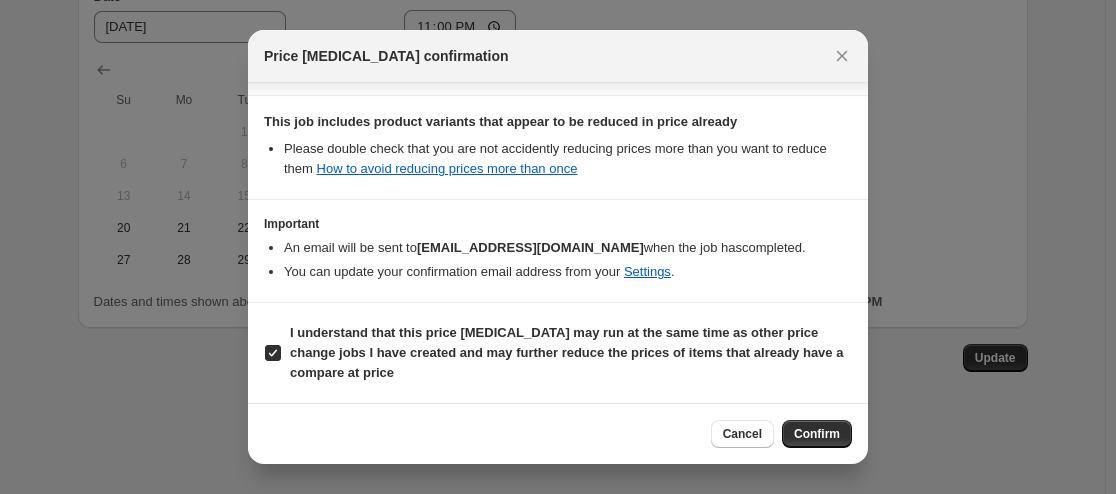 click on "Confirm" at bounding box center [817, 434] 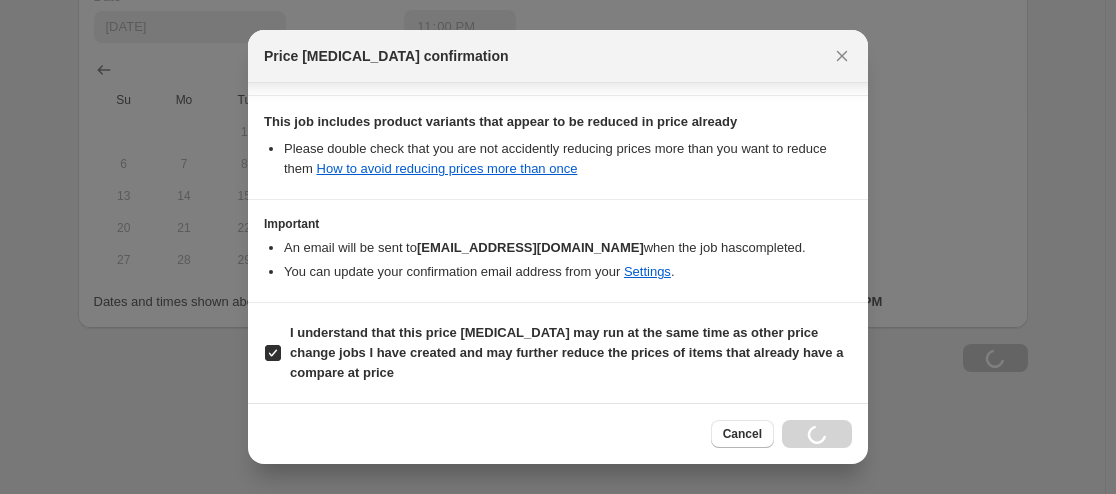 scroll, scrollTop: 2195, scrollLeft: 0, axis: vertical 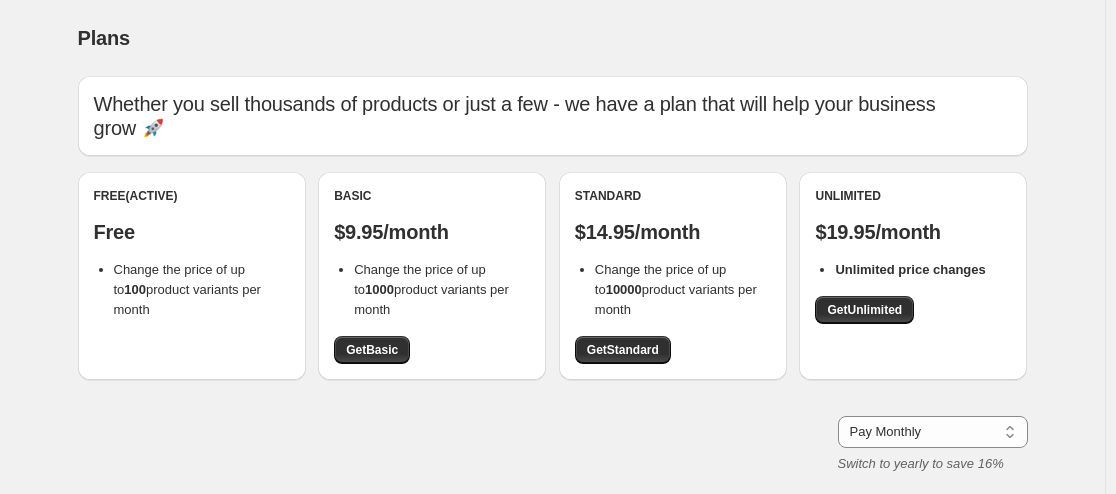 drag, startPoint x: 875, startPoint y: 313, endPoint x: 872, endPoint y: 324, distance: 11.401754 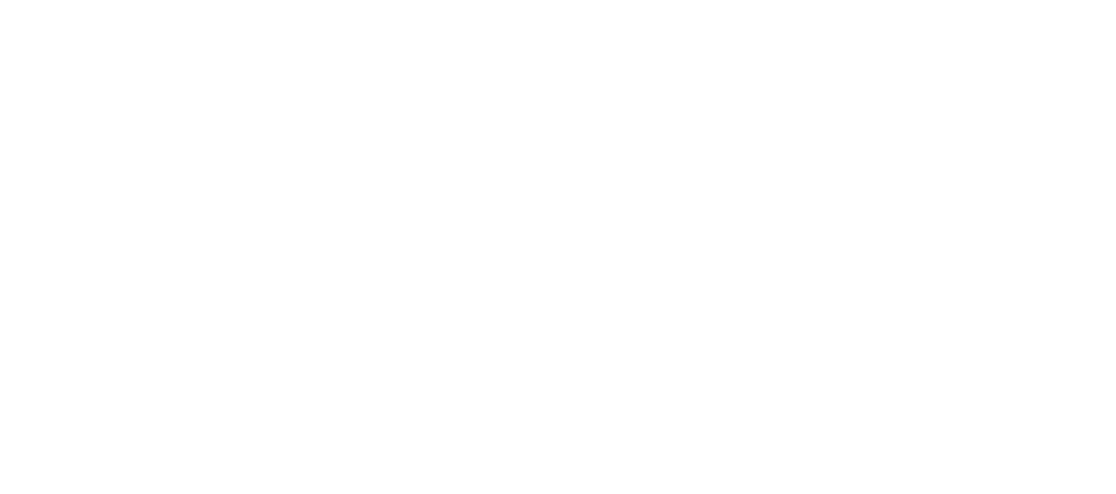 scroll, scrollTop: 0, scrollLeft: 0, axis: both 